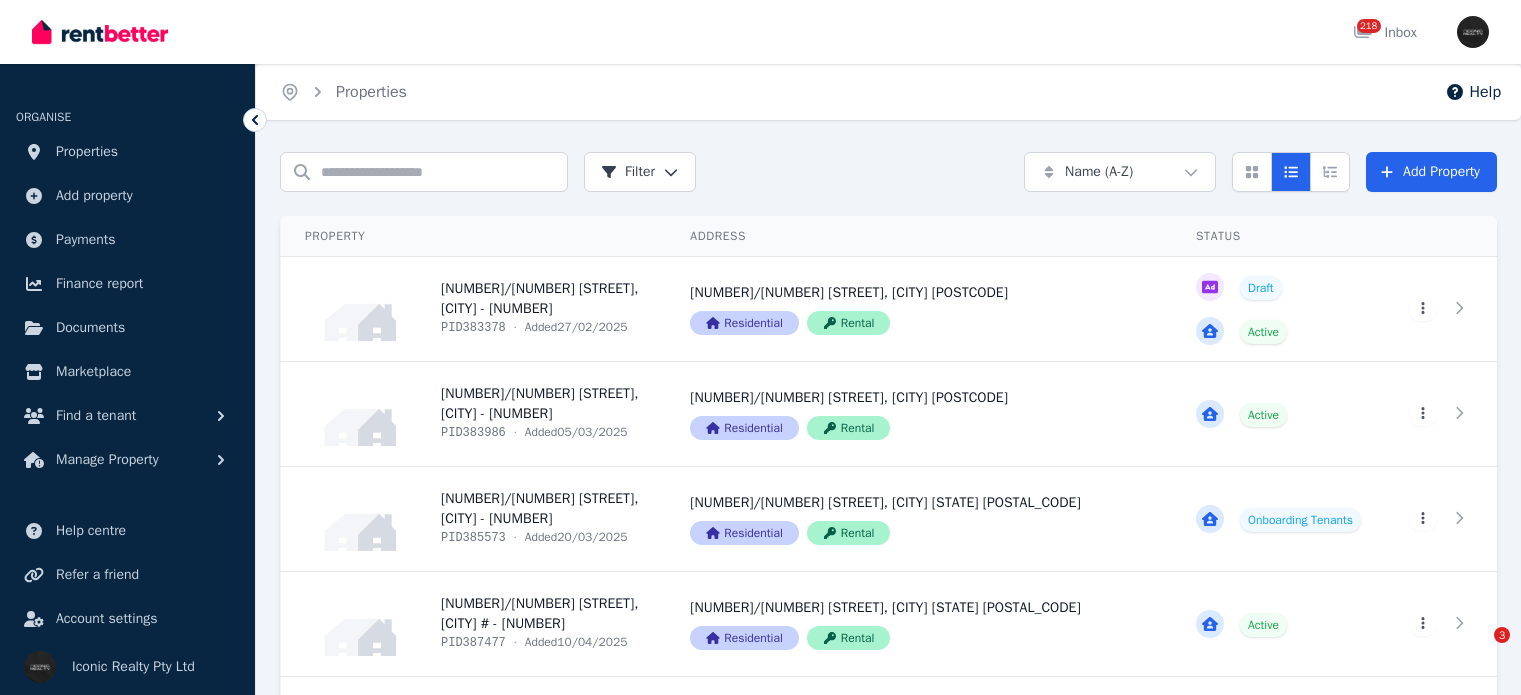 scroll, scrollTop: 4400, scrollLeft: 0, axis: vertical 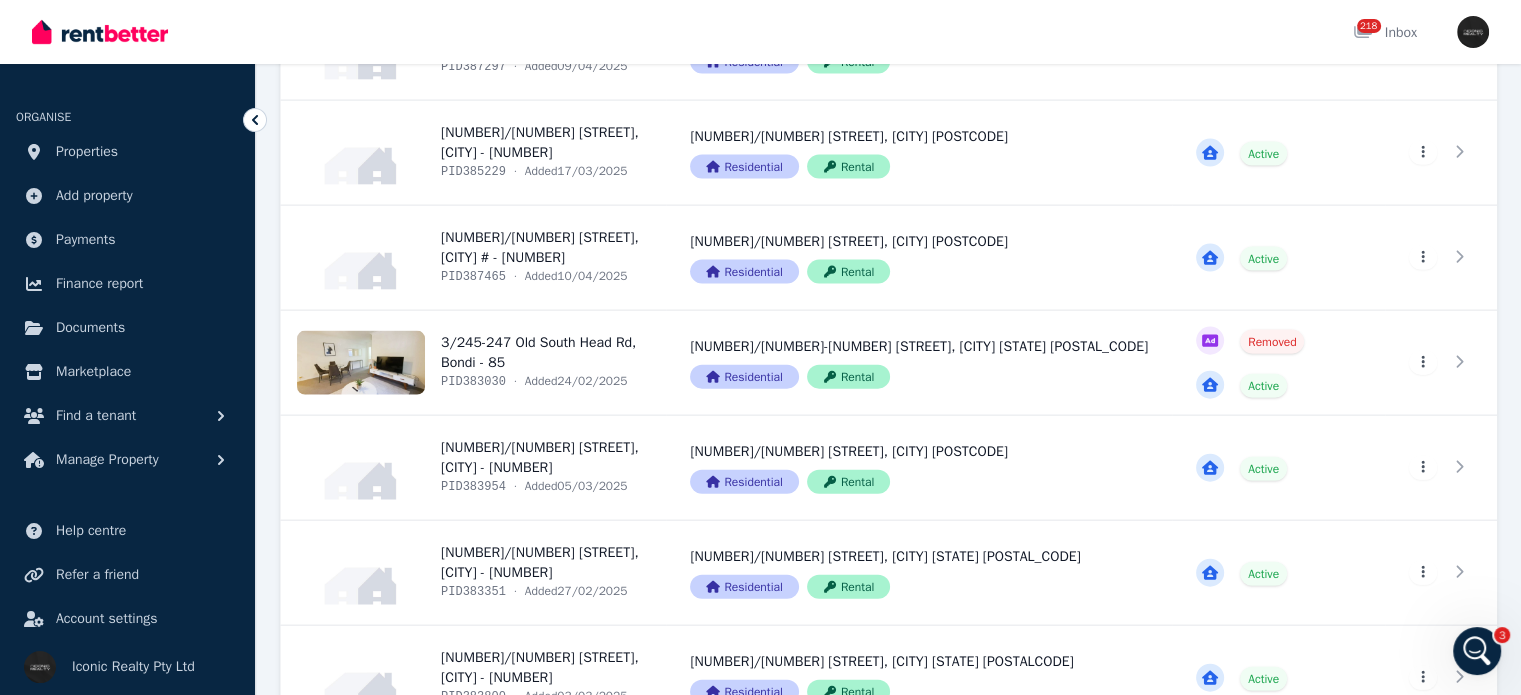 click 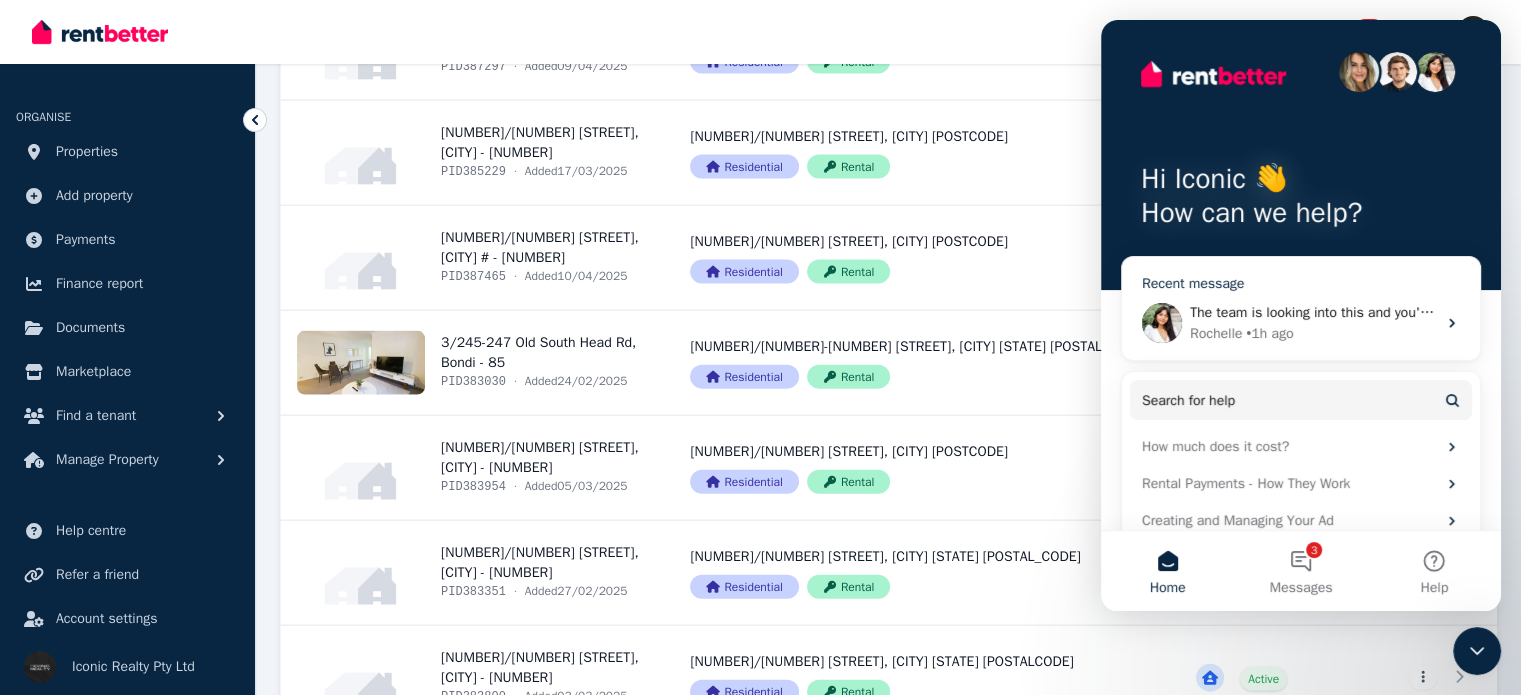 click on "•  1h ago" at bounding box center [1269, 333] 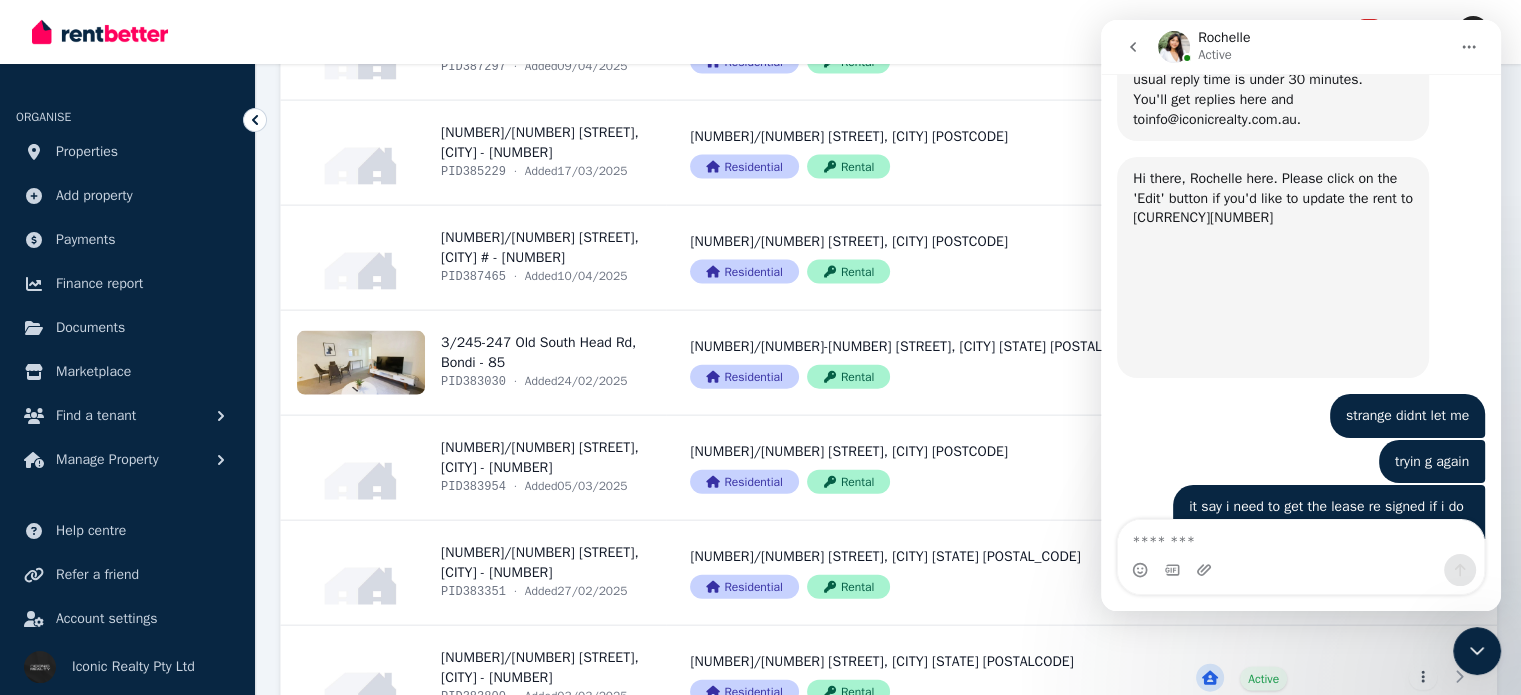 click at bounding box center [1477, 651] 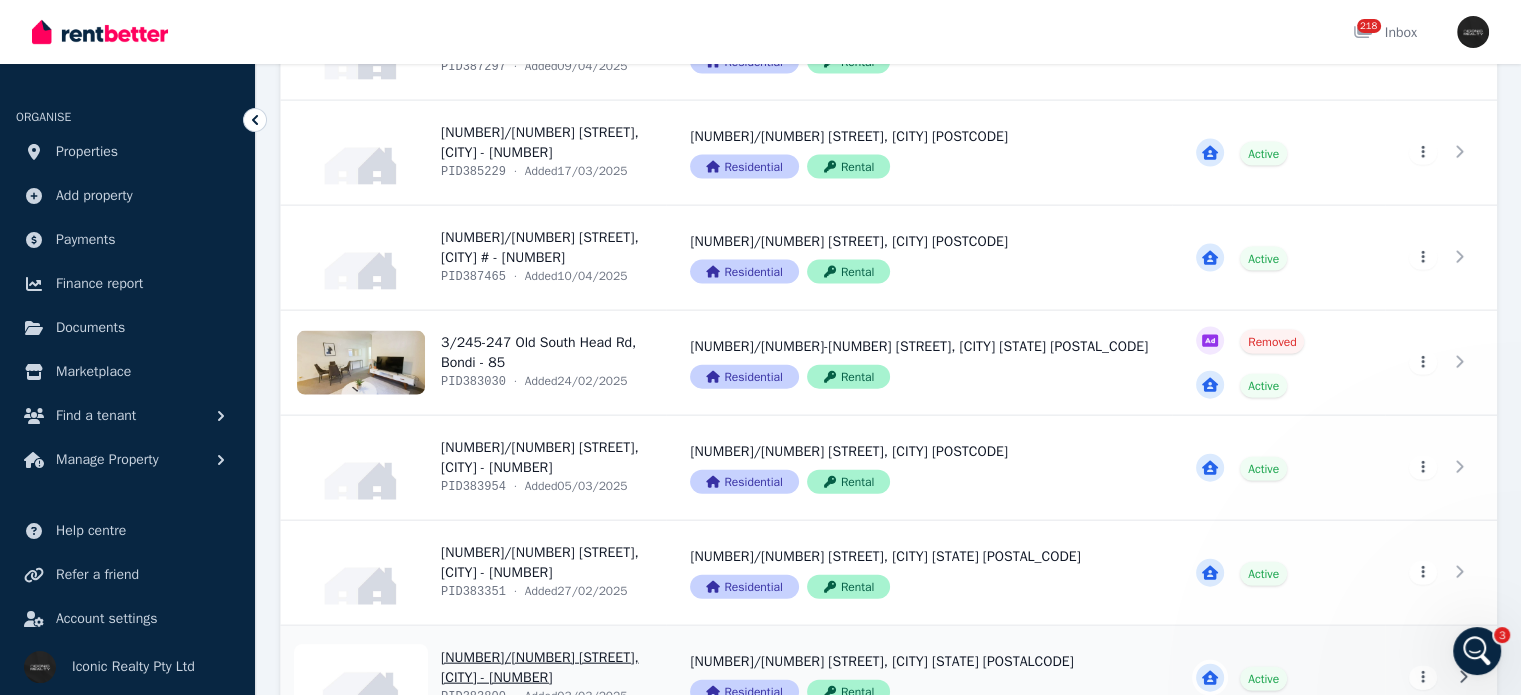 scroll, scrollTop: 1615, scrollLeft: 0, axis: vertical 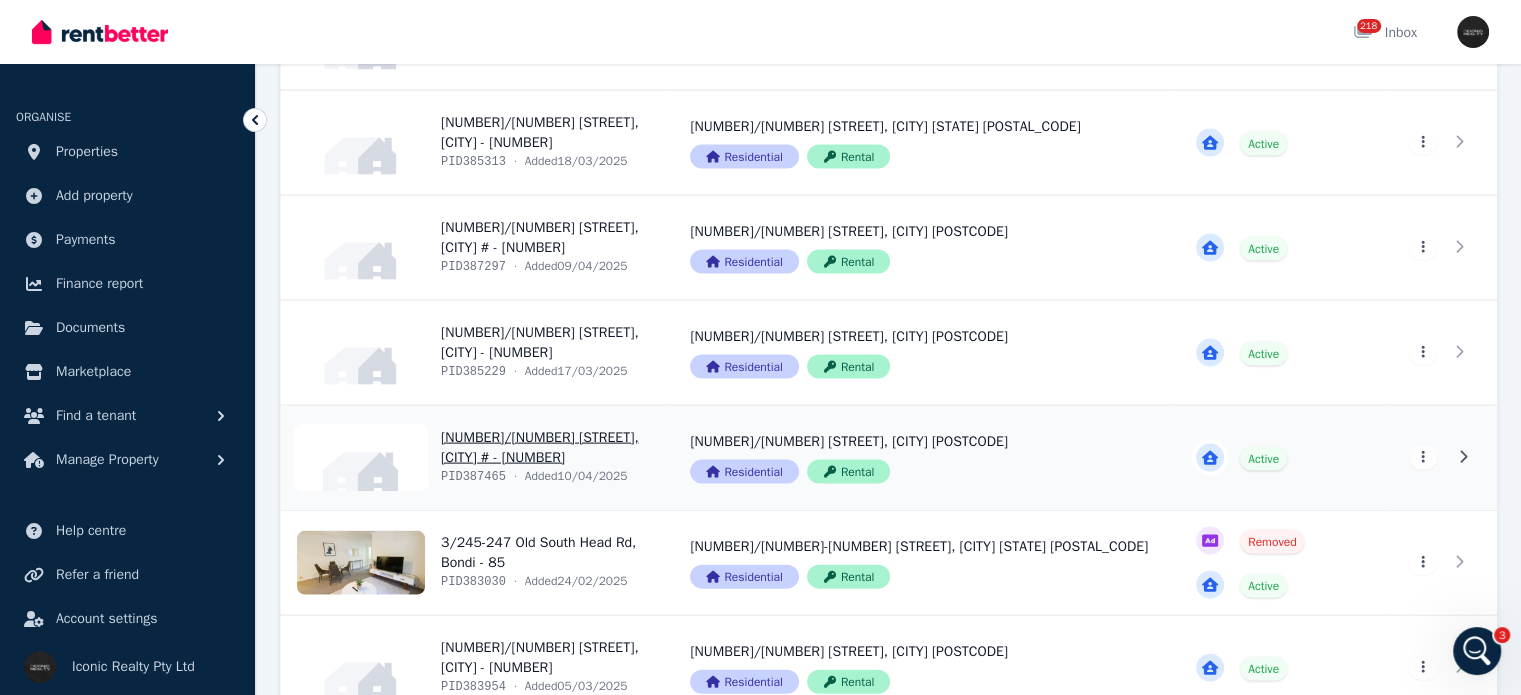 click on "View property details" at bounding box center (473, 458) 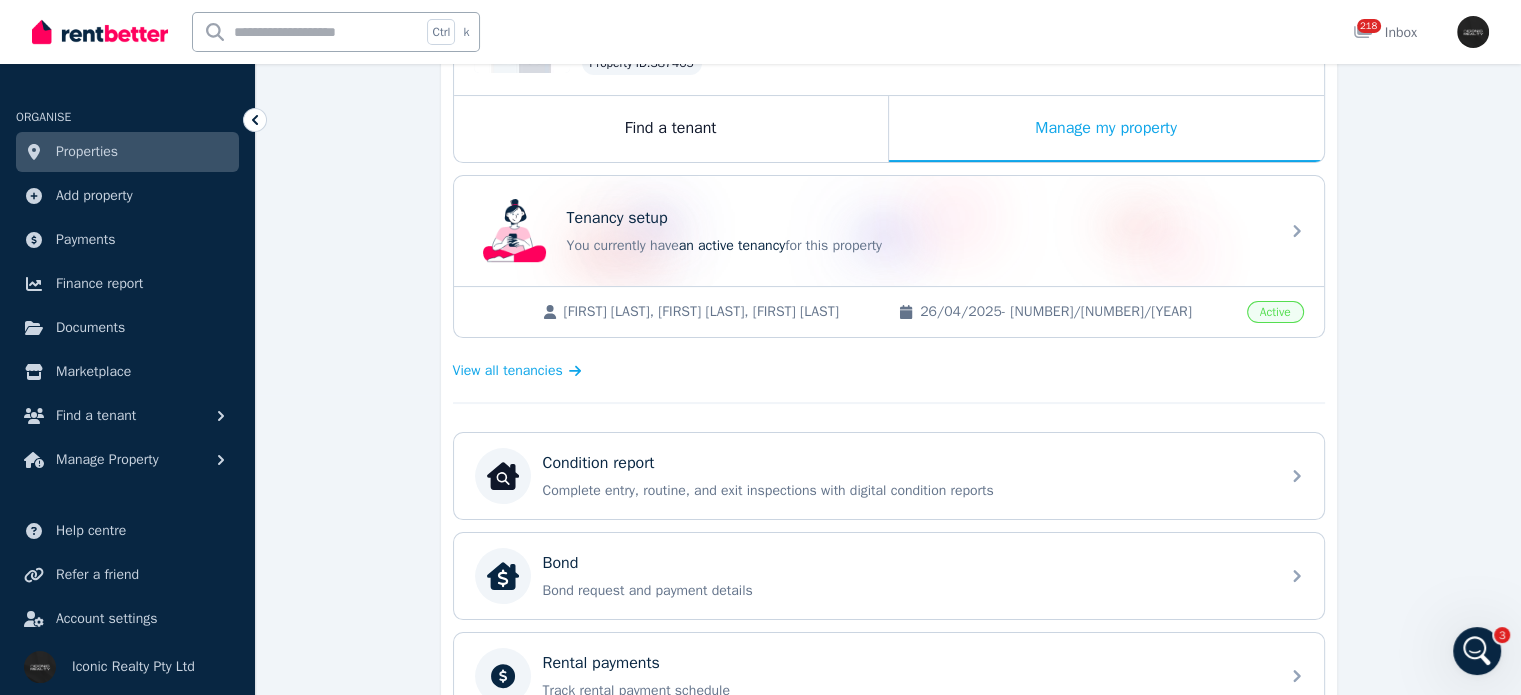 scroll, scrollTop: 400, scrollLeft: 0, axis: vertical 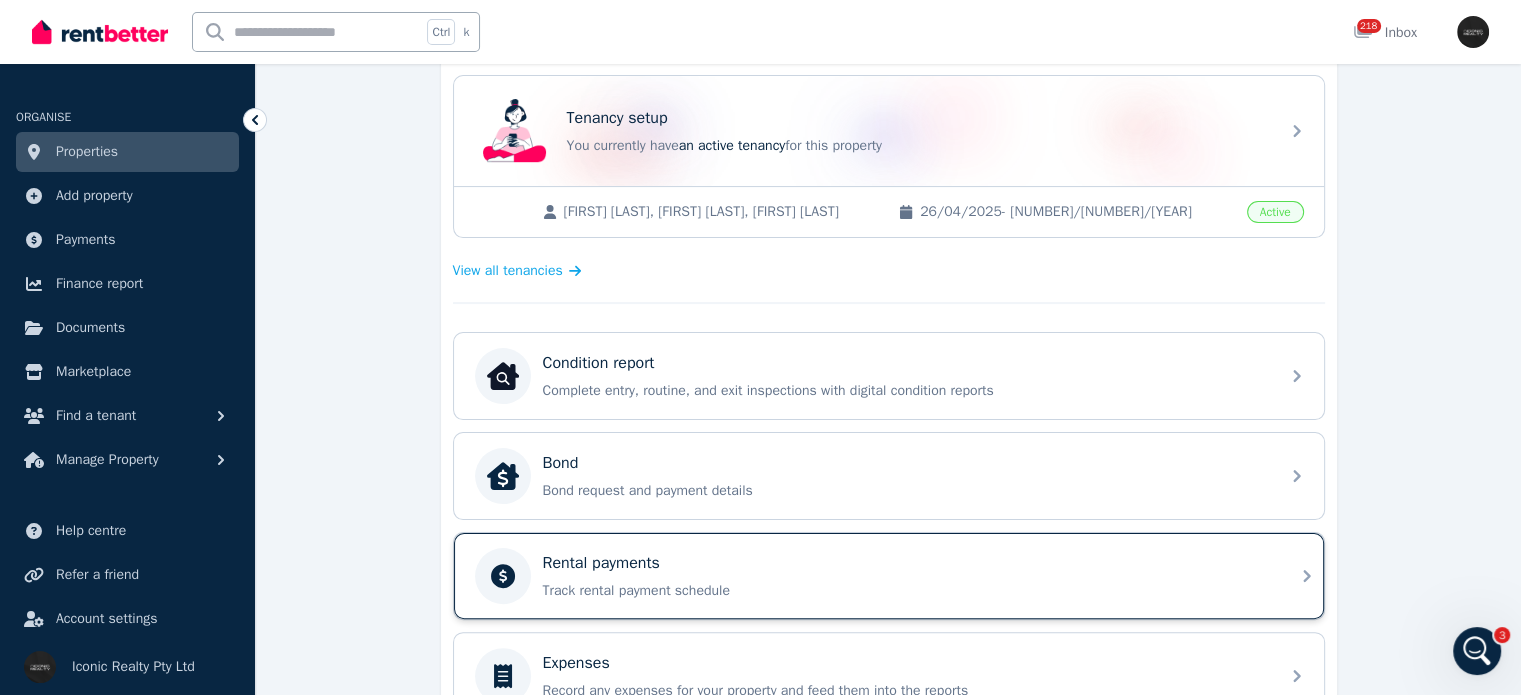 click on "Track rental payment schedule" at bounding box center (905, 591) 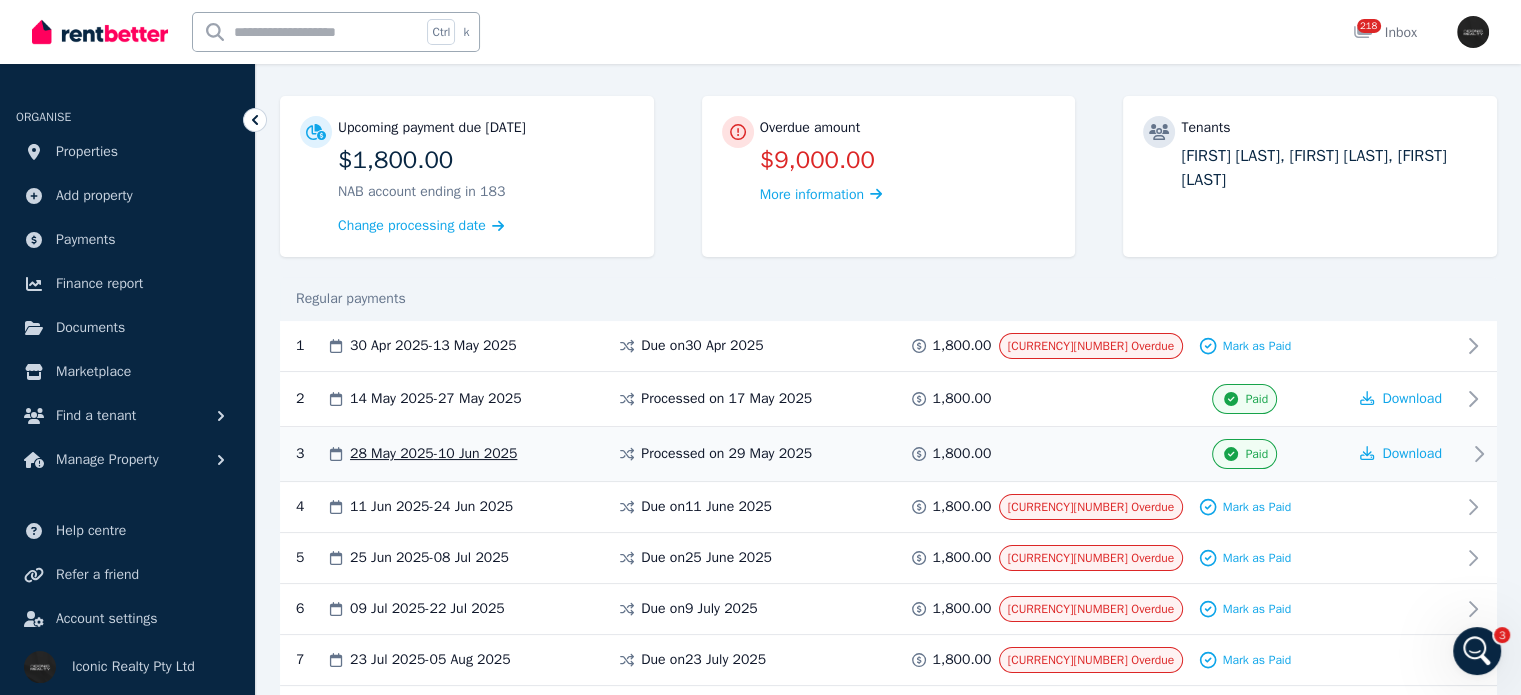 scroll, scrollTop: 200, scrollLeft: 0, axis: vertical 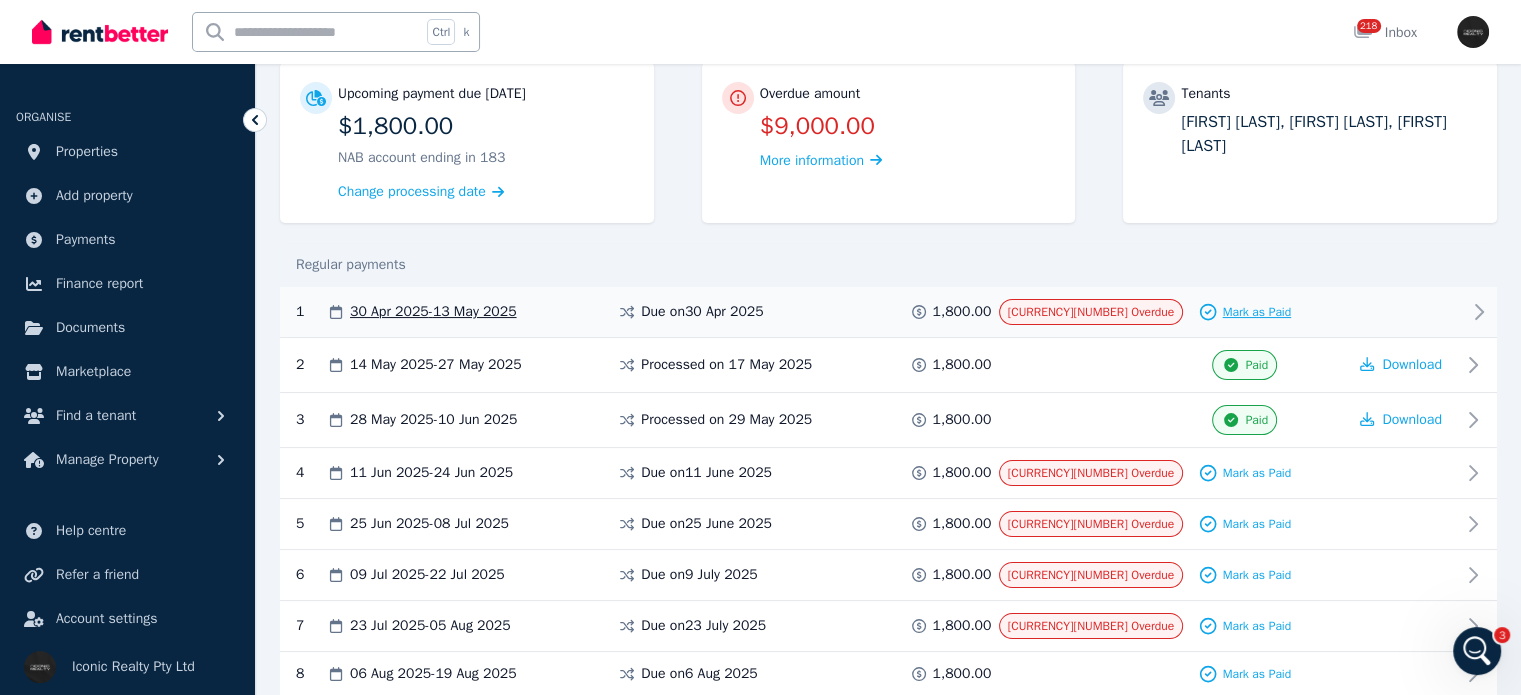 click on "Mark as Paid" at bounding box center [1256, 312] 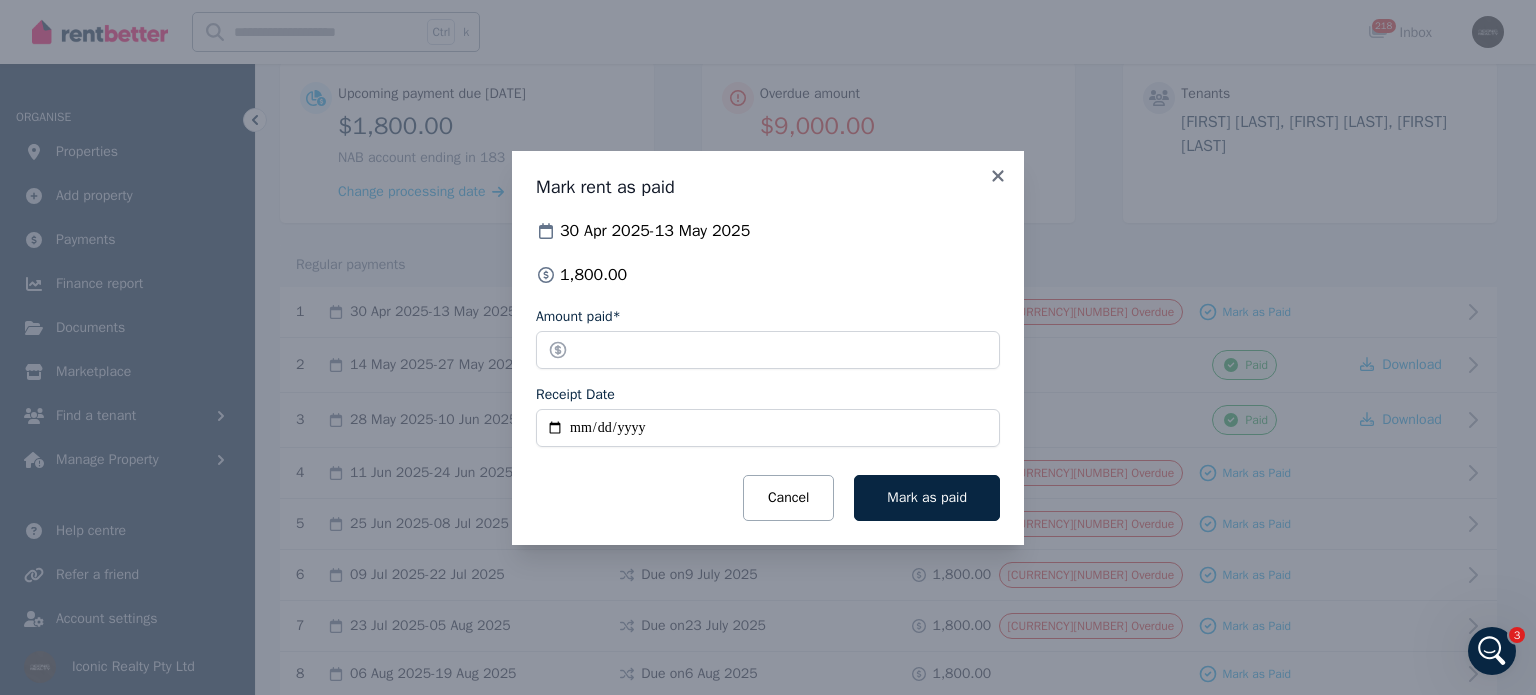 click on "Receipt Date" at bounding box center [768, 428] 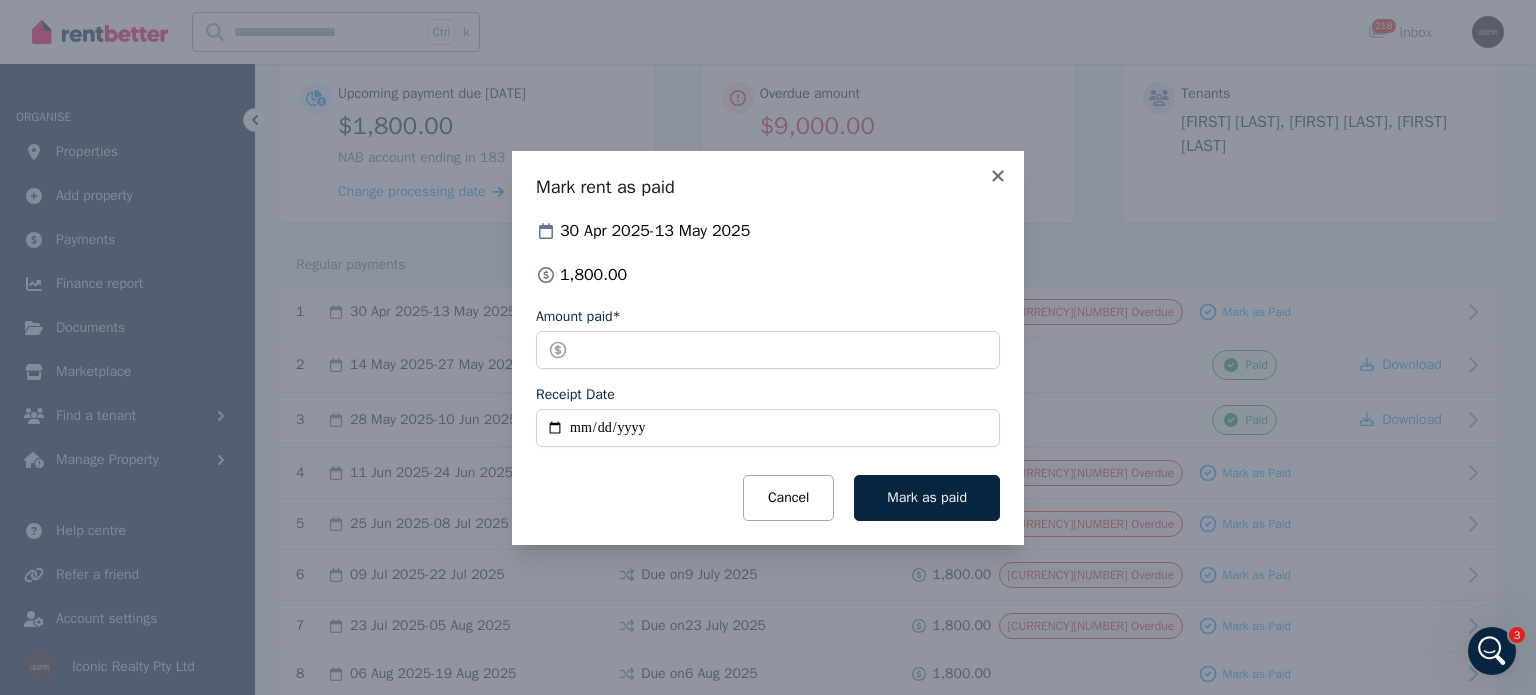 type on "**********" 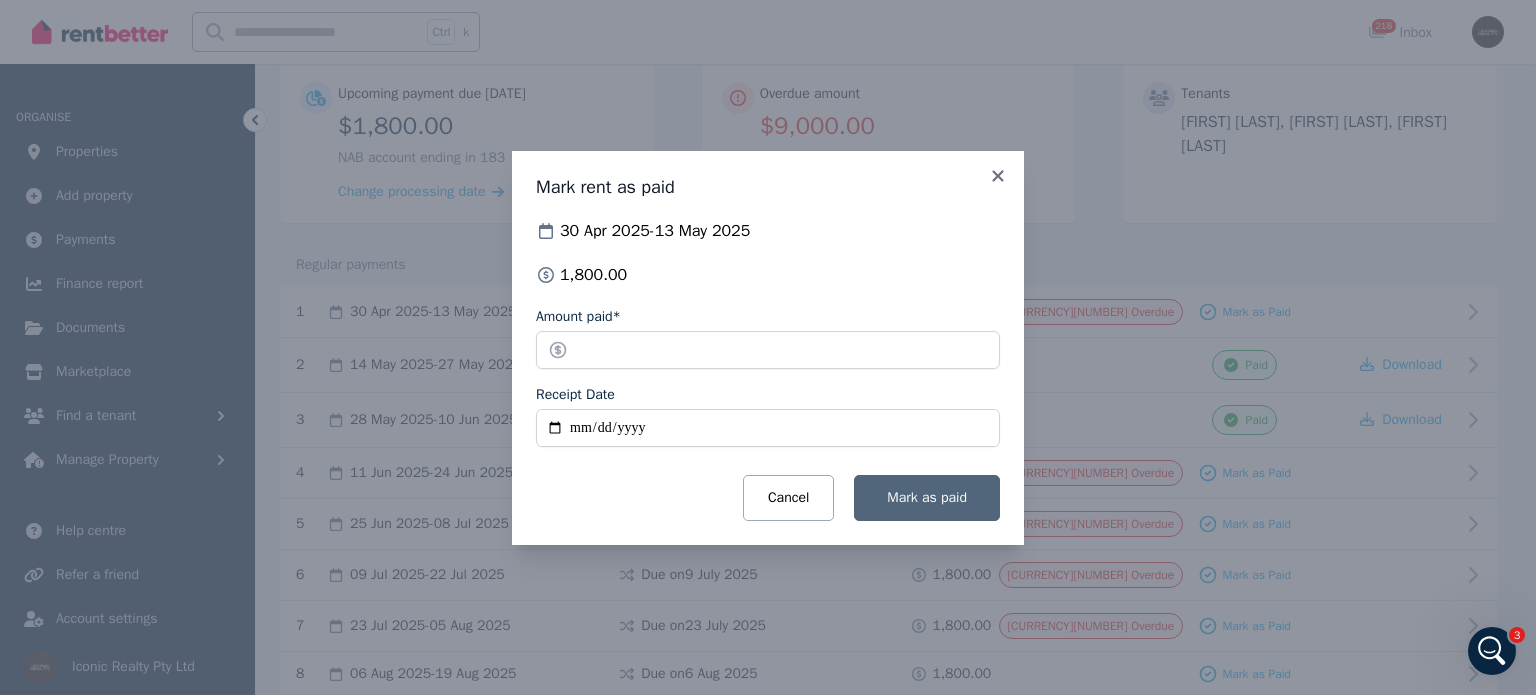 click on "Mark as paid" at bounding box center (927, 498) 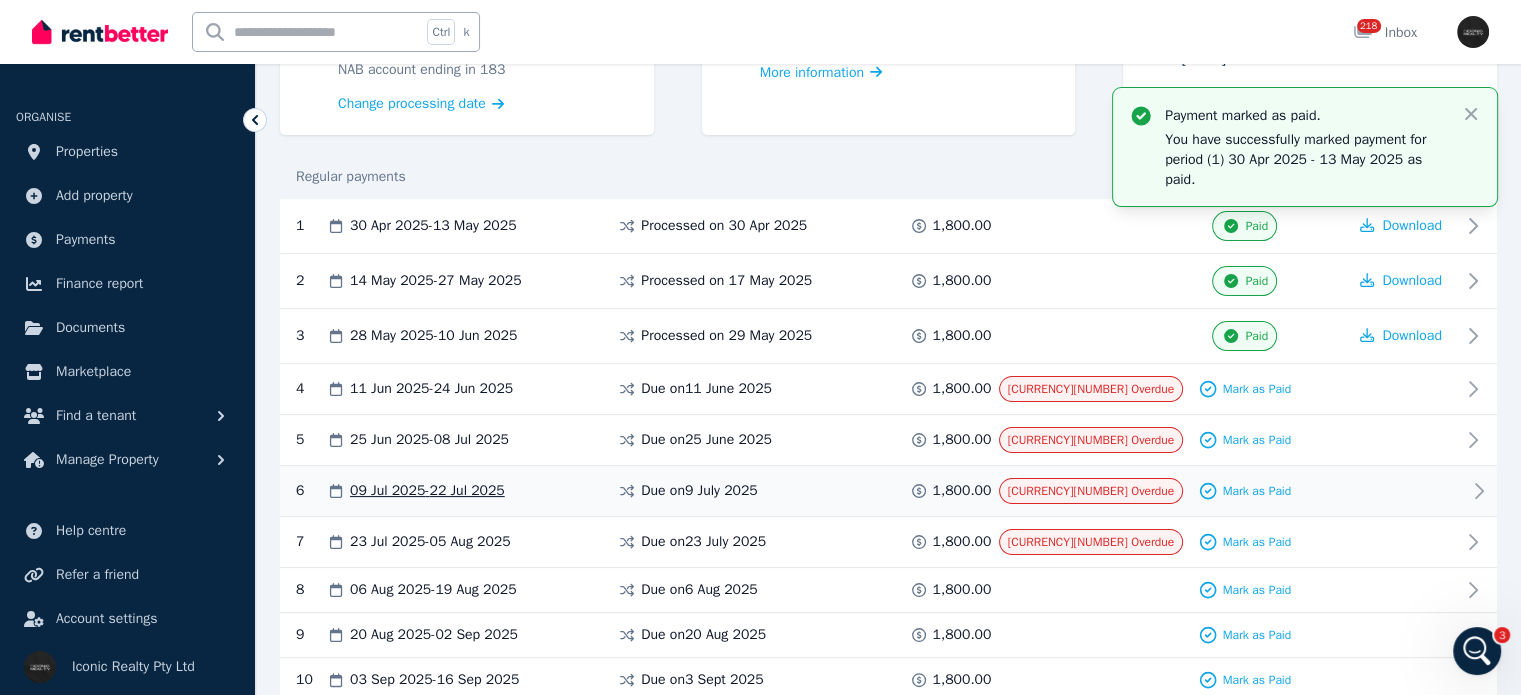 scroll, scrollTop: 300, scrollLeft: 0, axis: vertical 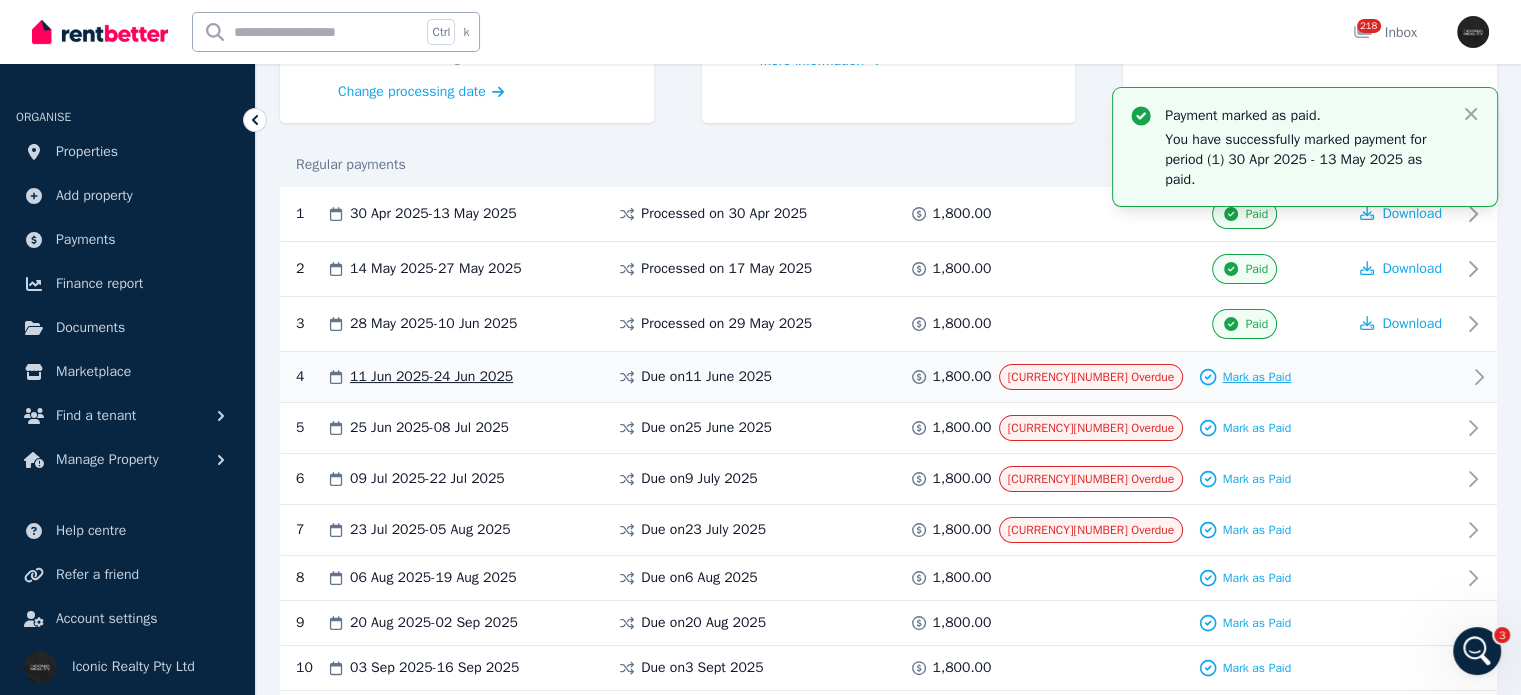 click on "Mark as Paid" at bounding box center (1256, 377) 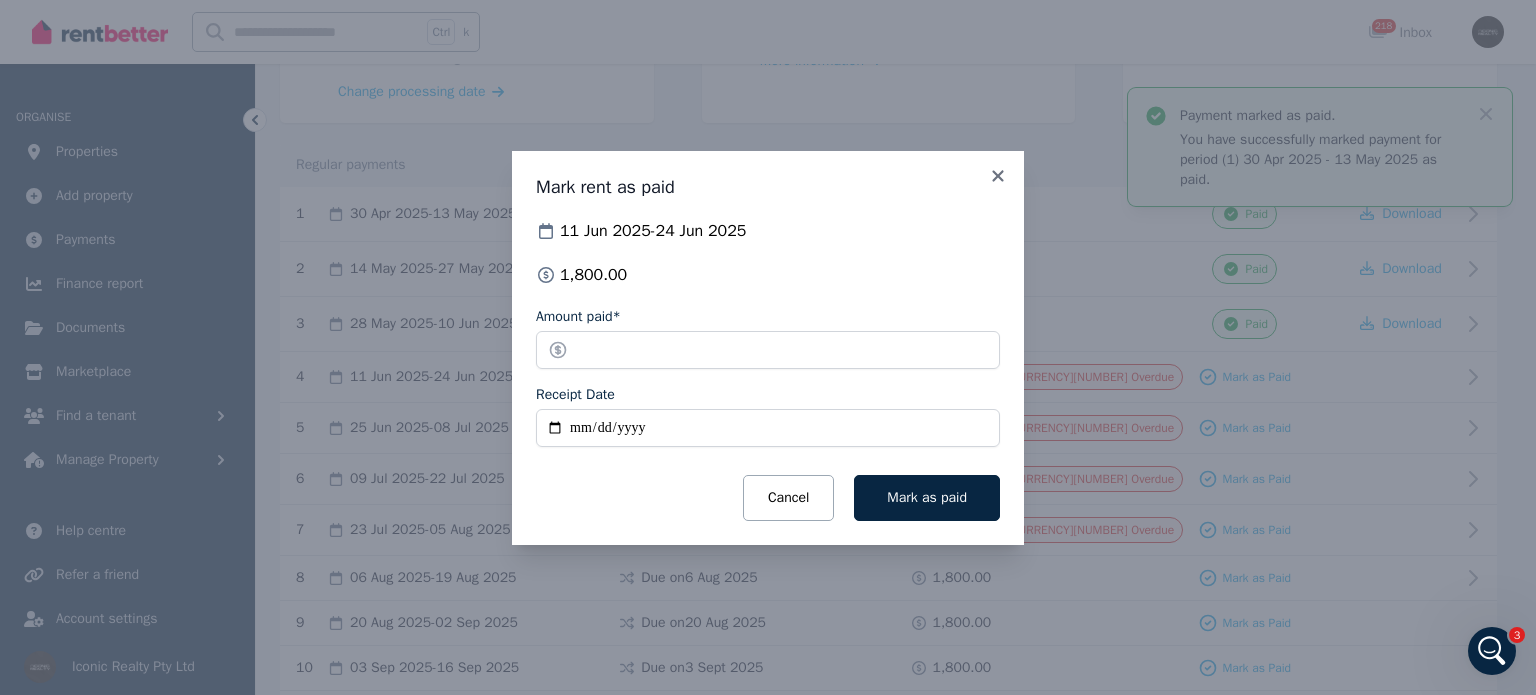 click on "Receipt Date" at bounding box center (768, 428) 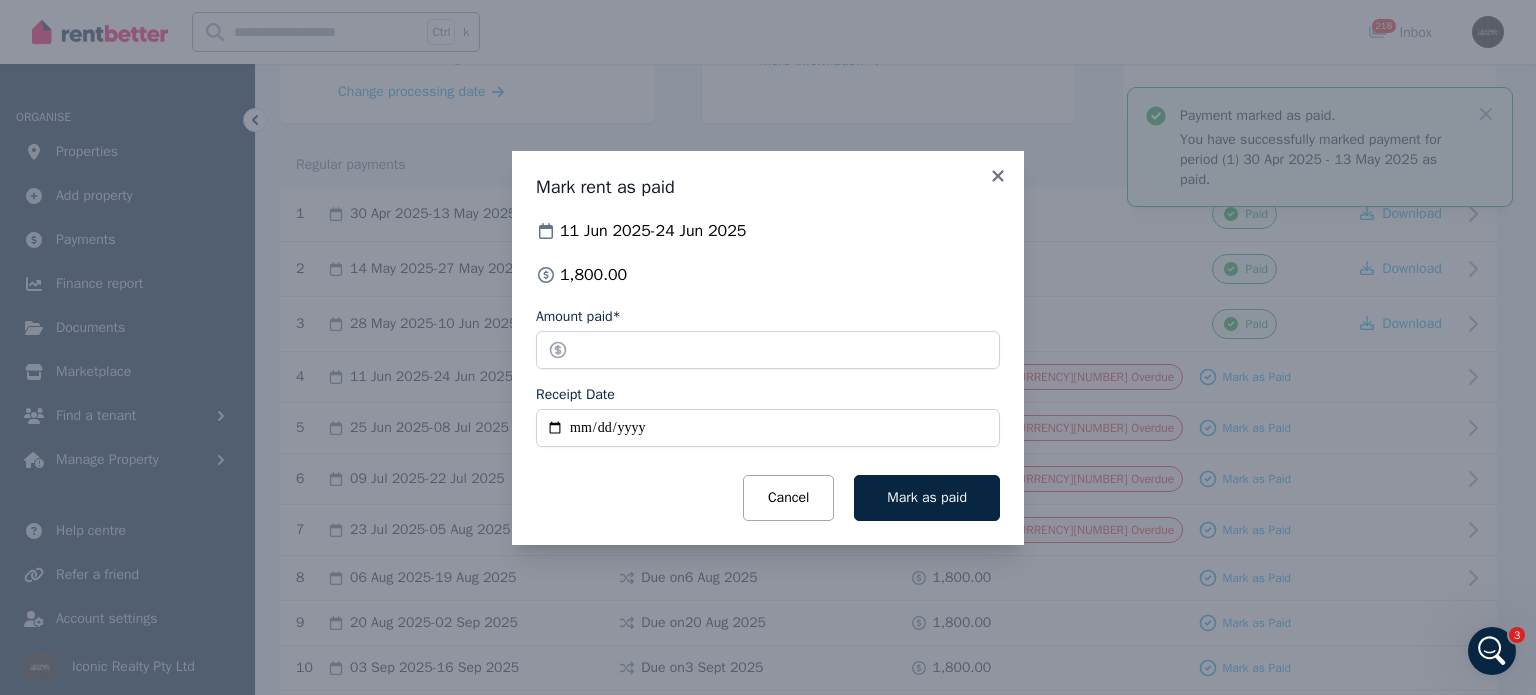 type on "**********" 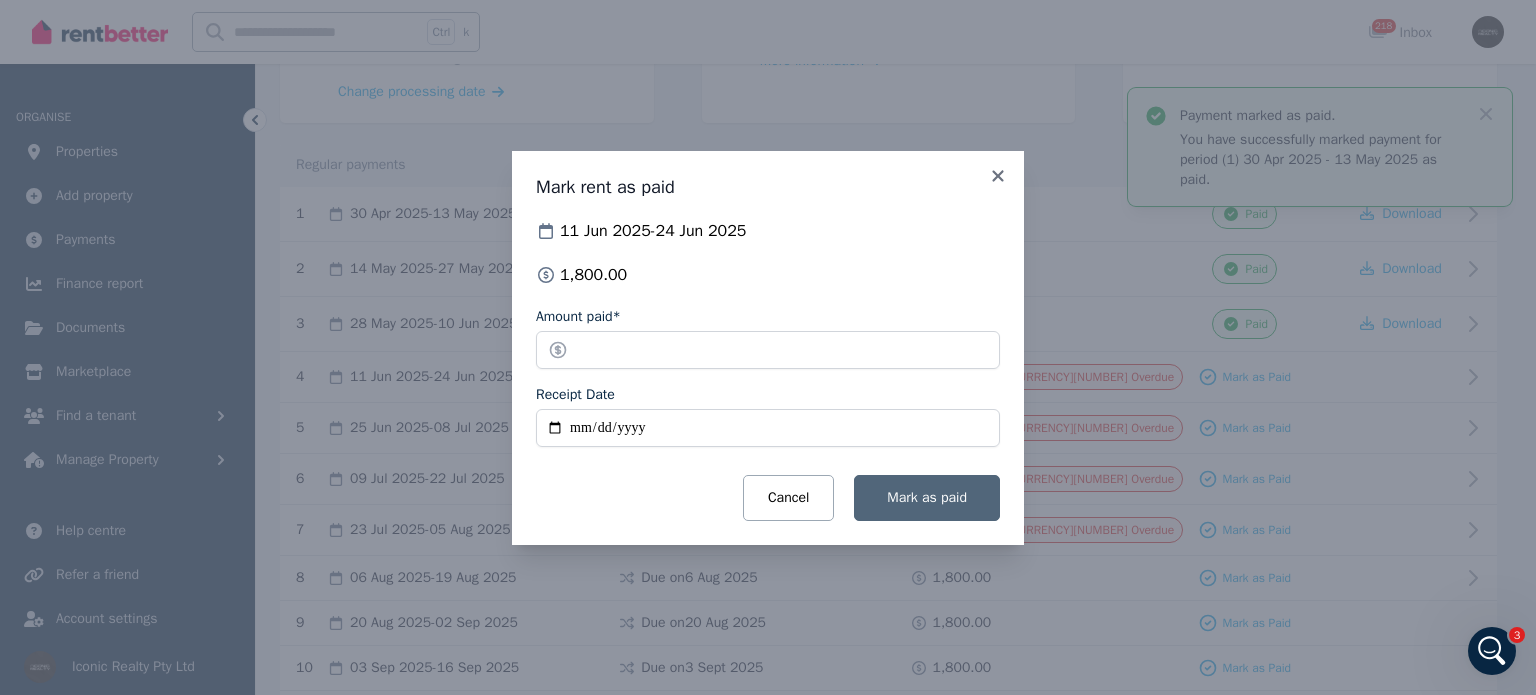 click on "Mark as paid" at bounding box center [927, 497] 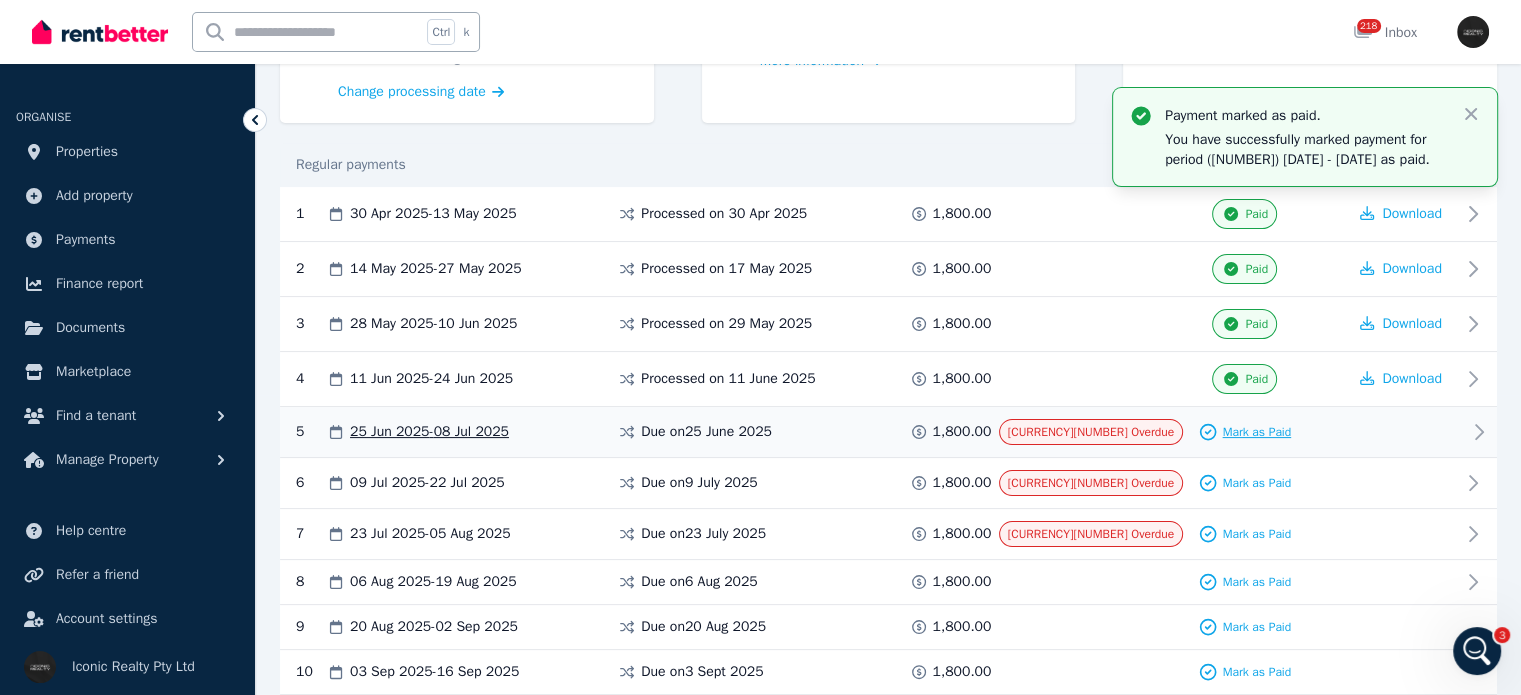 click on "Mark as Paid" at bounding box center (1256, 432) 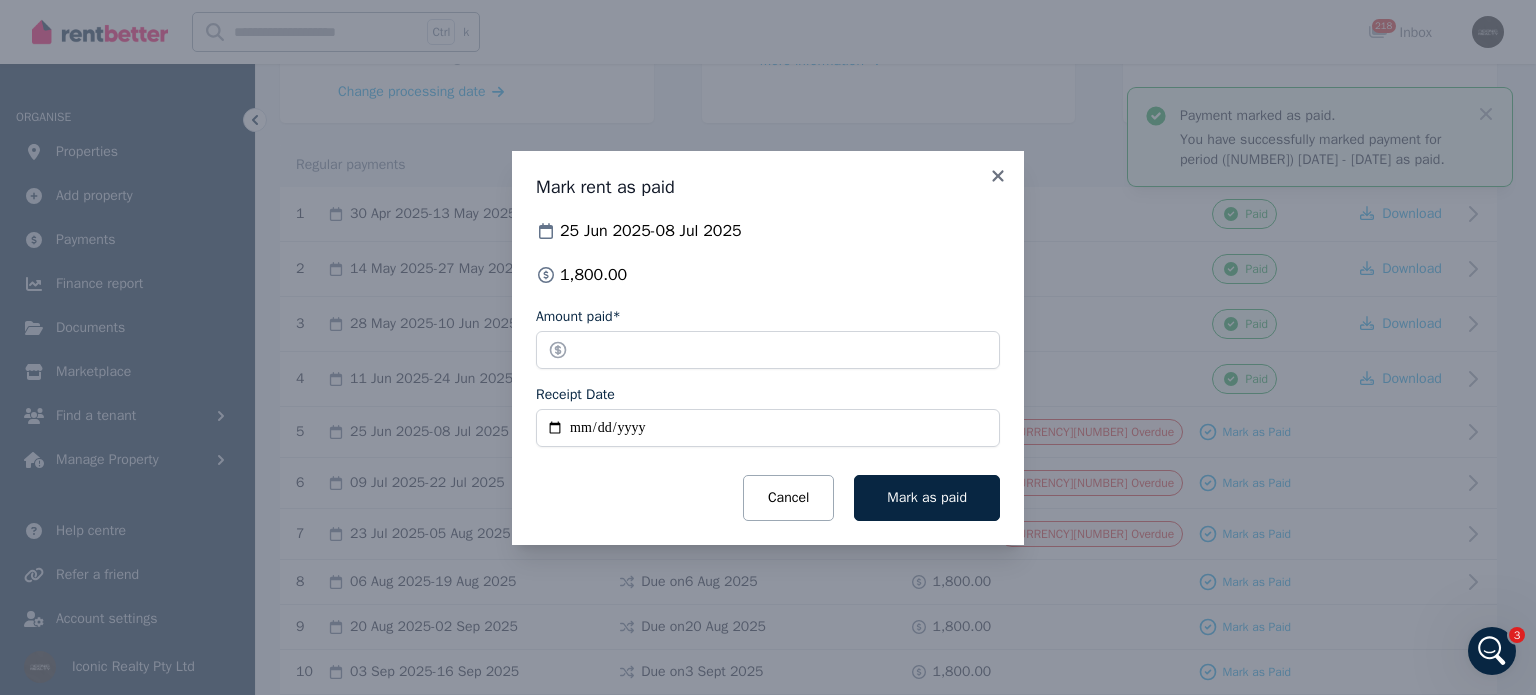 click on "Receipt Date" at bounding box center [768, 428] 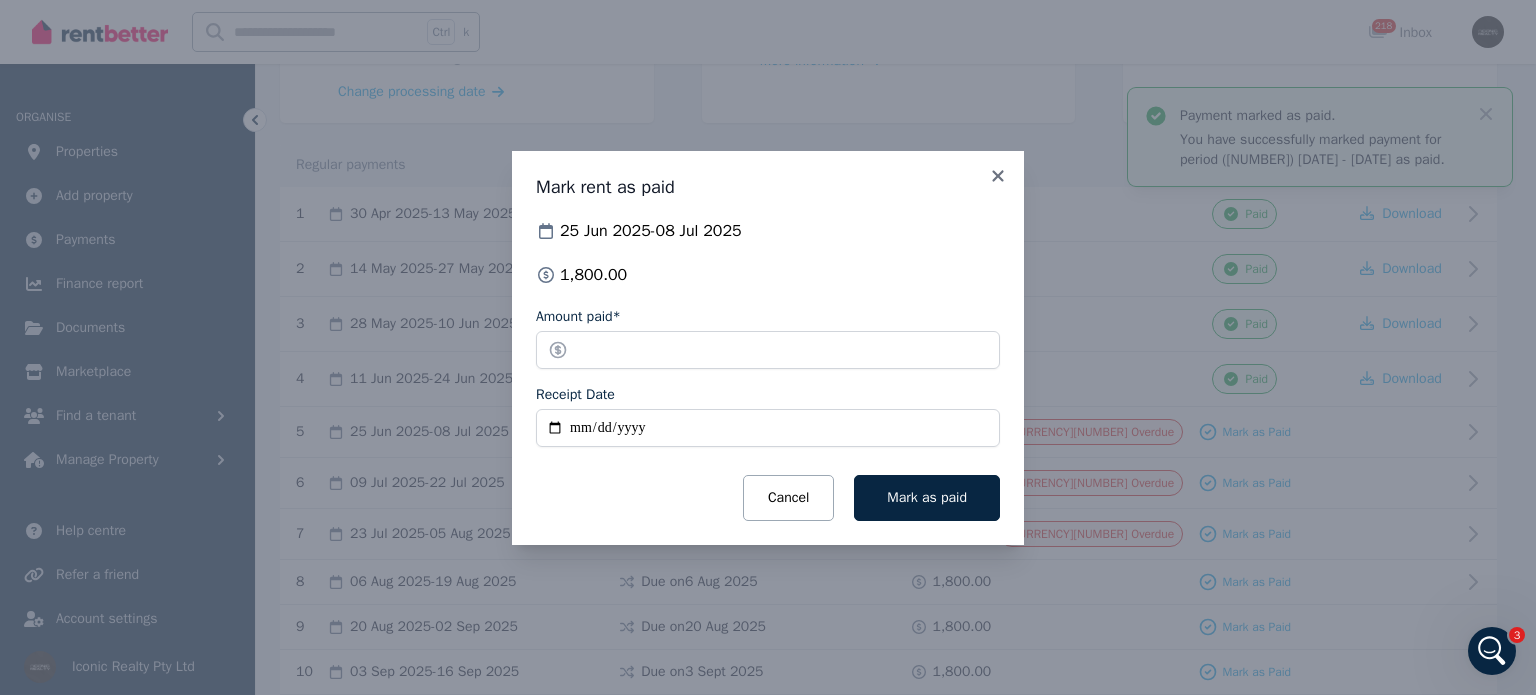 click on "**********" at bounding box center [768, 428] 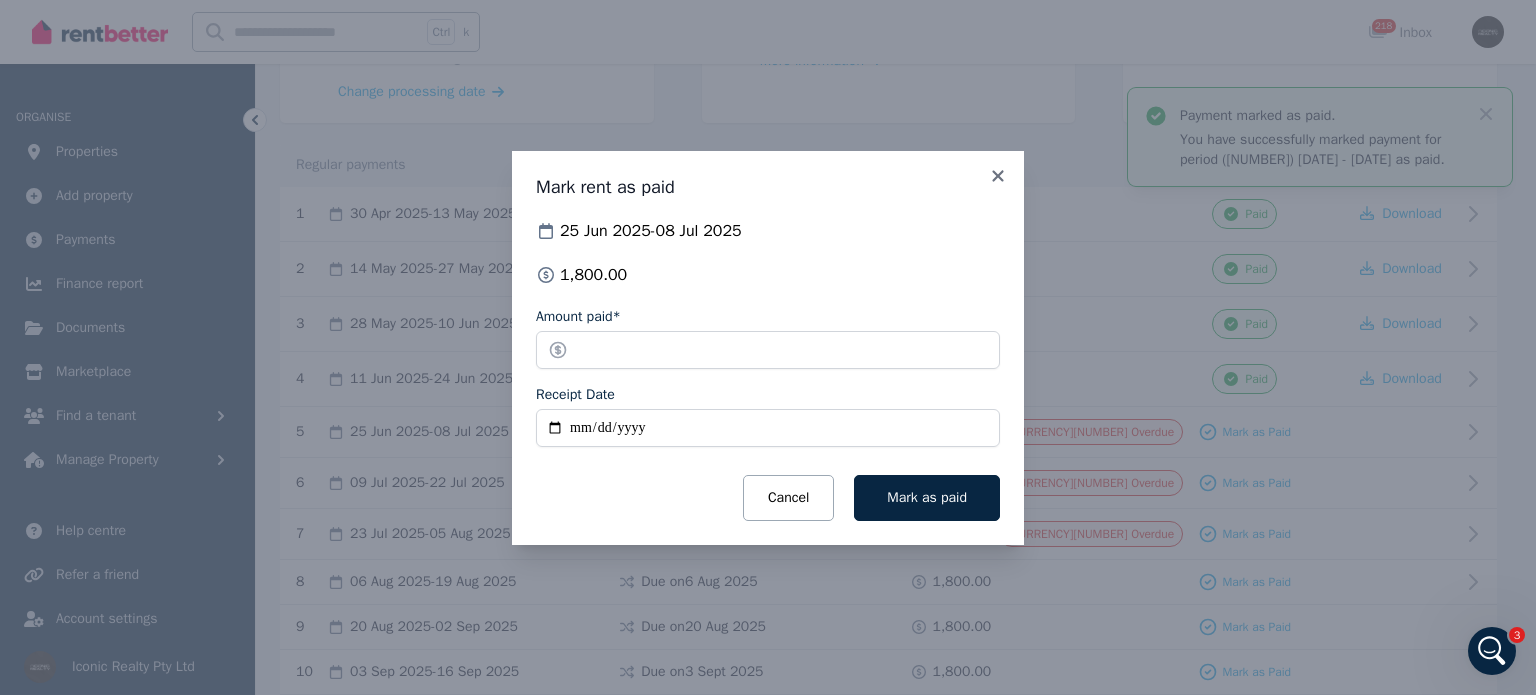 type on "**********" 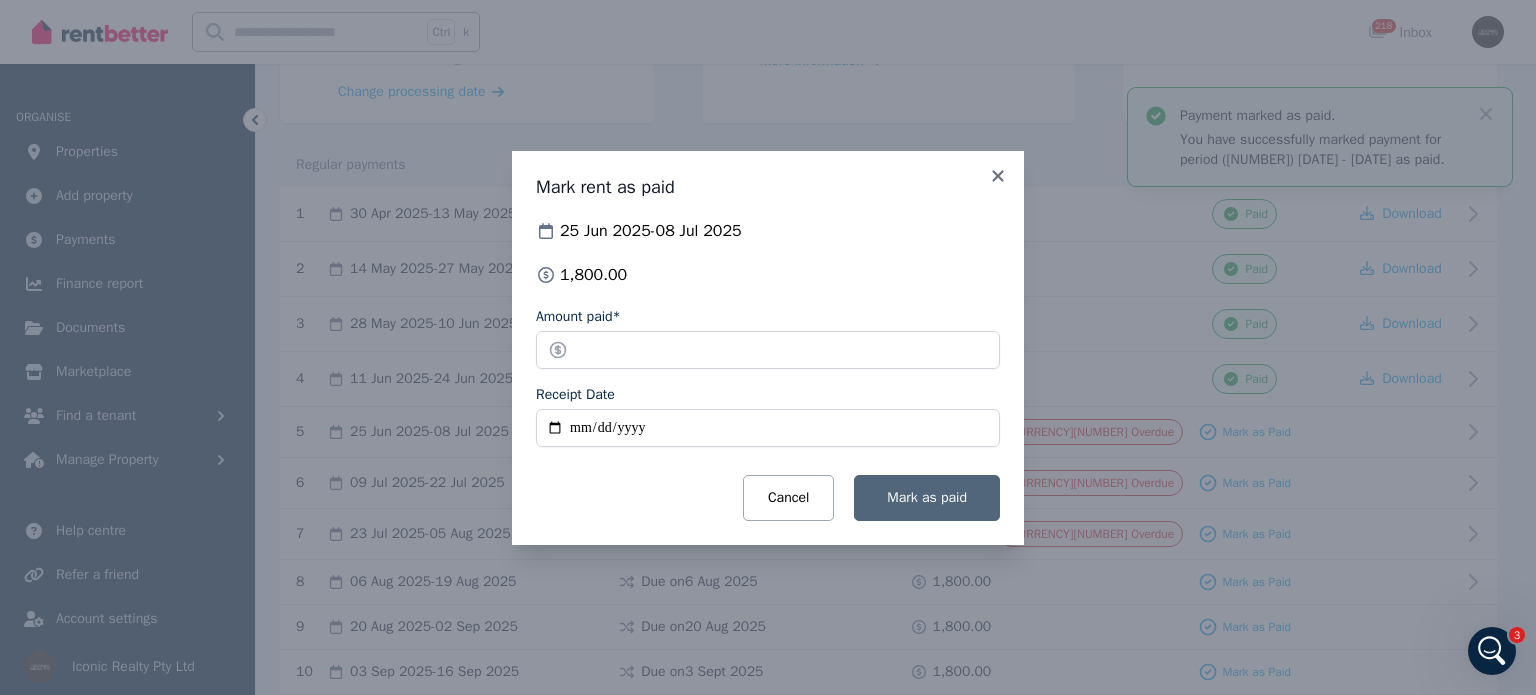 click on "Mark as paid" at bounding box center [927, 497] 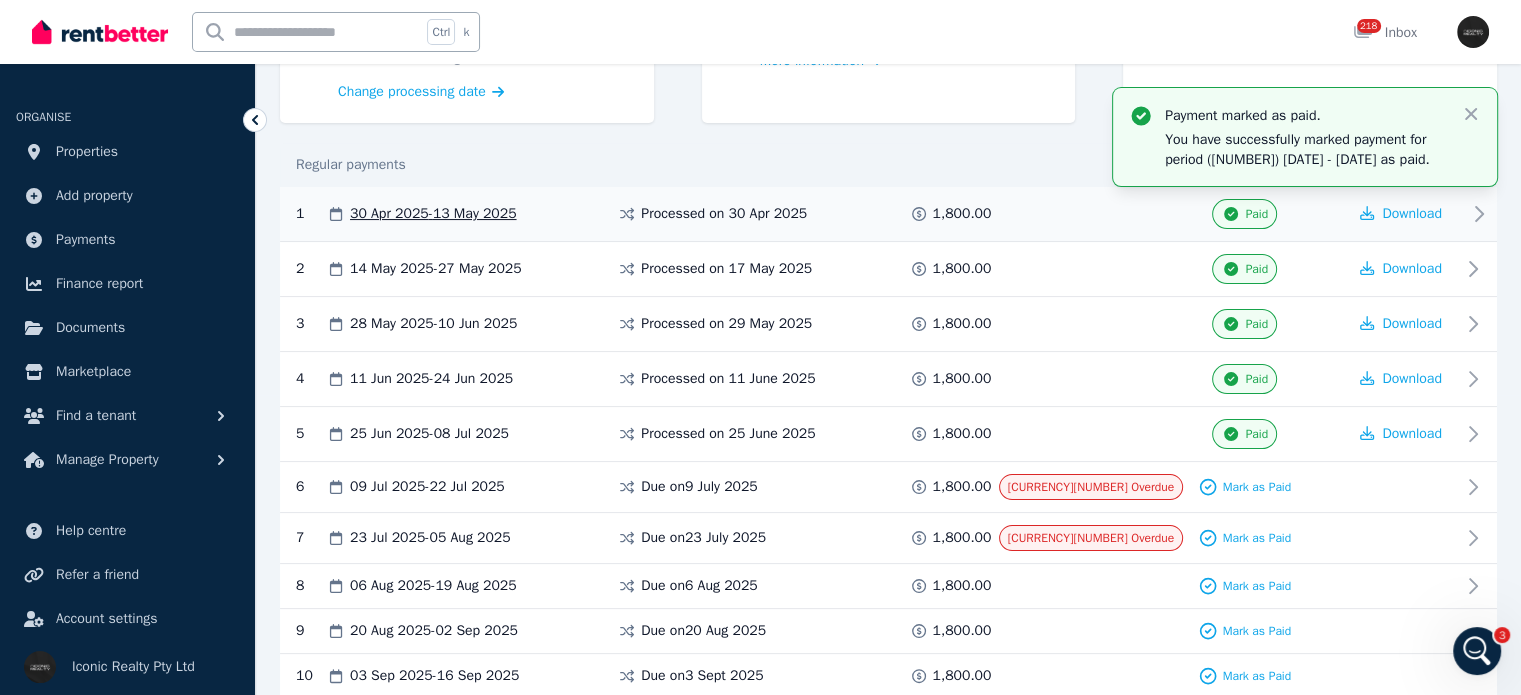 click on "[NUMBER] [DATE] - [DATE] Processed on [DATE] [CURRENCY] Paid Download" at bounding box center (888, 214) 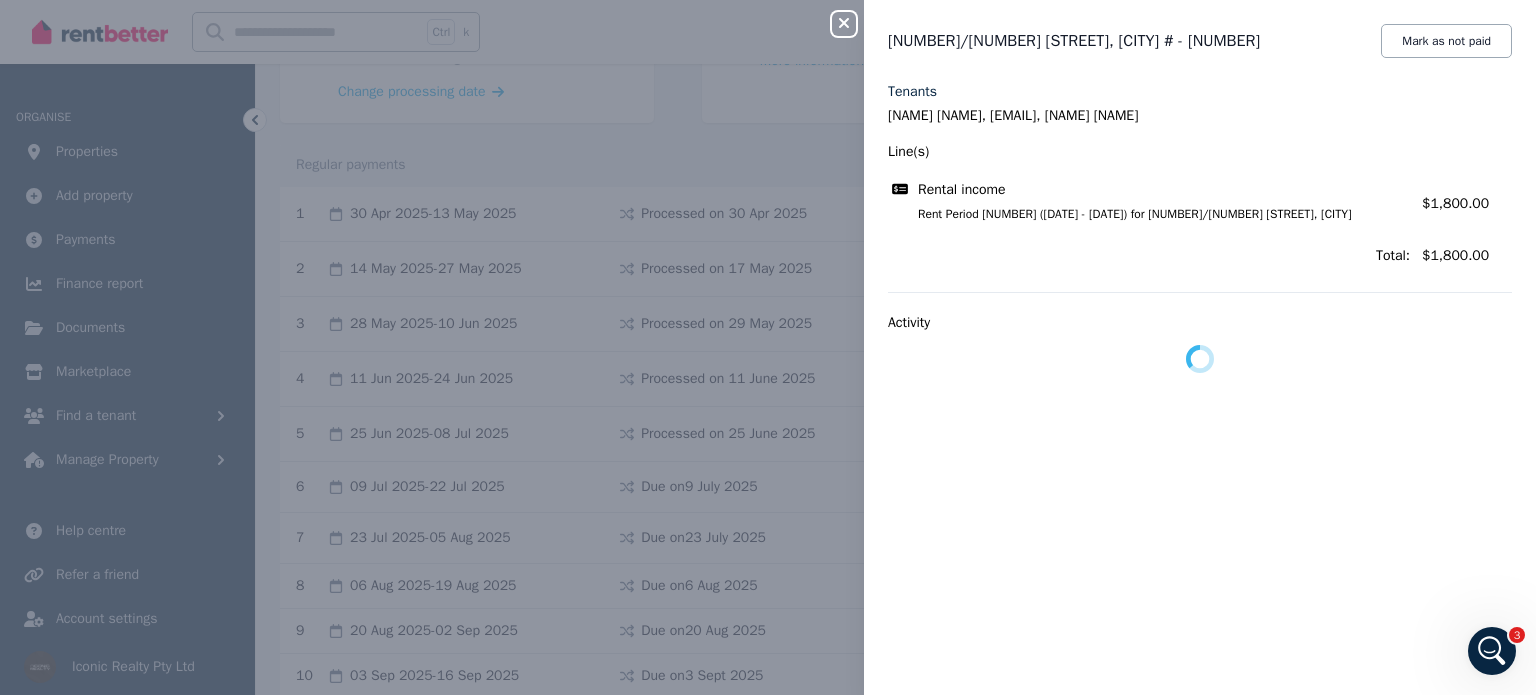 click on "Close panel [NUMBER]/[NUMBER] [STREET], [CITY] # - [NUMBER] Mark as not paid Tenants [NAME], [EMAIL], [NAME] Line(s) Rental income Rent Period [NUMBER] ([DATE]/[DATE]/[DATE]) for [NUMBER]/[NUMBER] [STREET], [CITY] Amount: [CURRENCY] [CURRENCY] Total: [CURRENCY] [CURRENCY] Activity" at bounding box center [768, 347] 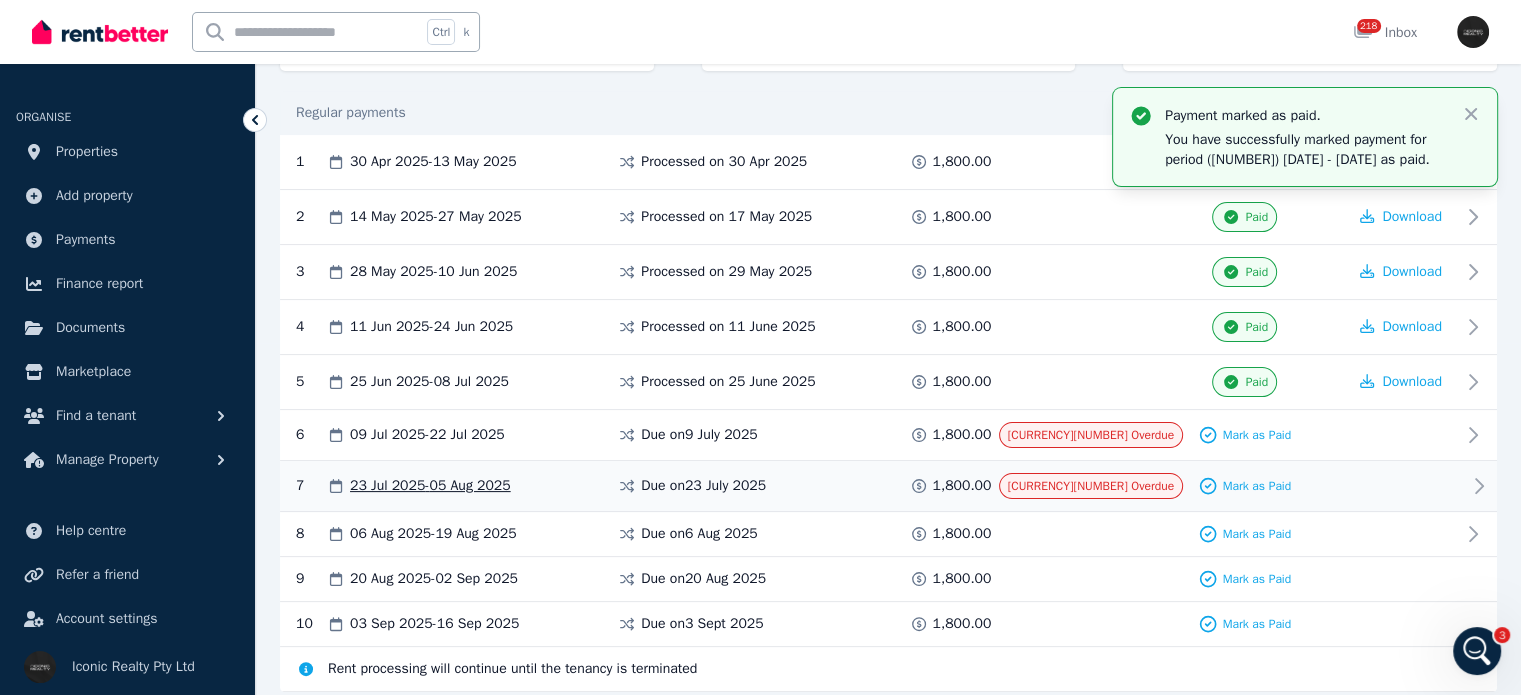 scroll, scrollTop: 400, scrollLeft: 0, axis: vertical 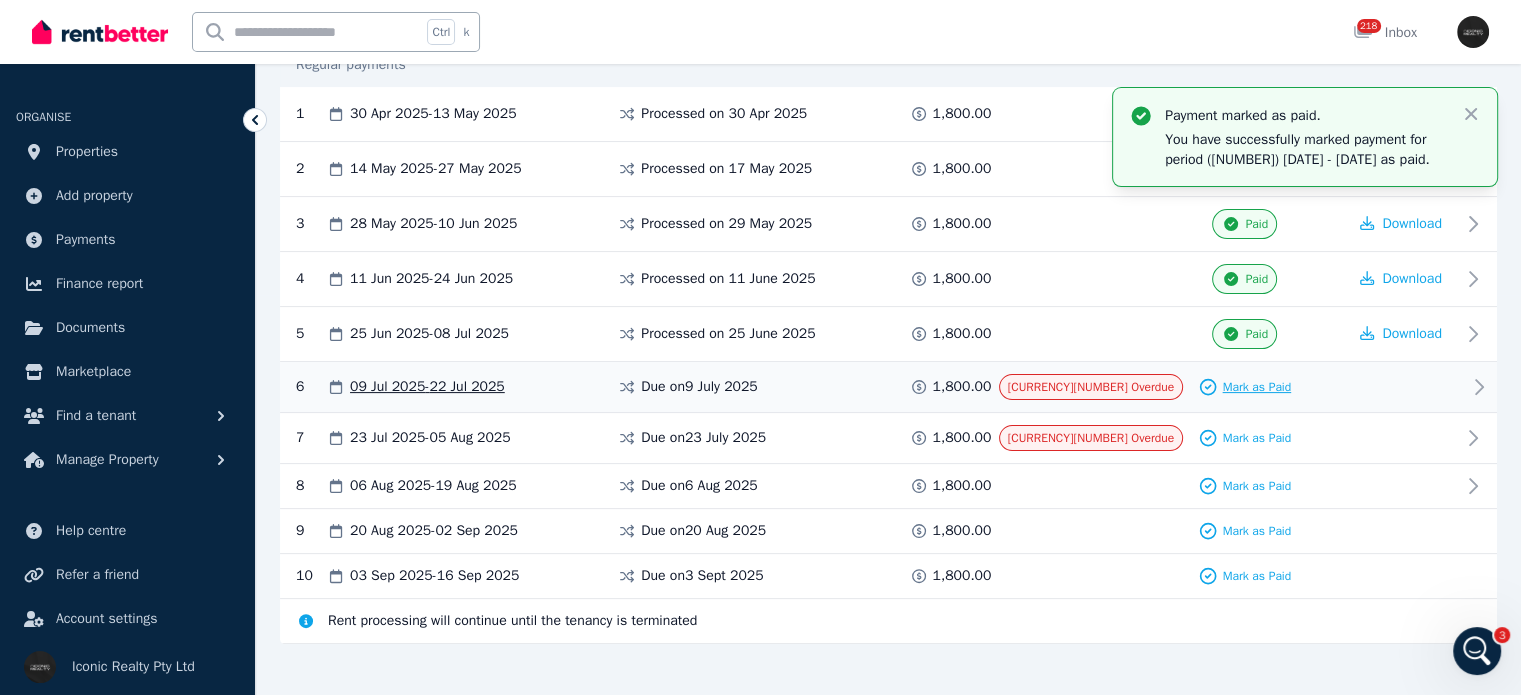 click on "Mark as Paid" at bounding box center [1256, 387] 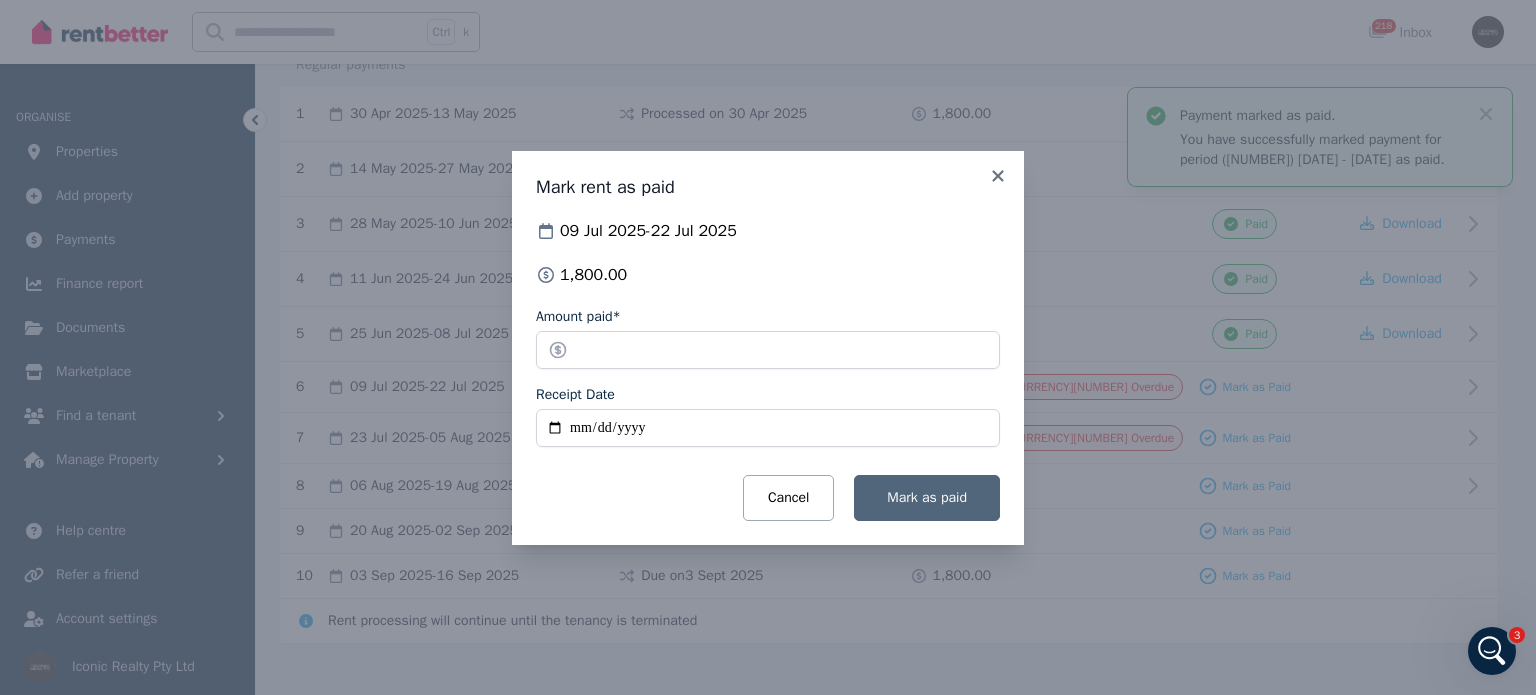 click on "Mark as paid" at bounding box center [927, 497] 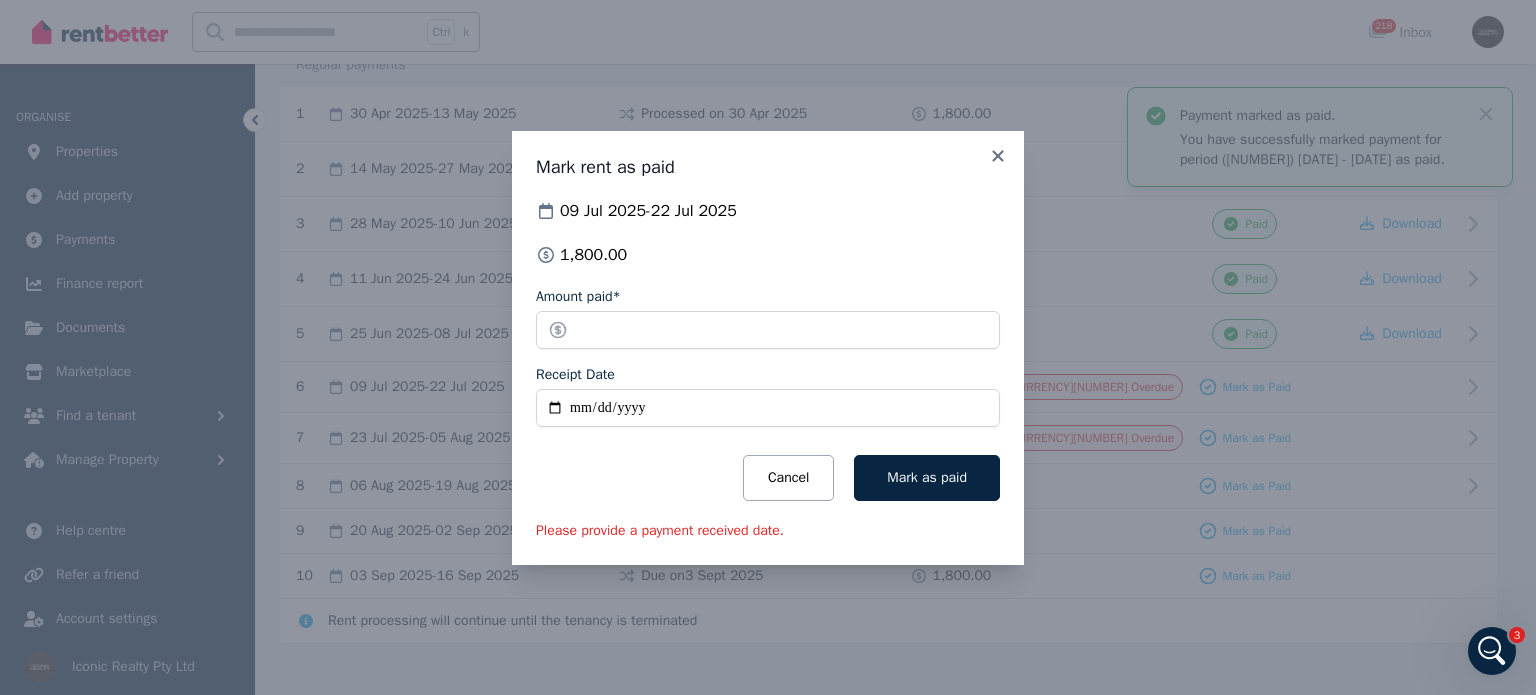 click on "Receipt Date" at bounding box center [768, 408] 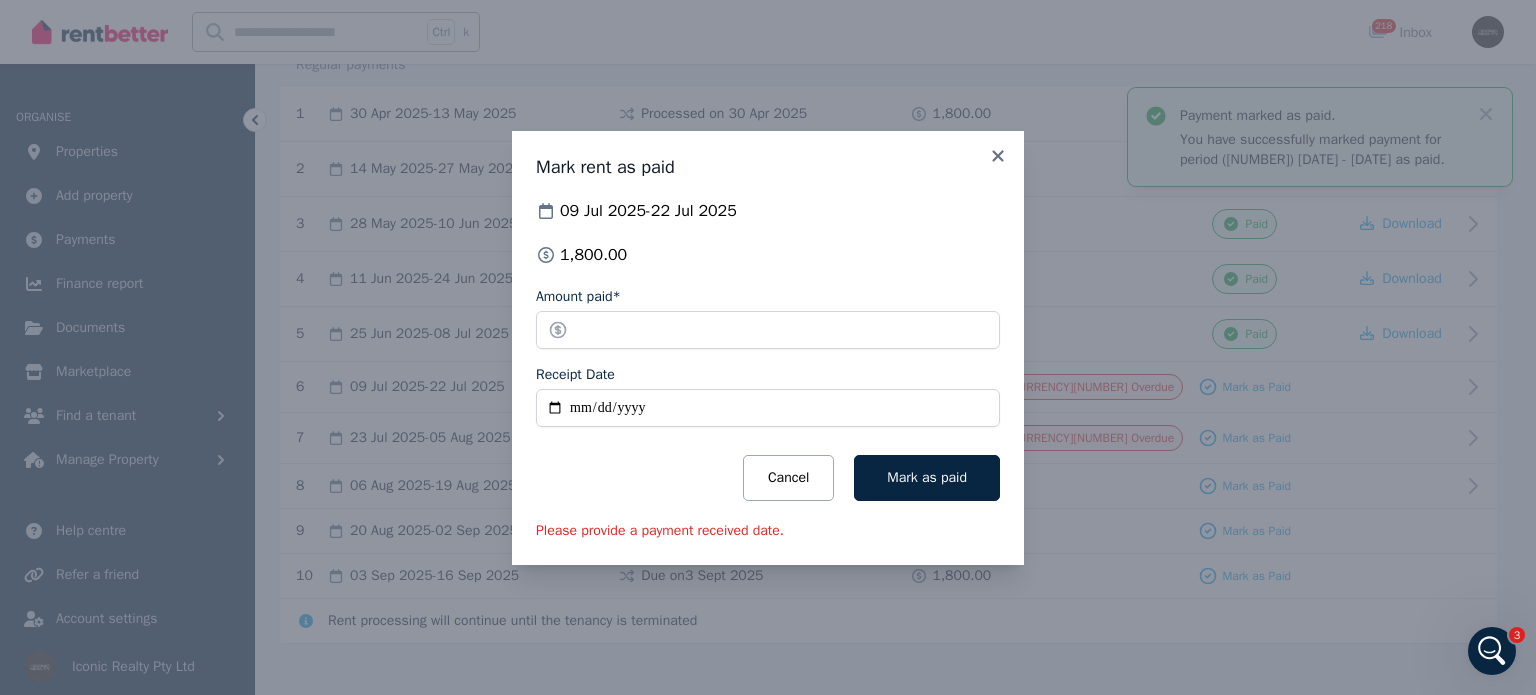 type on "**********" 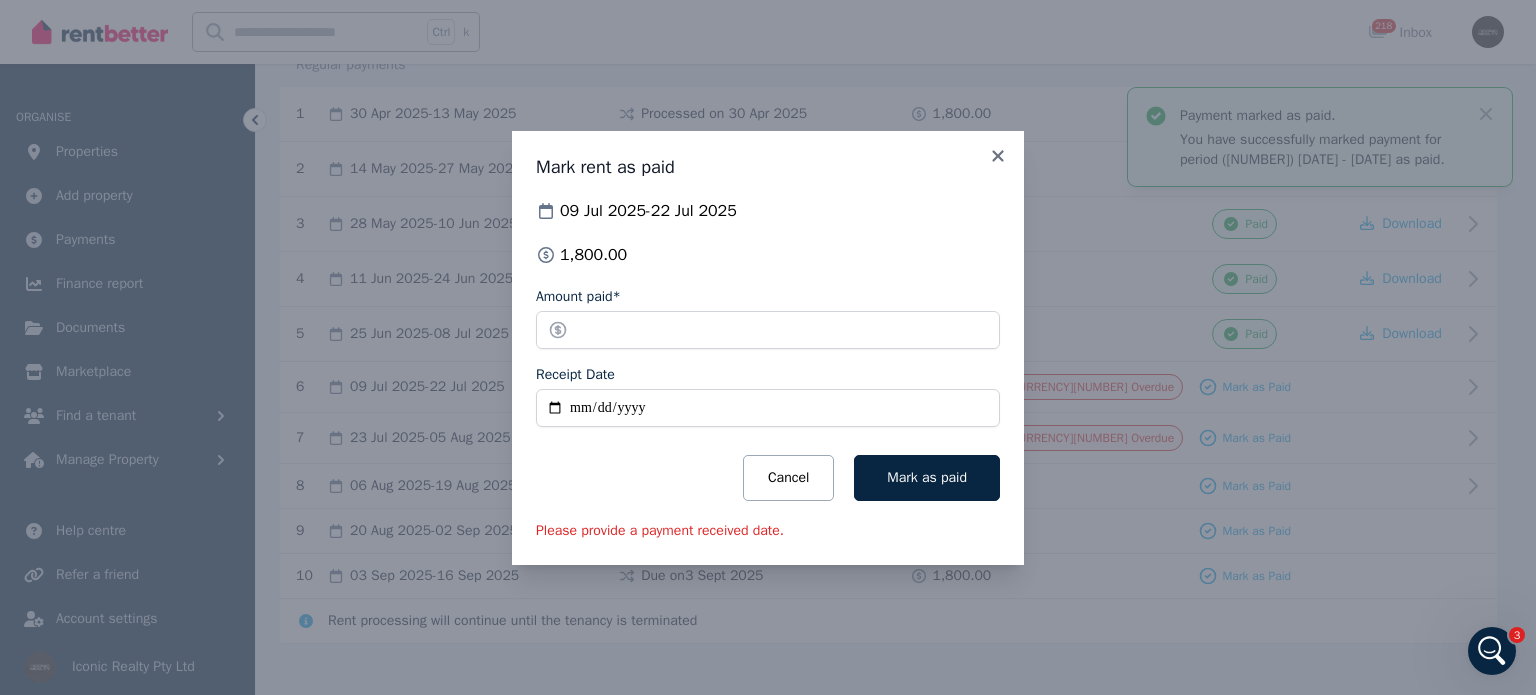 click on "Mark as paid" at bounding box center (927, 478) 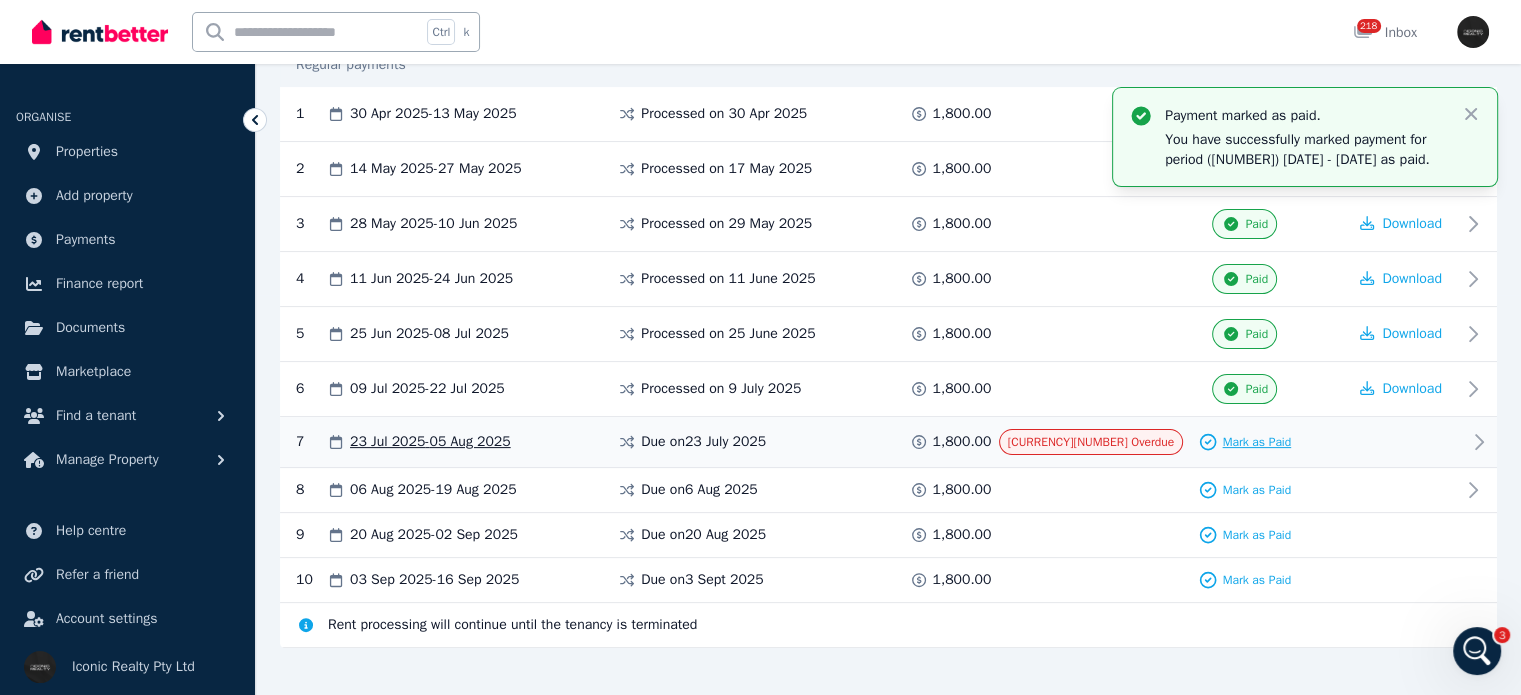 click on "Mark as Paid" at bounding box center [1256, 442] 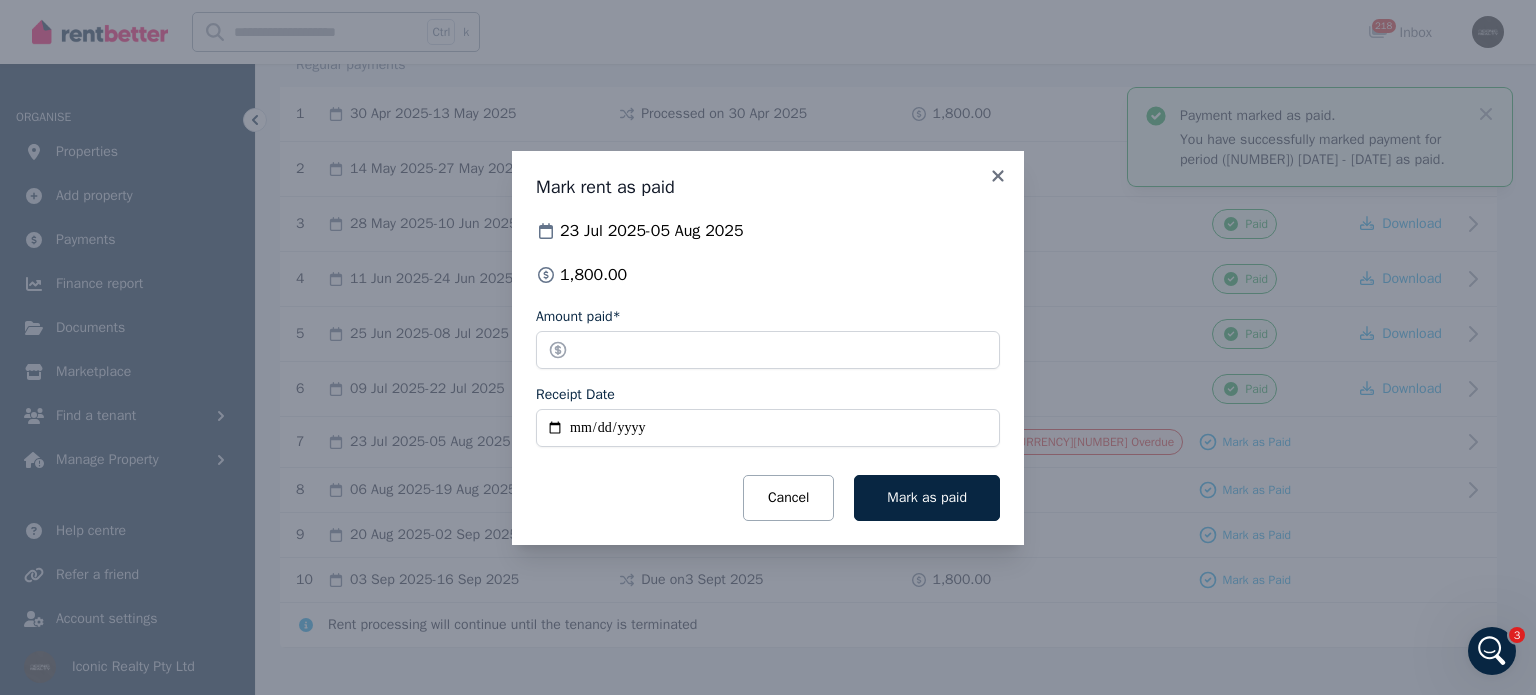 click on "Receipt Date" at bounding box center (768, 428) 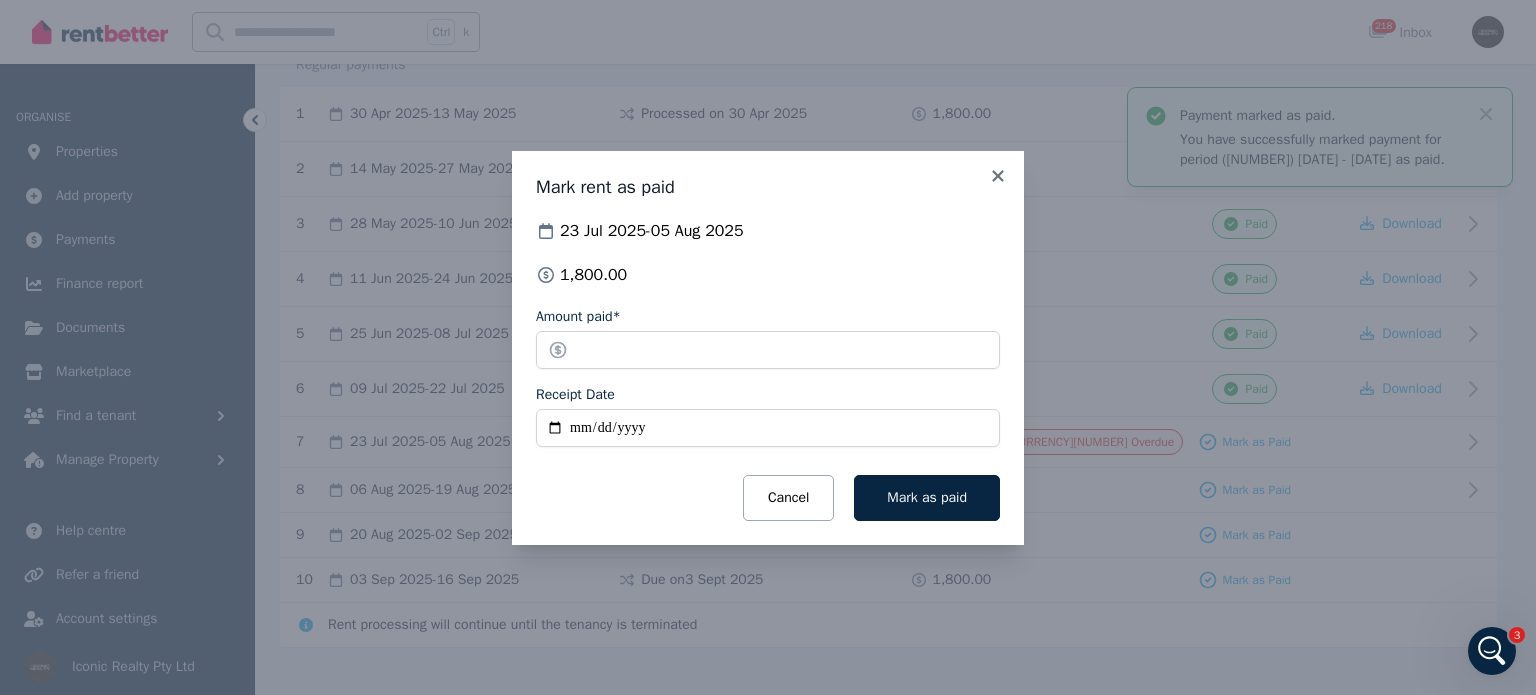 type on "**********" 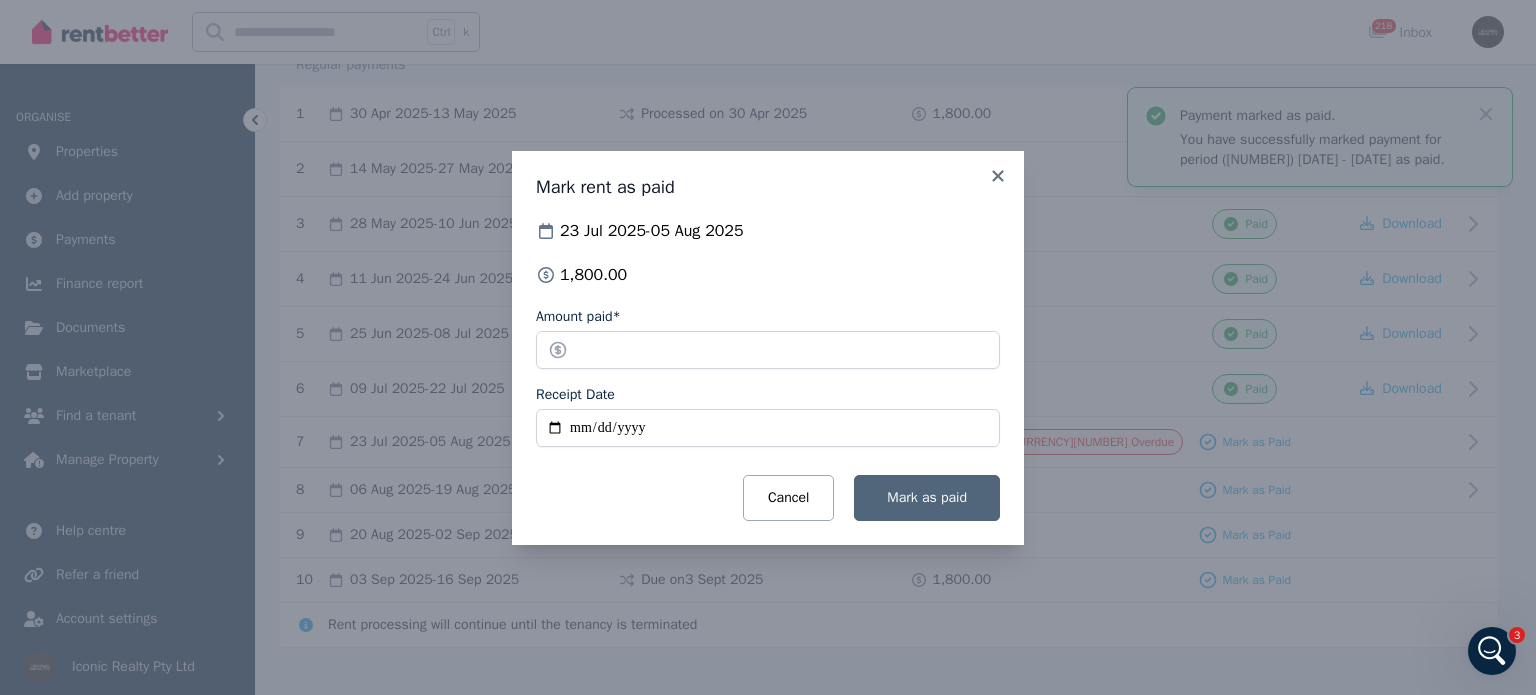 click on "Mark as paid" at bounding box center (927, 498) 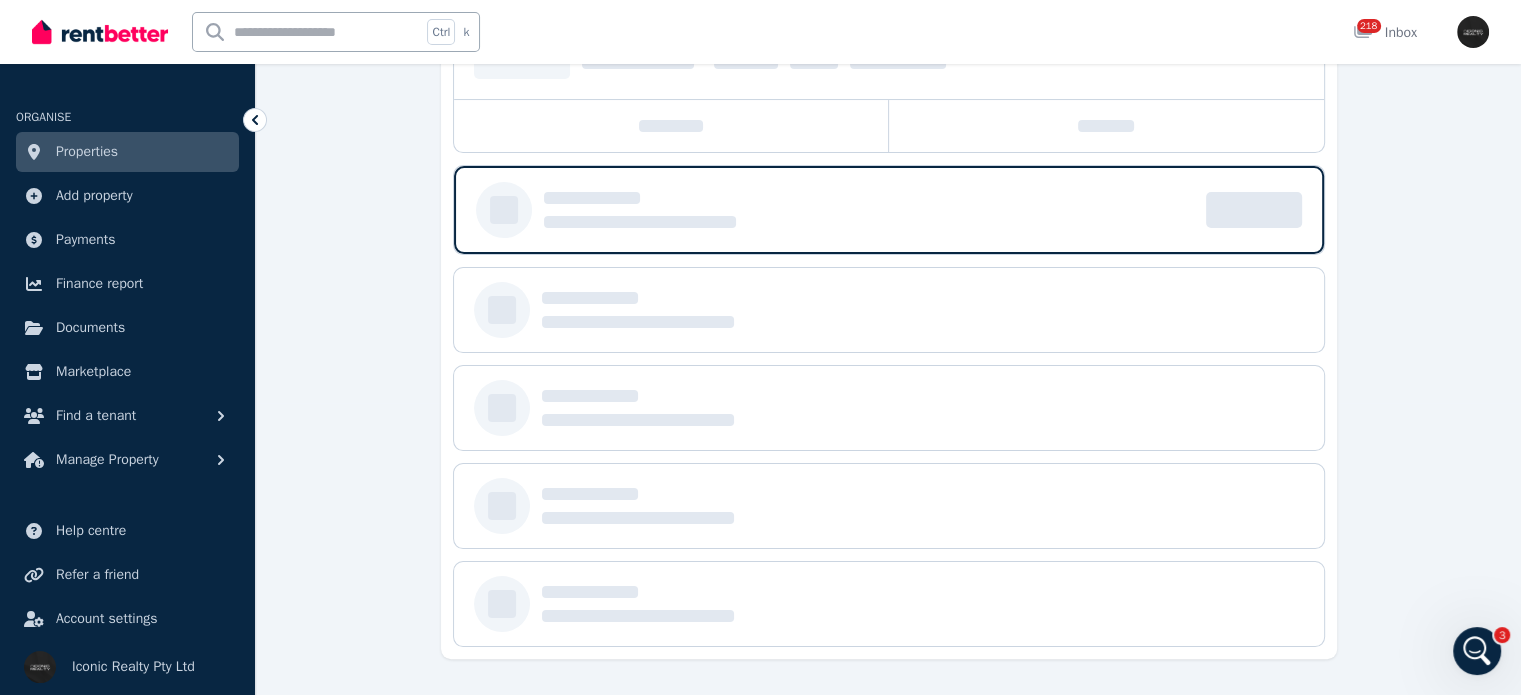 scroll, scrollTop: 0, scrollLeft: 0, axis: both 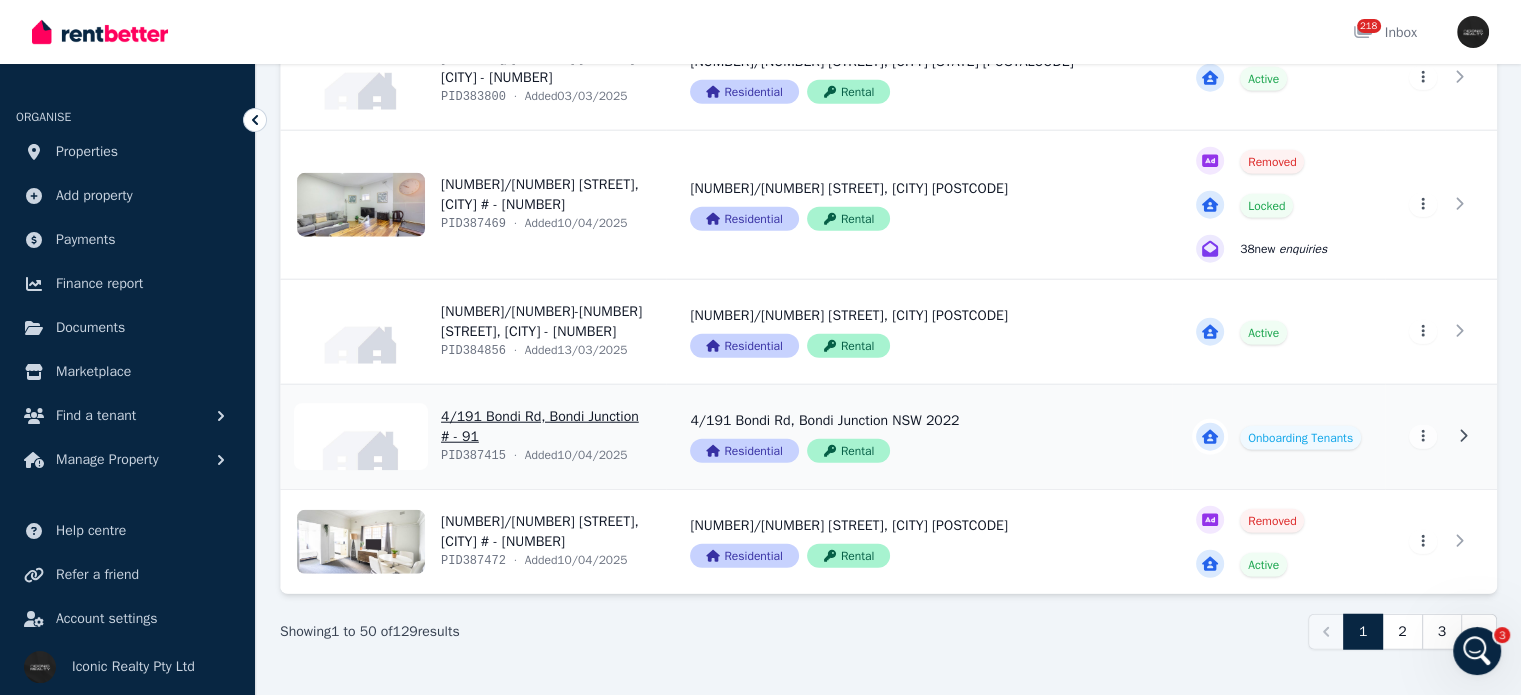 click on "View property details" at bounding box center [473, 437] 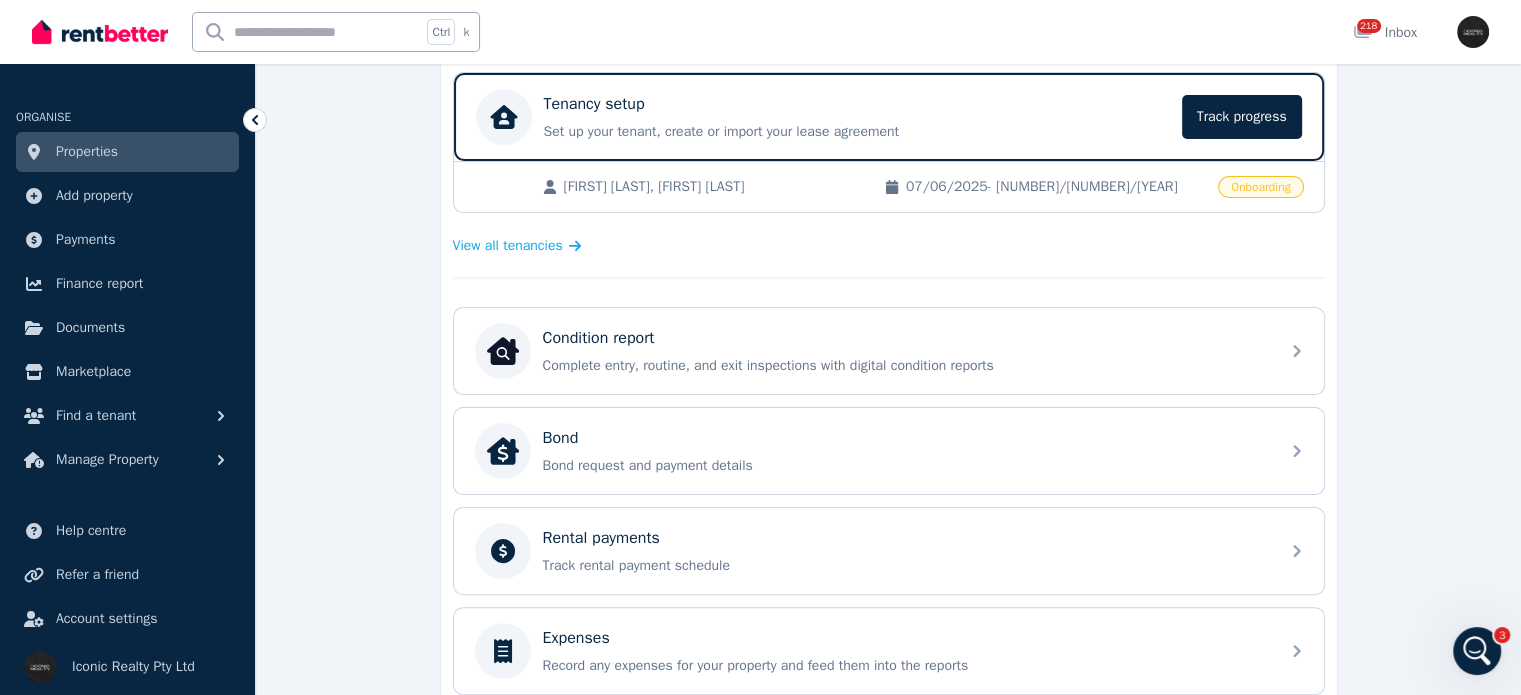 scroll, scrollTop: 400, scrollLeft: 0, axis: vertical 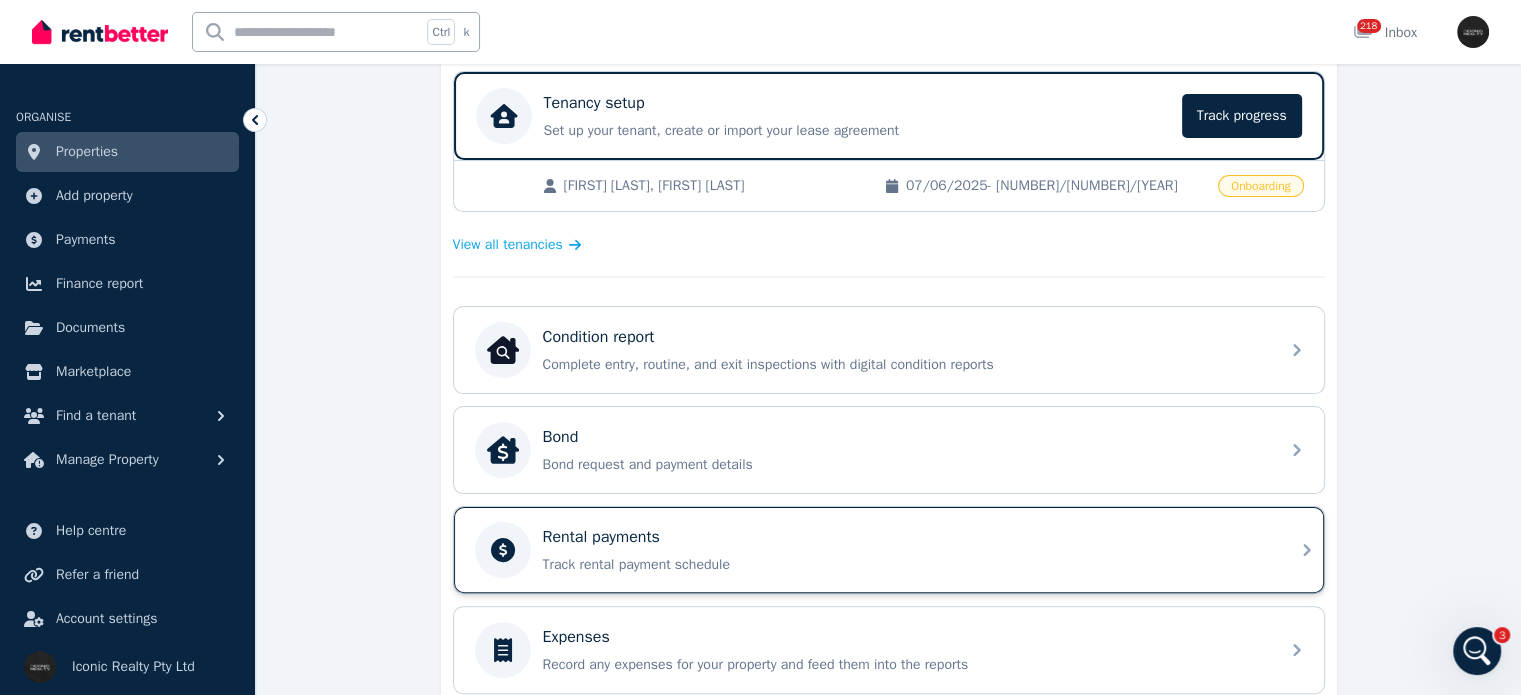 click on "Track rental payment schedule" at bounding box center (905, 565) 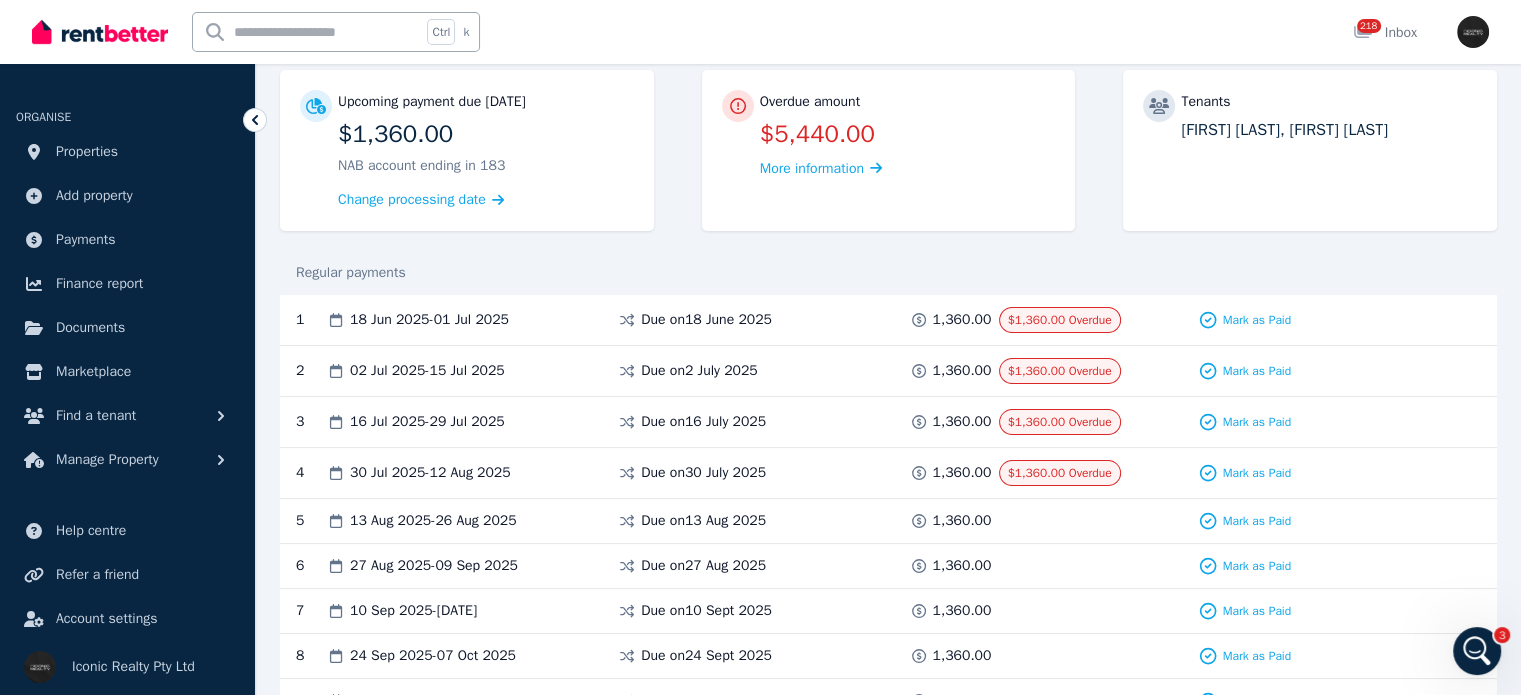 scroll, scrollTop: 200, scrollLeft: 0, axis: vertical 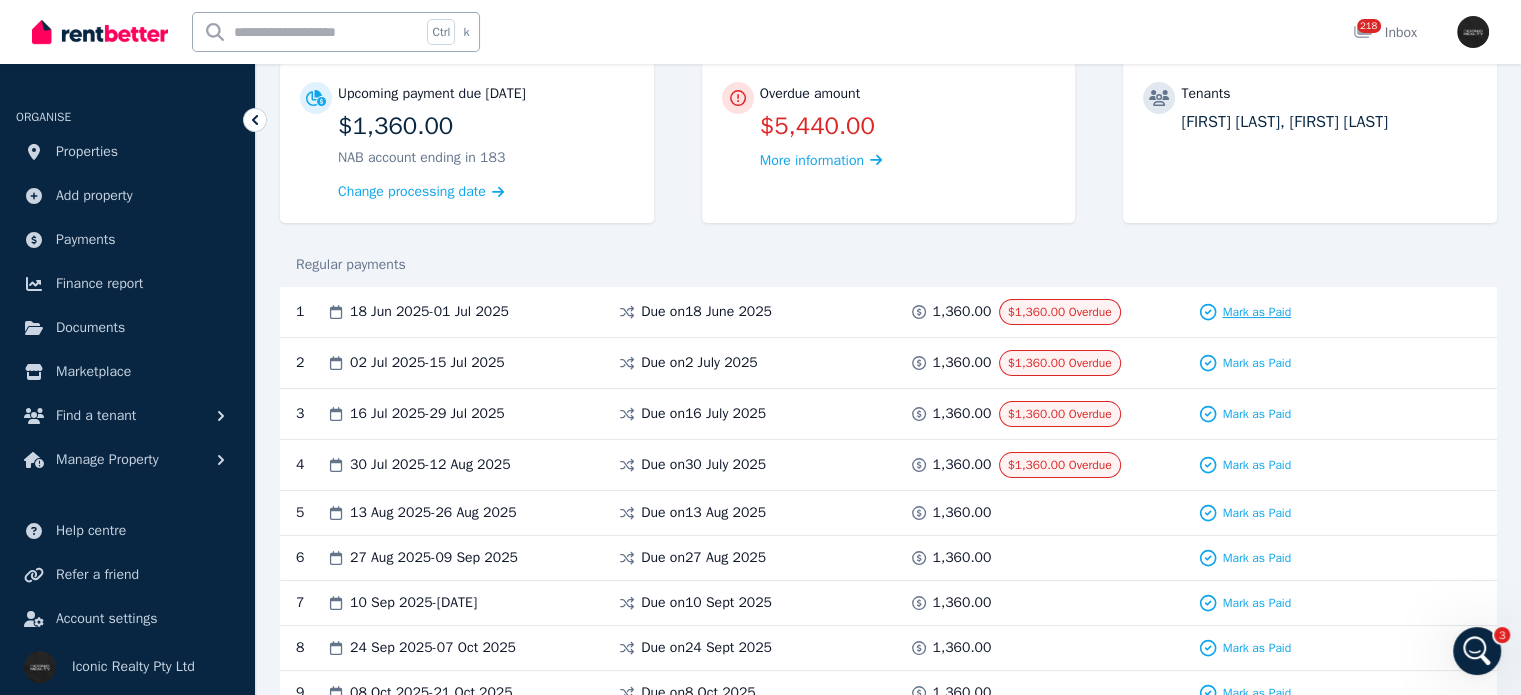 click on "Mark as Paid" at bounding box center [1256, 312] 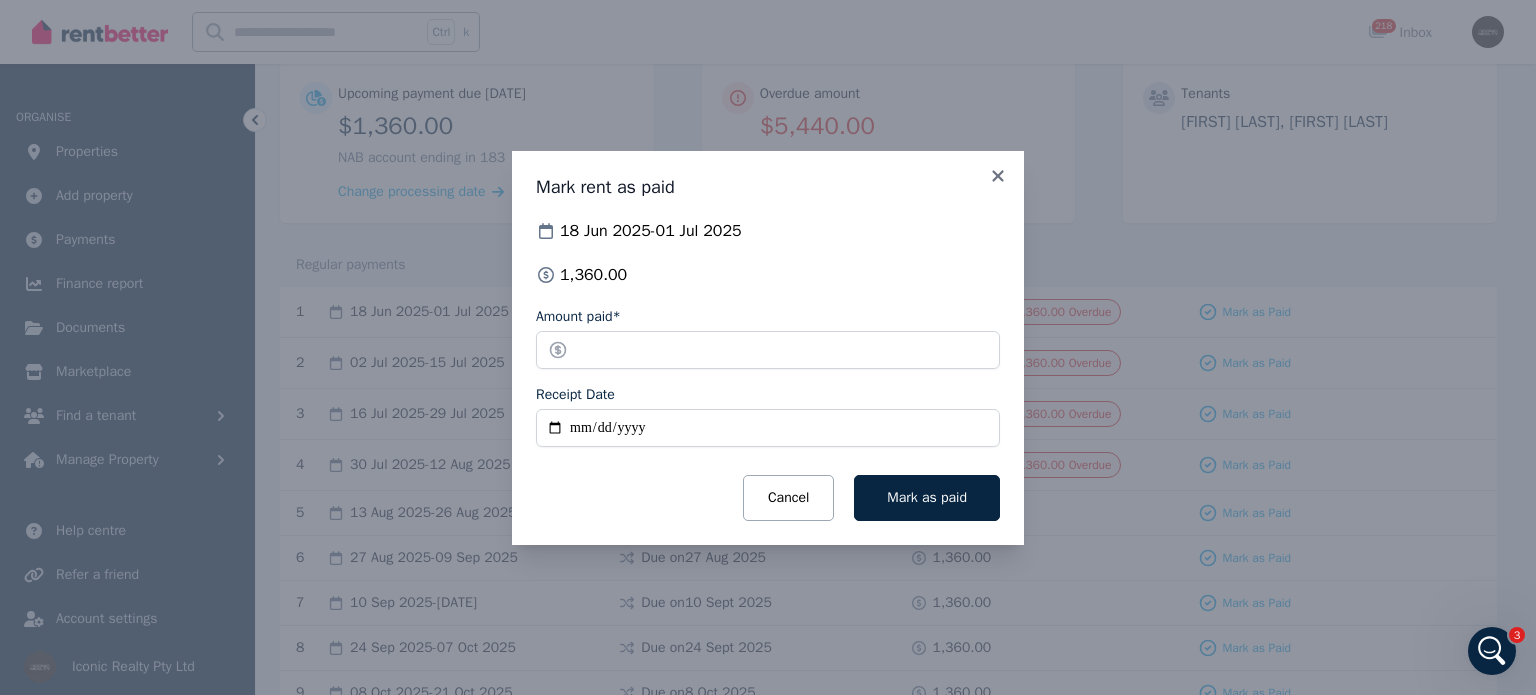 click on "Receipt Date" at bounding box center (768, 428) 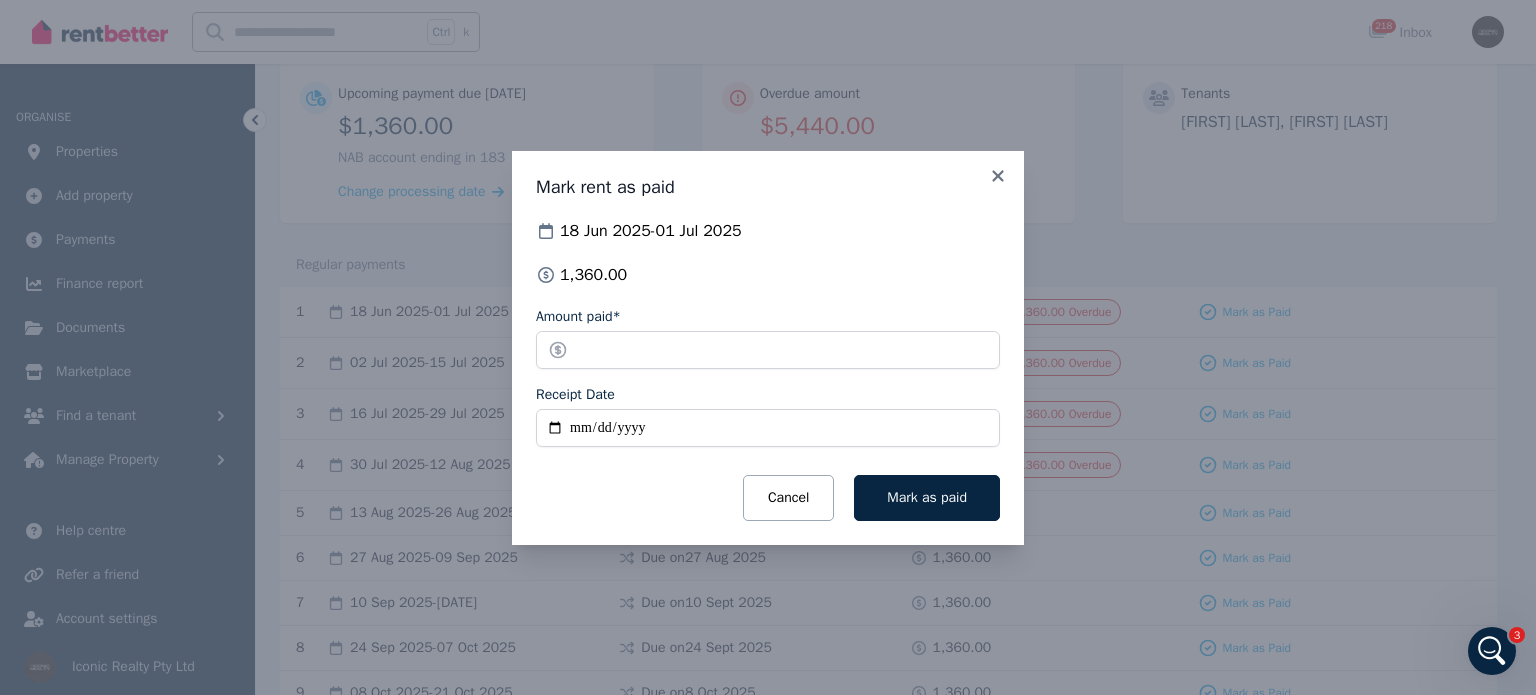 type on "**********" 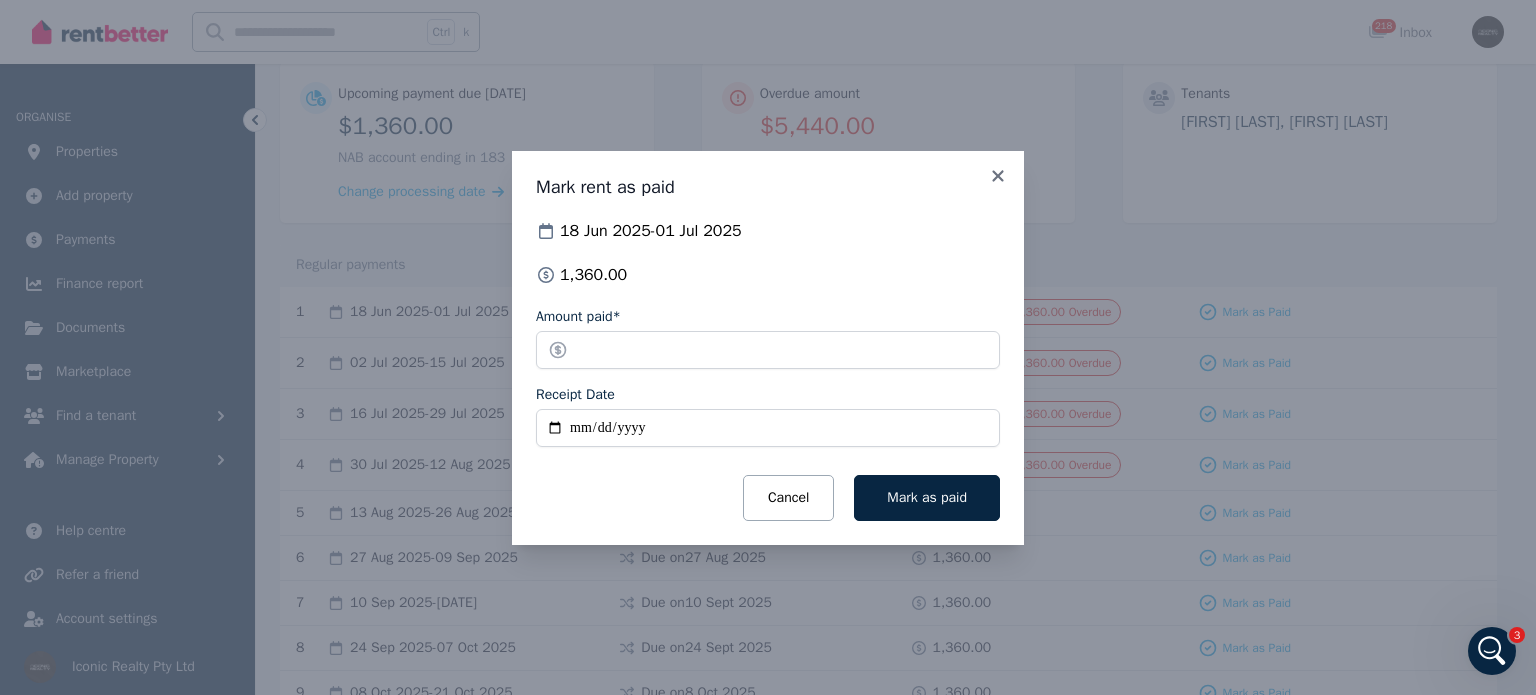 click on "Mark as paid" at bounding box center [927, 497] 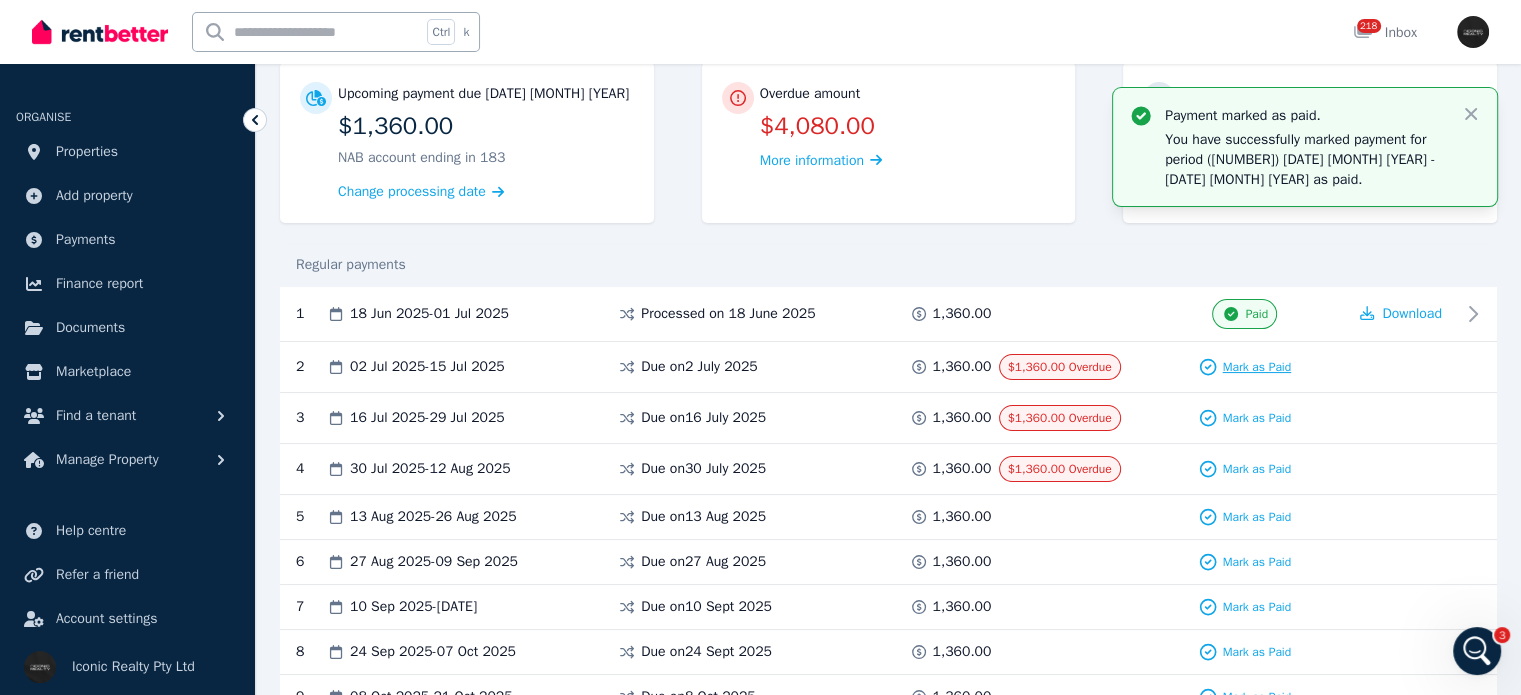 click on "Mark as Paid" at bounding box center (1256, 367) 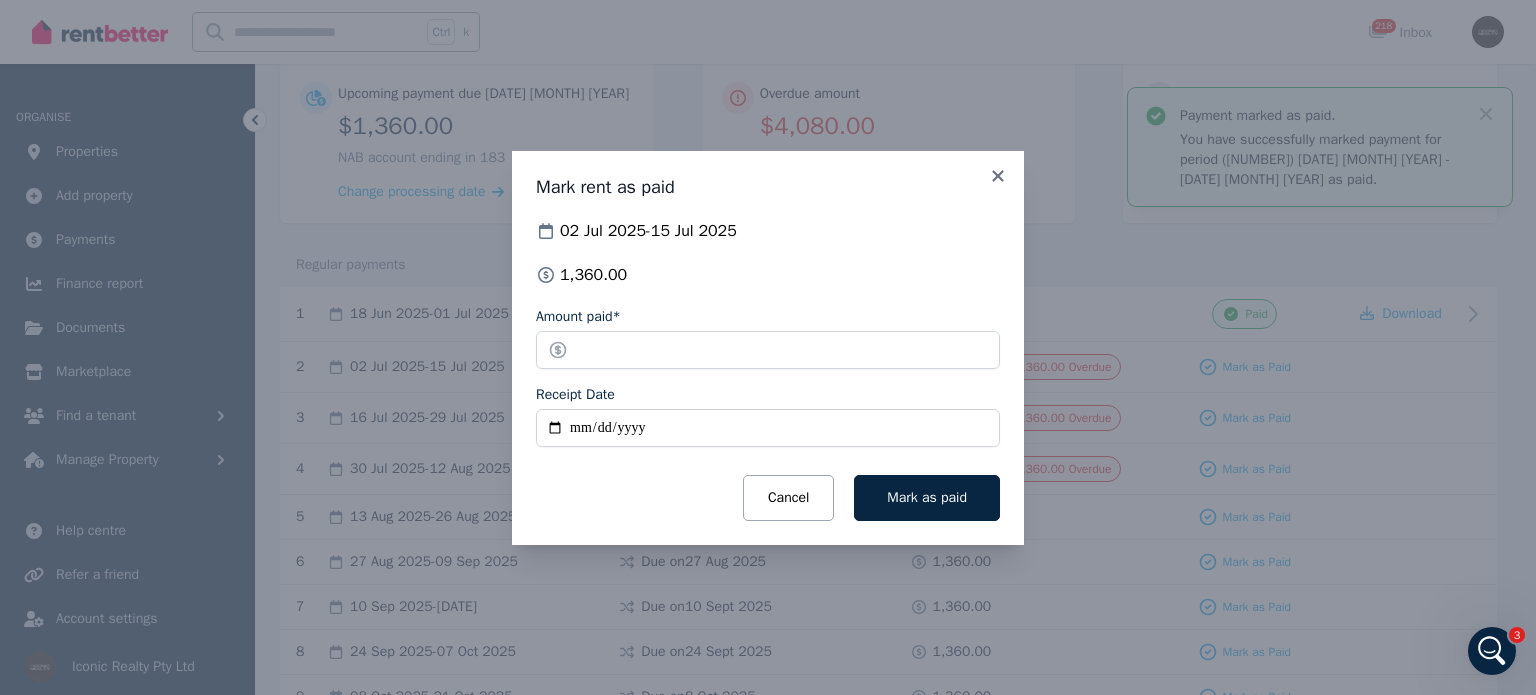 click on "Receipt Date" at bounding box center [768, 428] 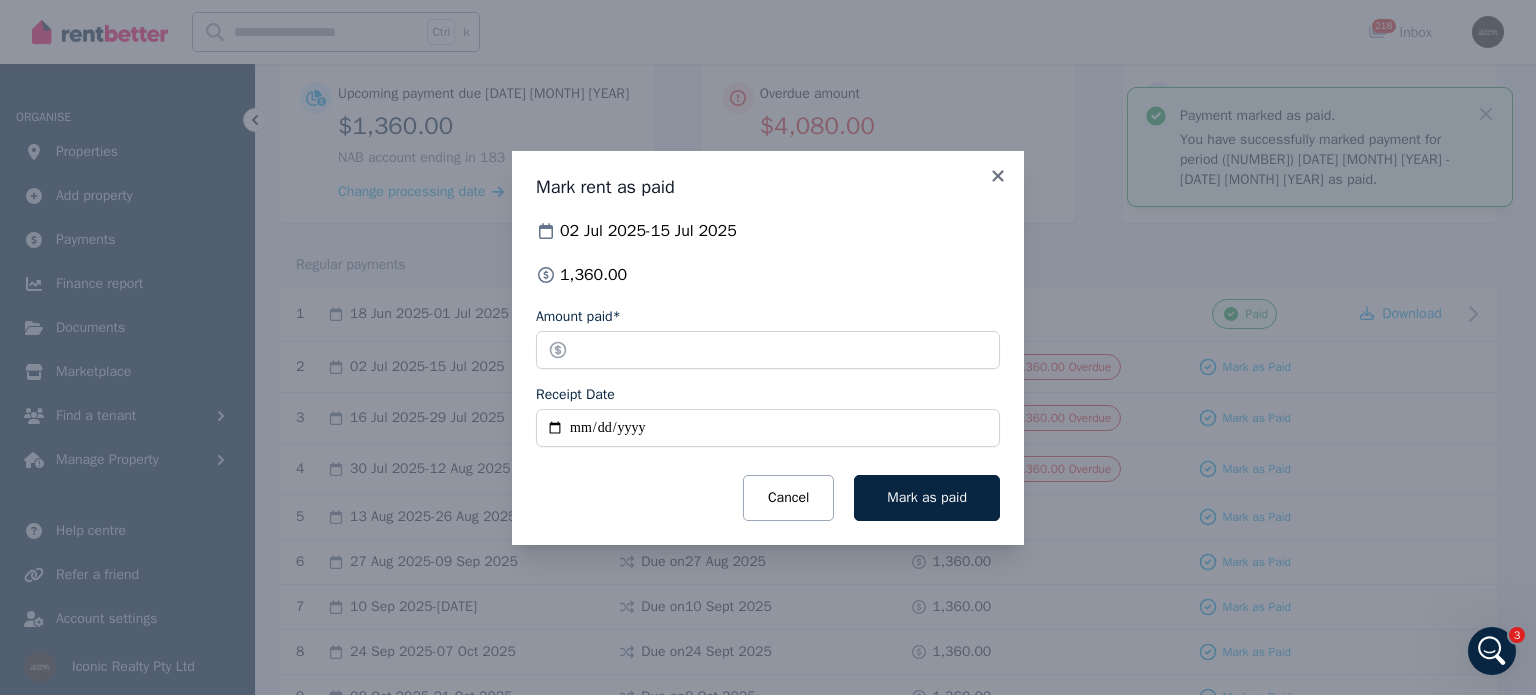 type on "**********" 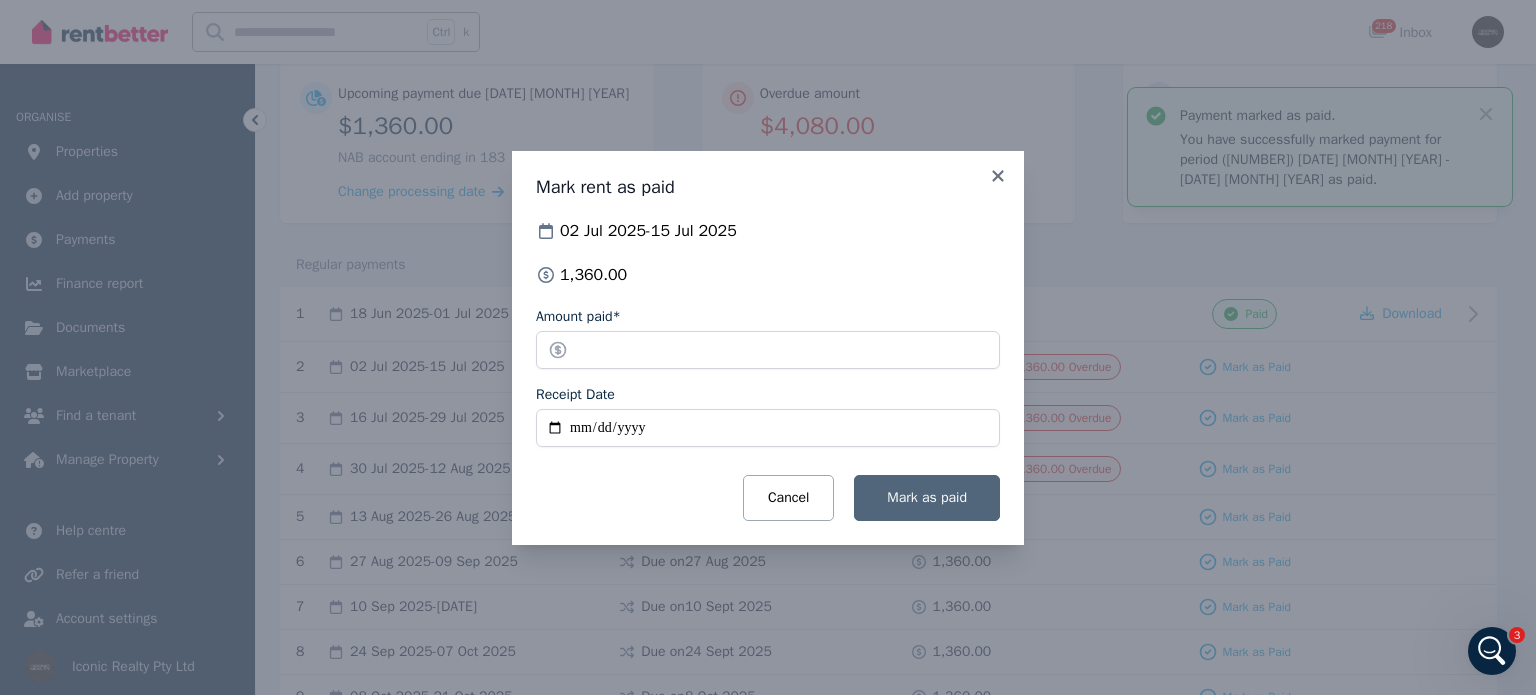 click on "Mark as paid" at bounding box center [927, 498] 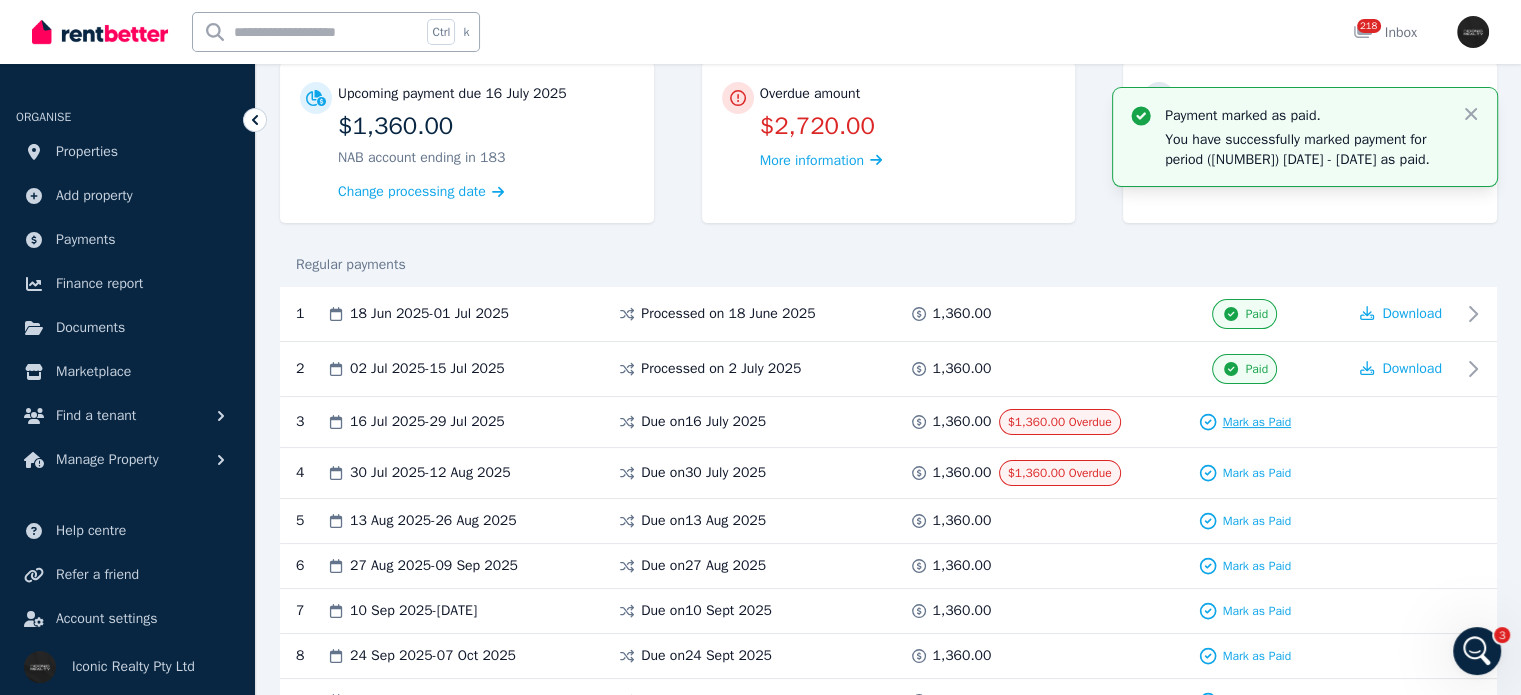click on "Mark as Paid" at bounding box center [1256, 422] 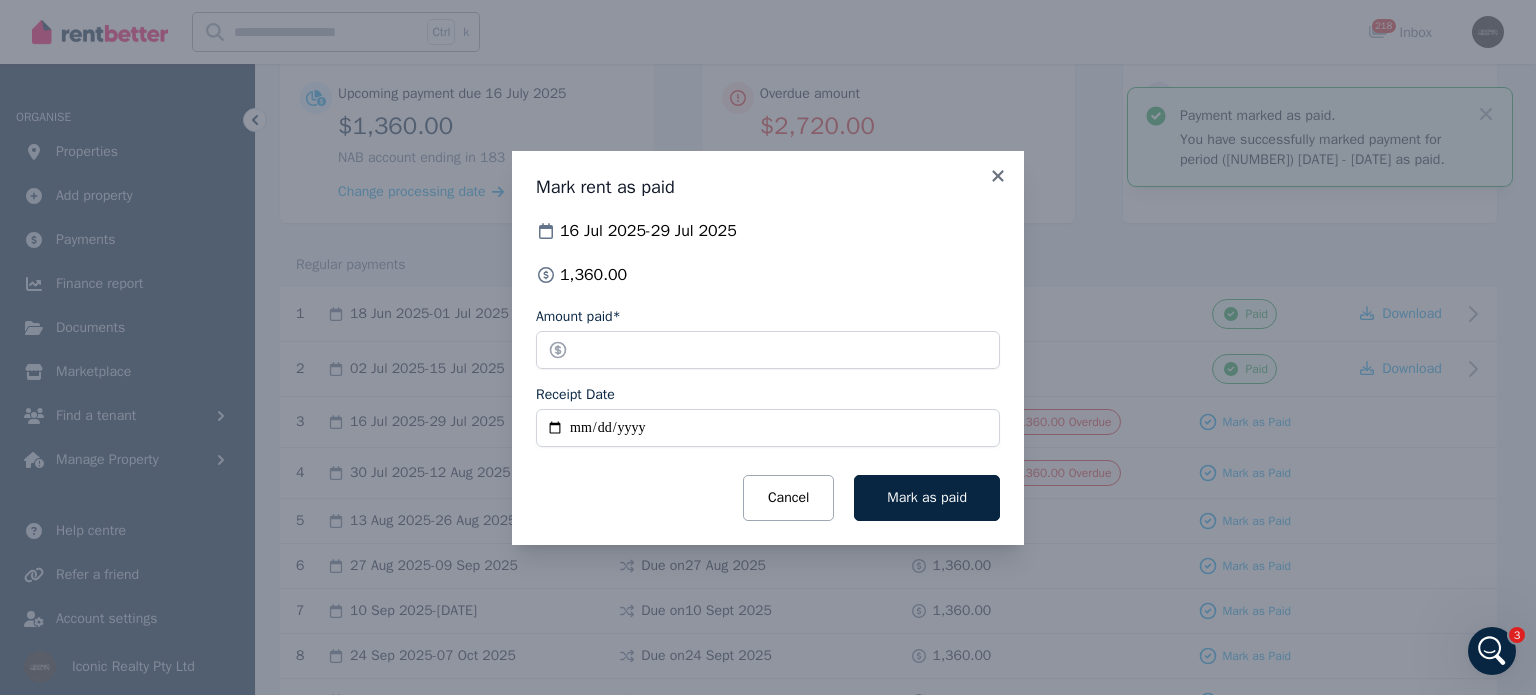 click on "Receipt Date" at bounding box center (768, 428) 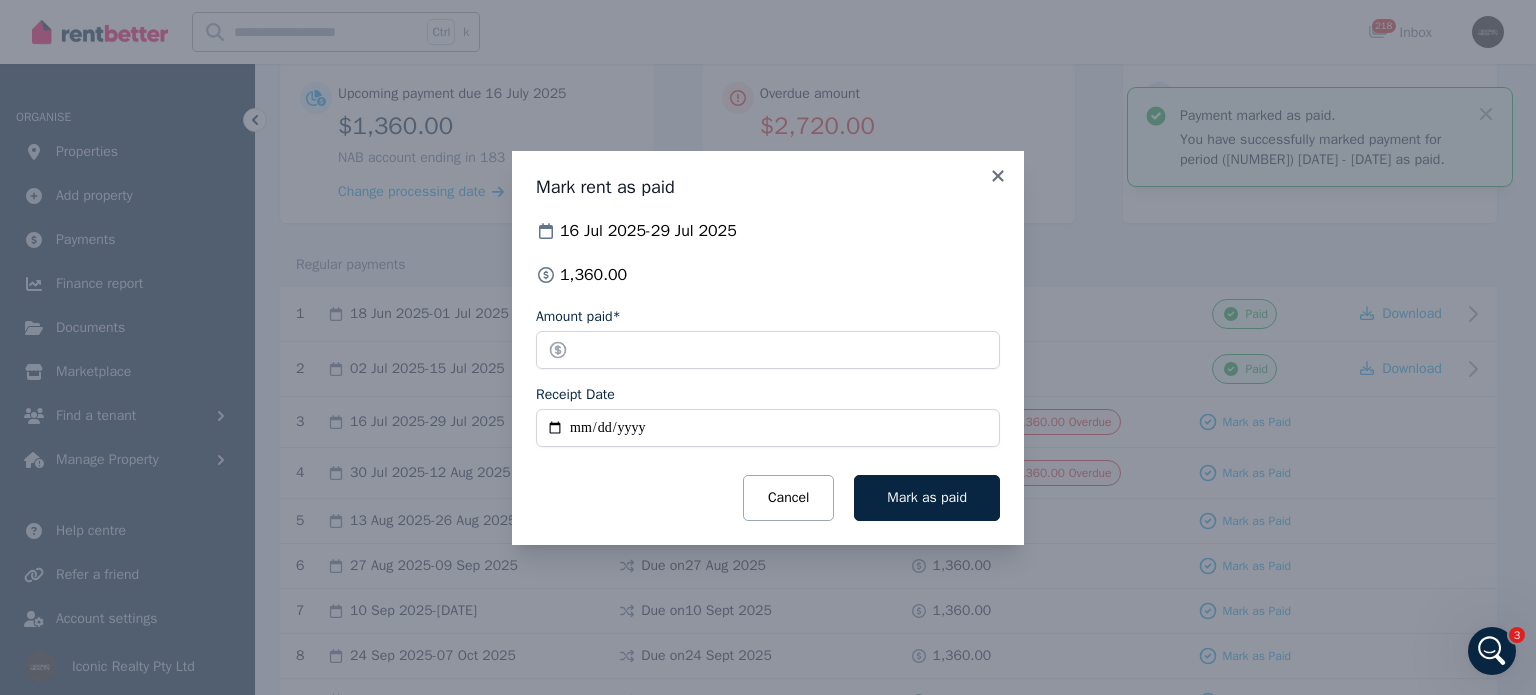 type on "**********" 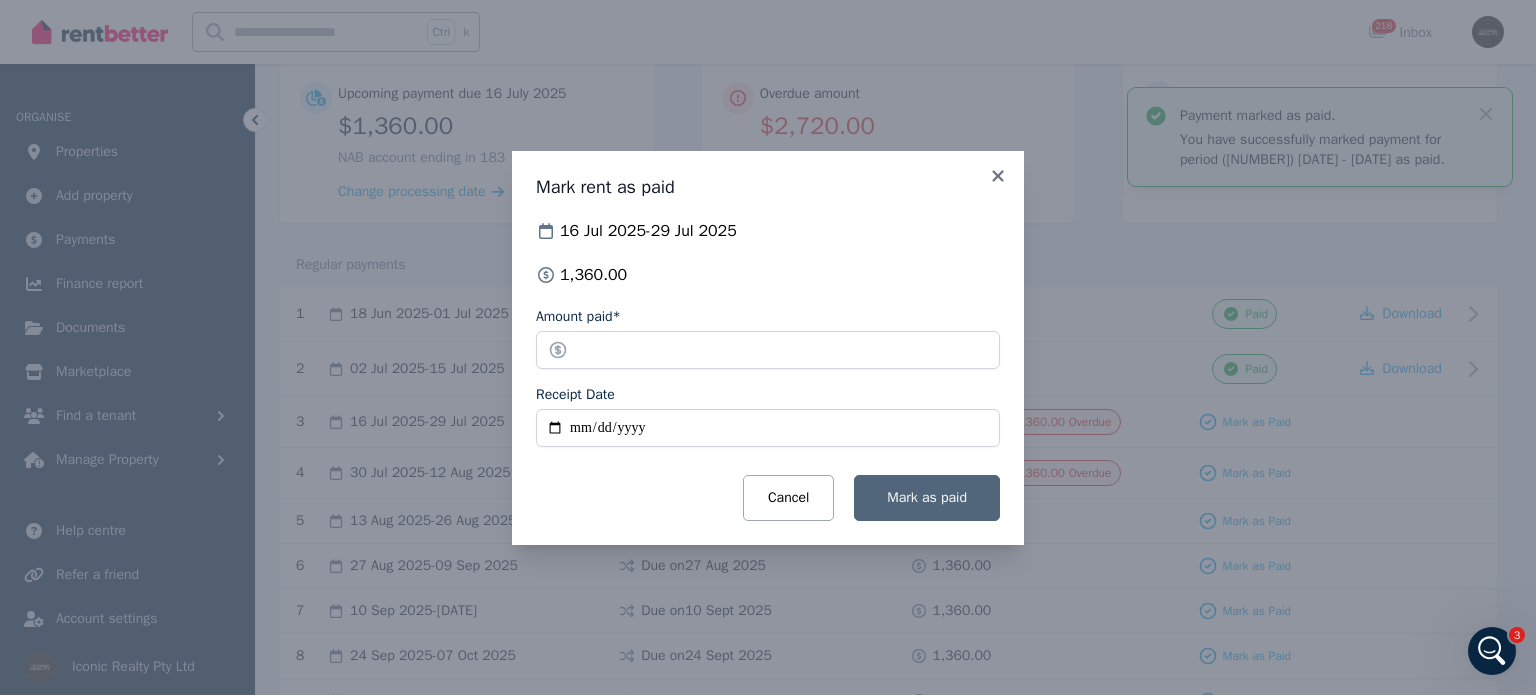 click on "Mark as paid" at bounding box center [927, 498] 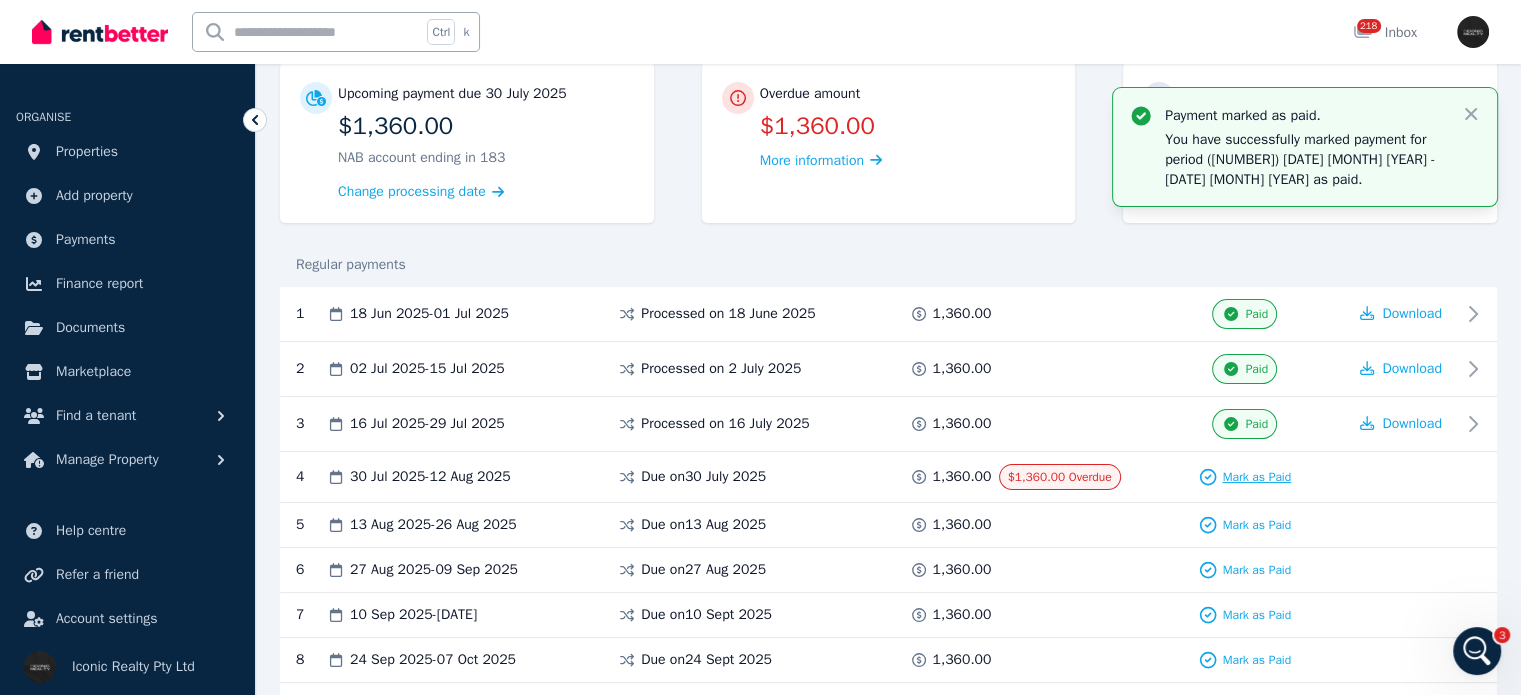 click on "Mark as Paid" at bounding box center (1256, 477) 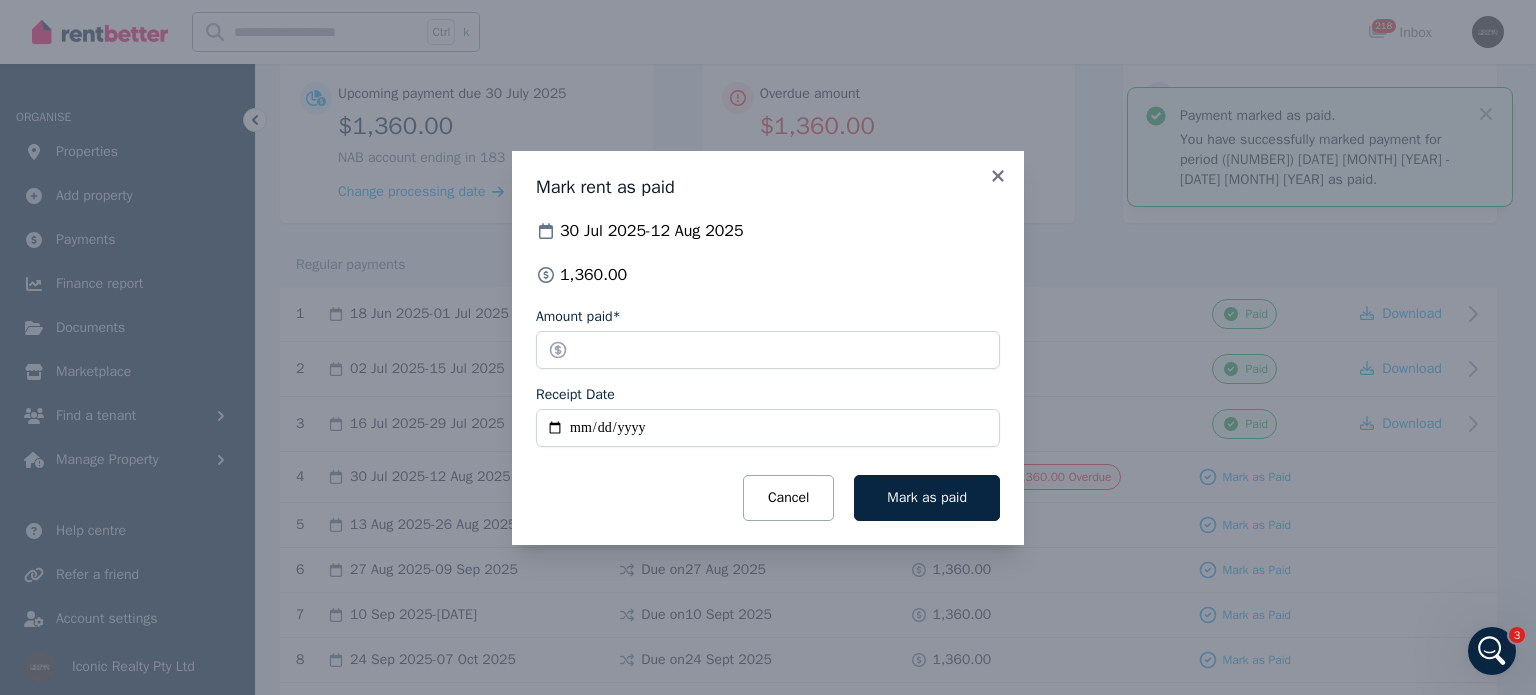 click on "Receipt Date" at bounding box center [768, 428] 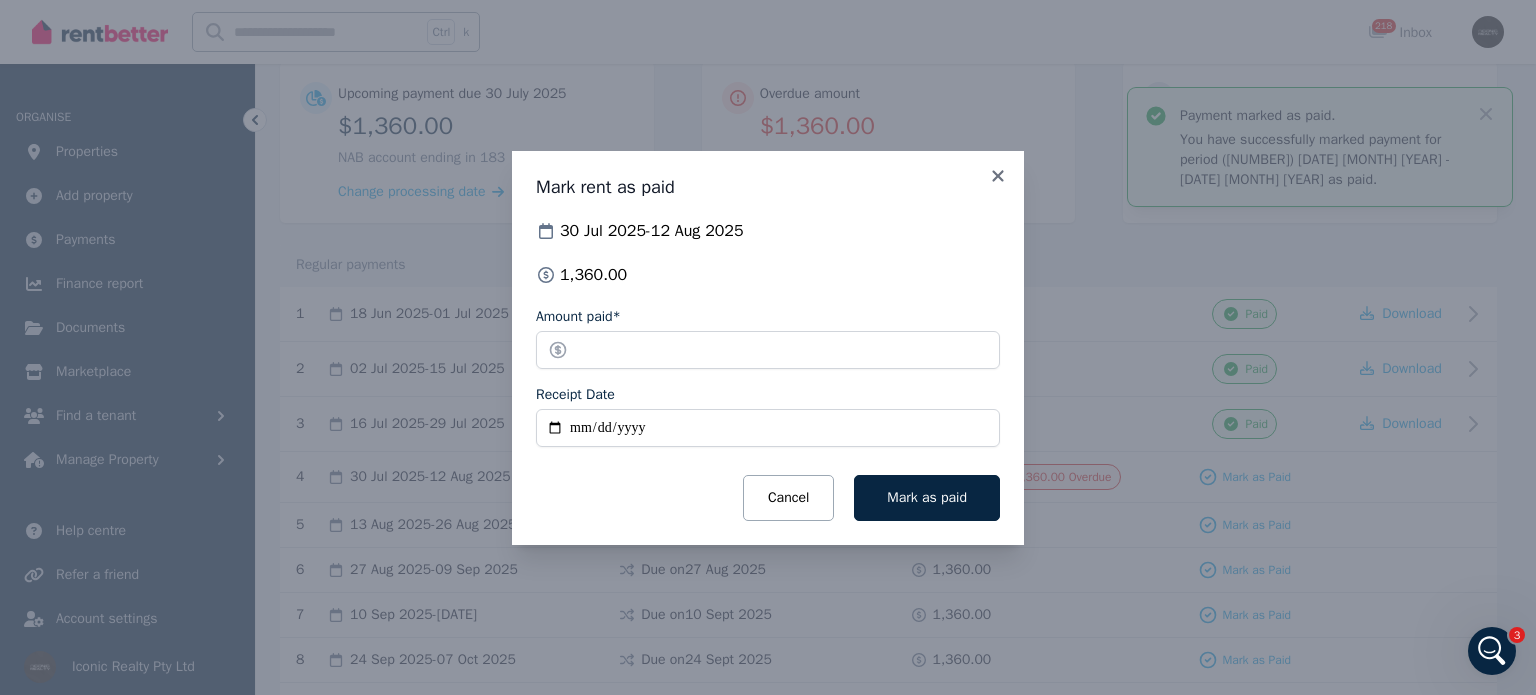 click on "**********" at bounding box center [768, 348] 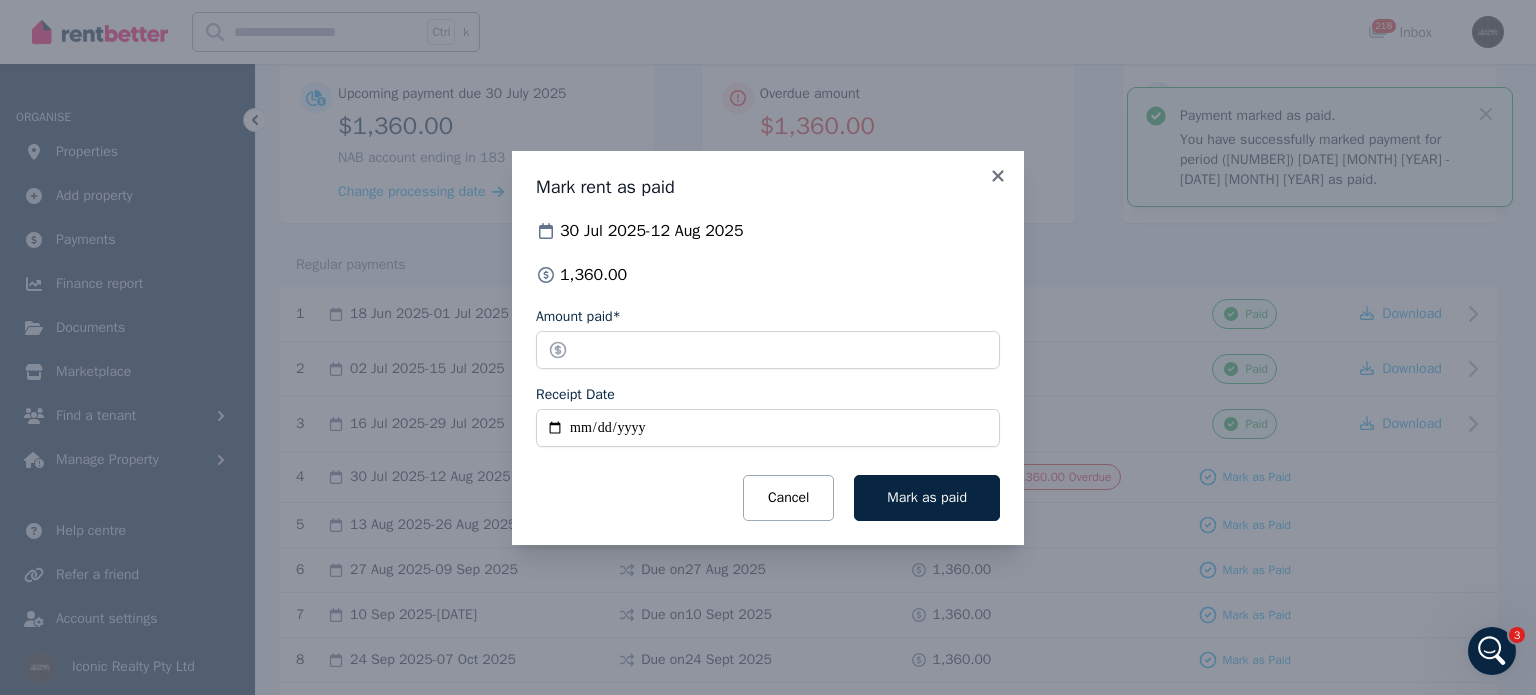 click on "**********" at bounding box center (768, 428) 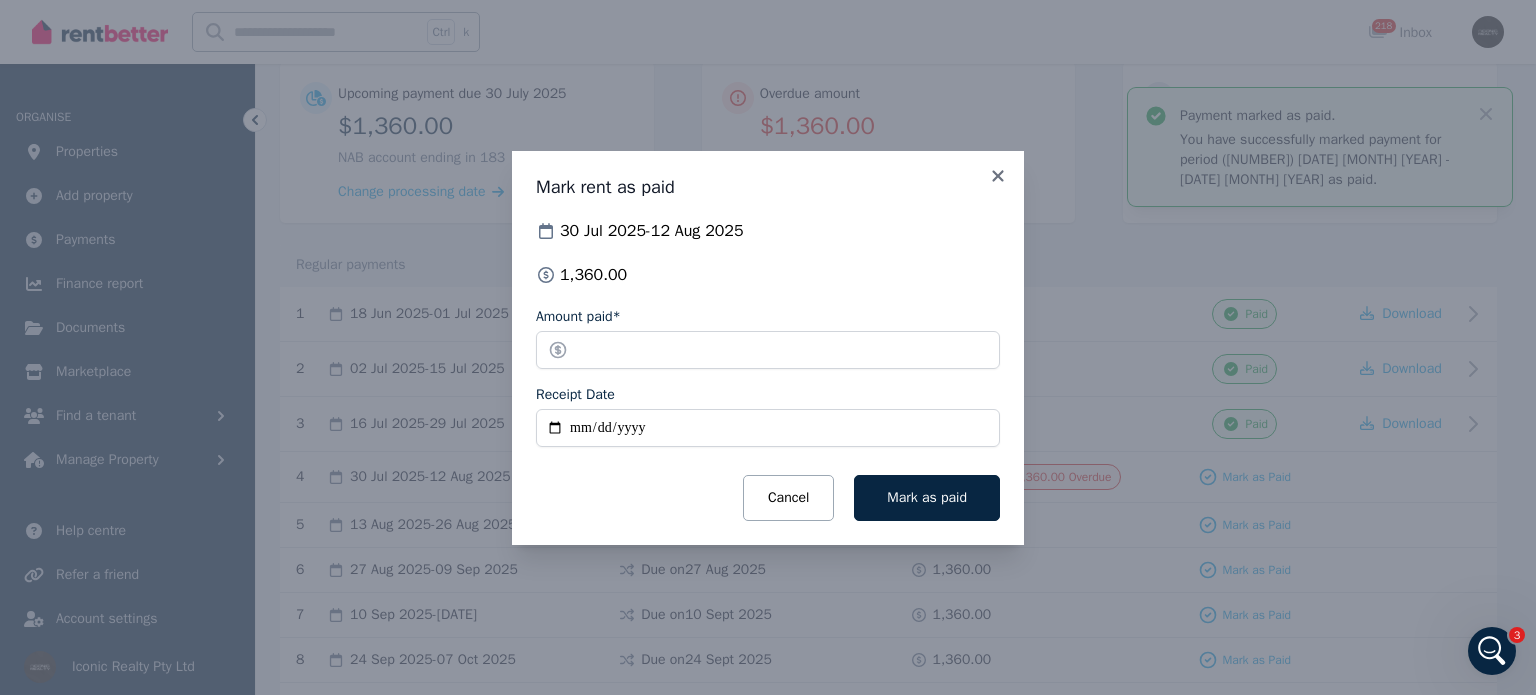 click on "**********" at bounding box center (768, 428) 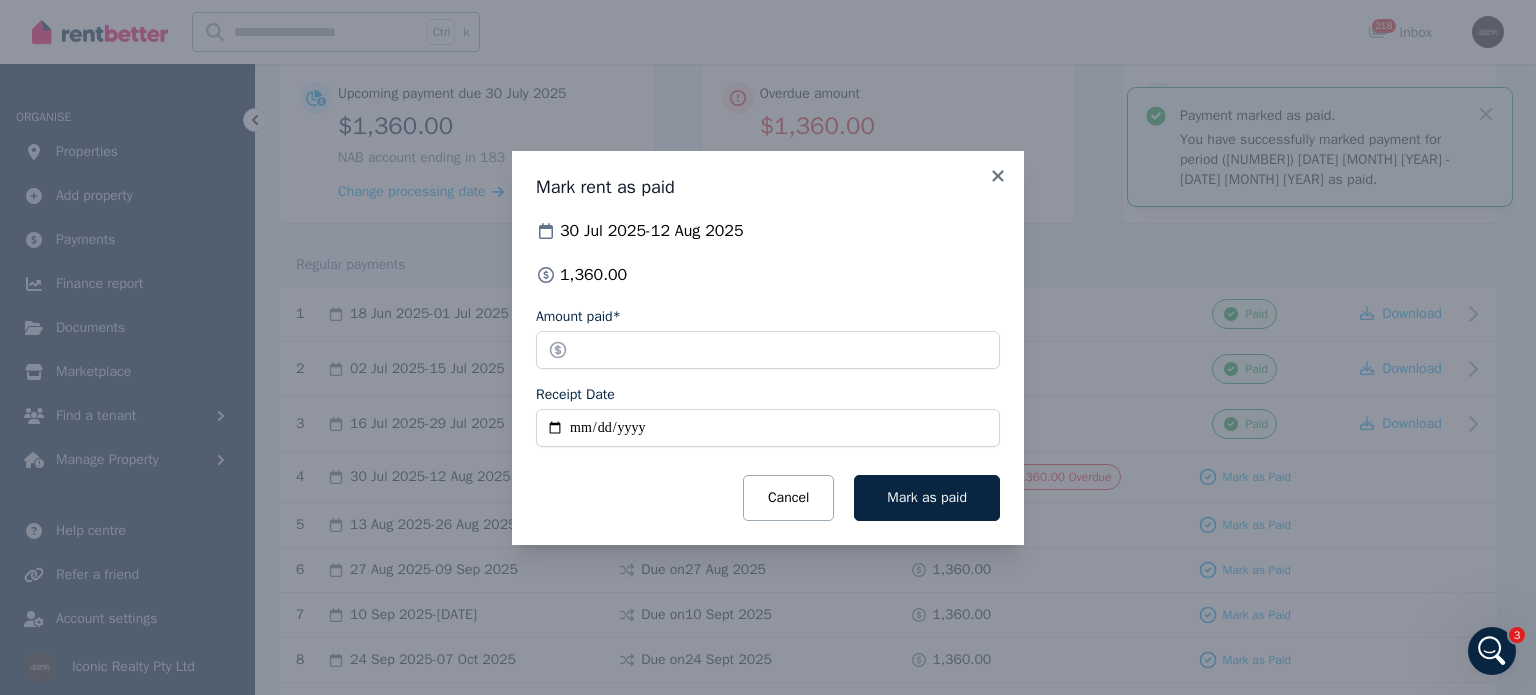 click on "Mark as paid" at bounding box center [927, 497] 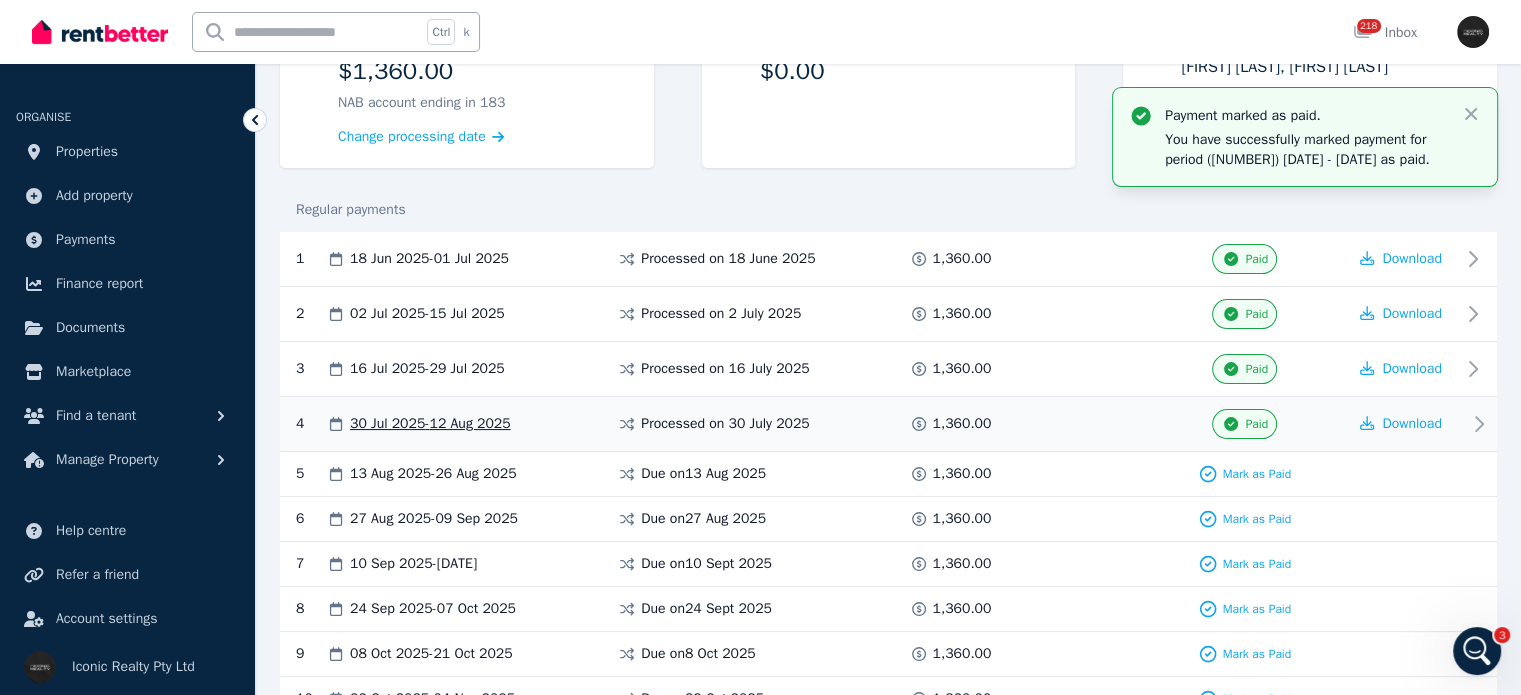scroll, scrollTop: 300, scrollLeft: 0, axis: vertical 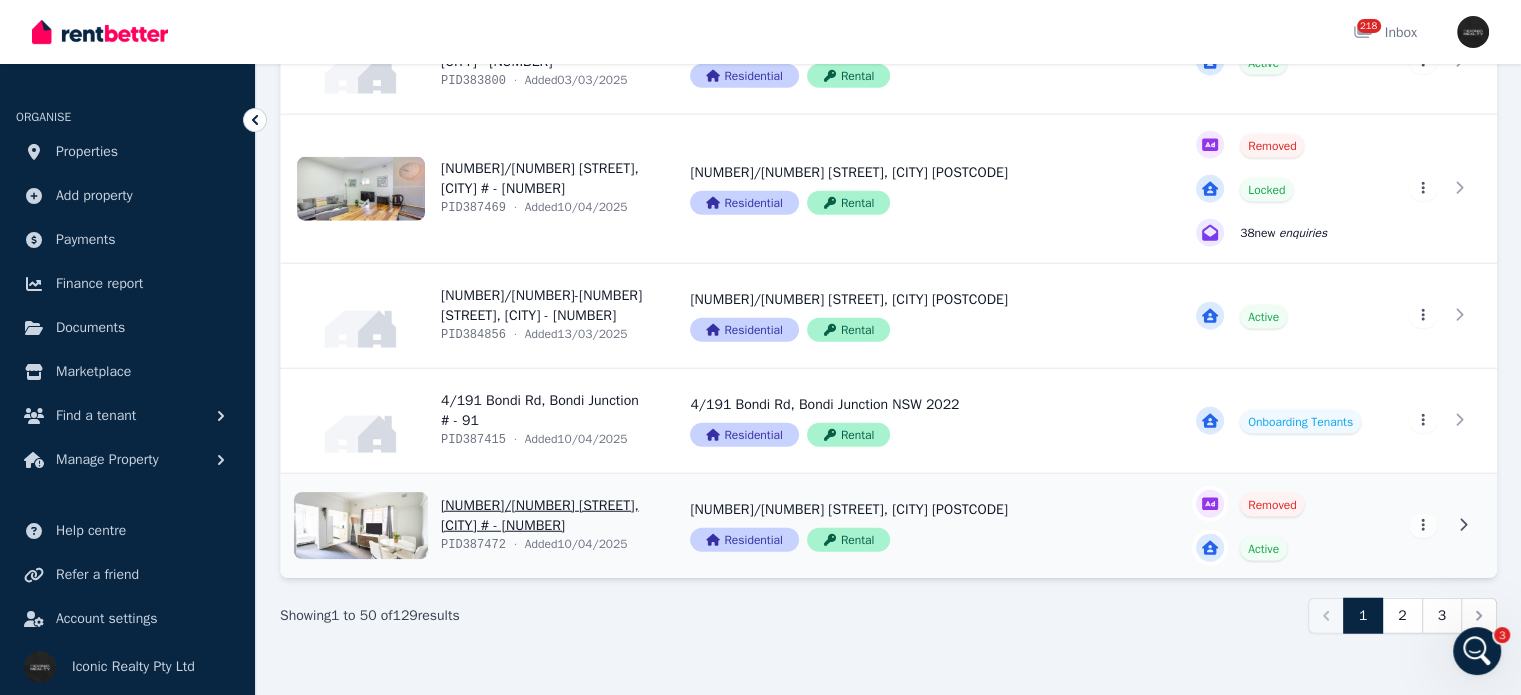 click on "View property details" at bounding box center (473, 526) 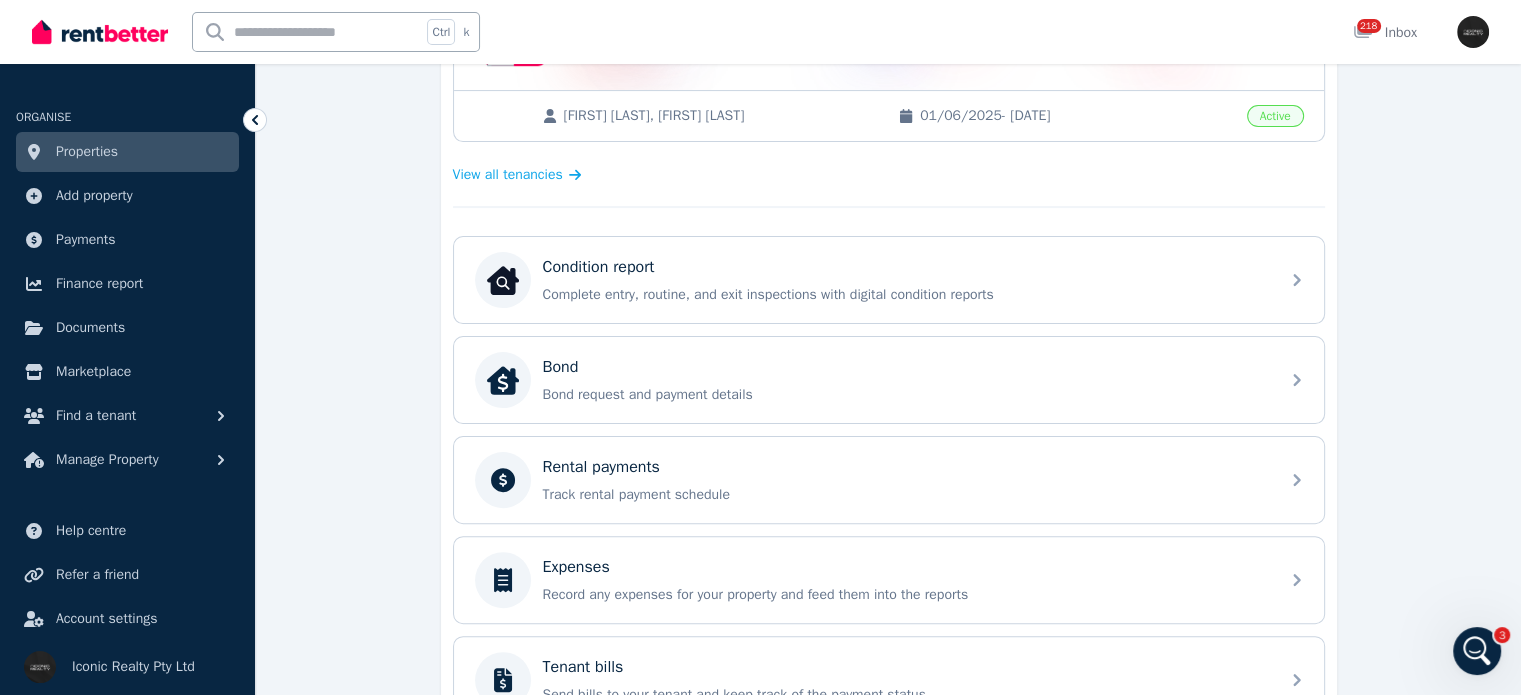 scroll, scrollTop: 500, scrollLeft: 0, axis: vertical 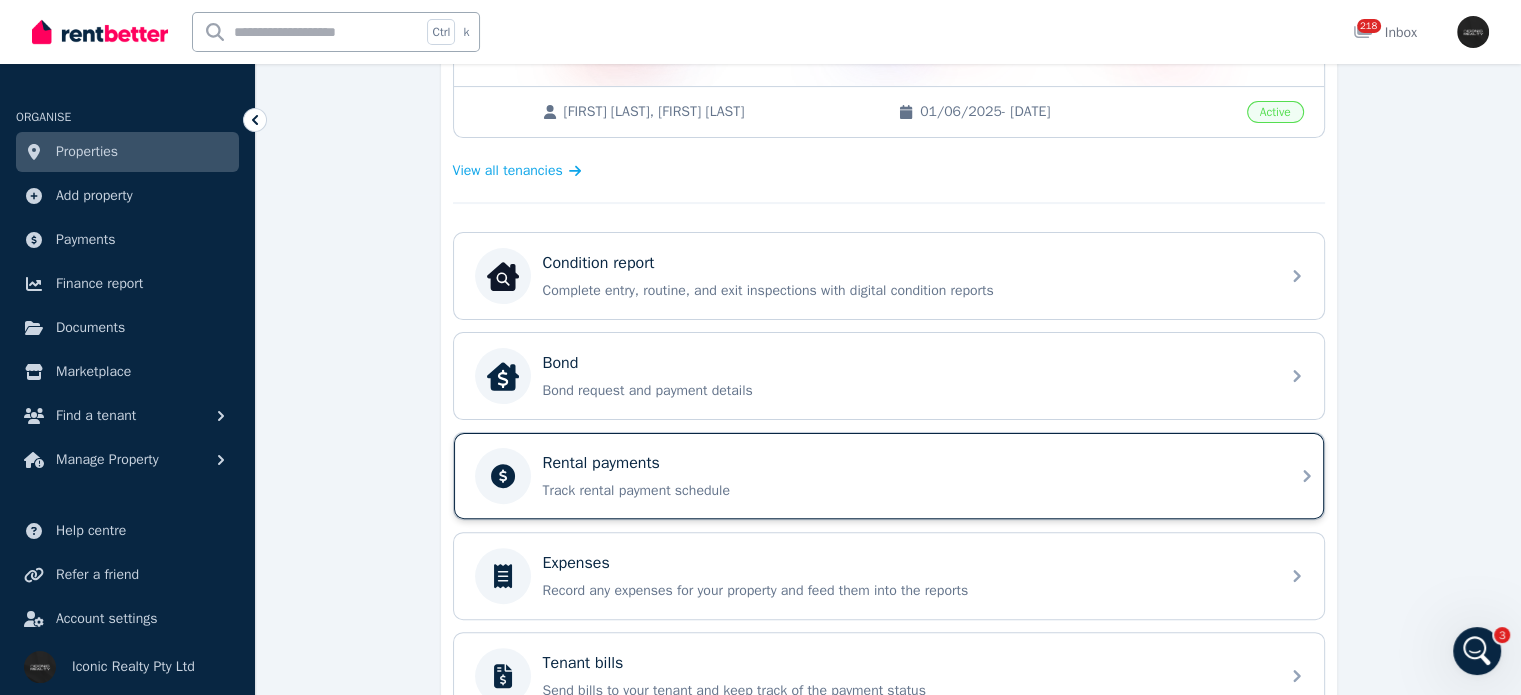 click on "Rental payments" at bounding box center (601, 463) 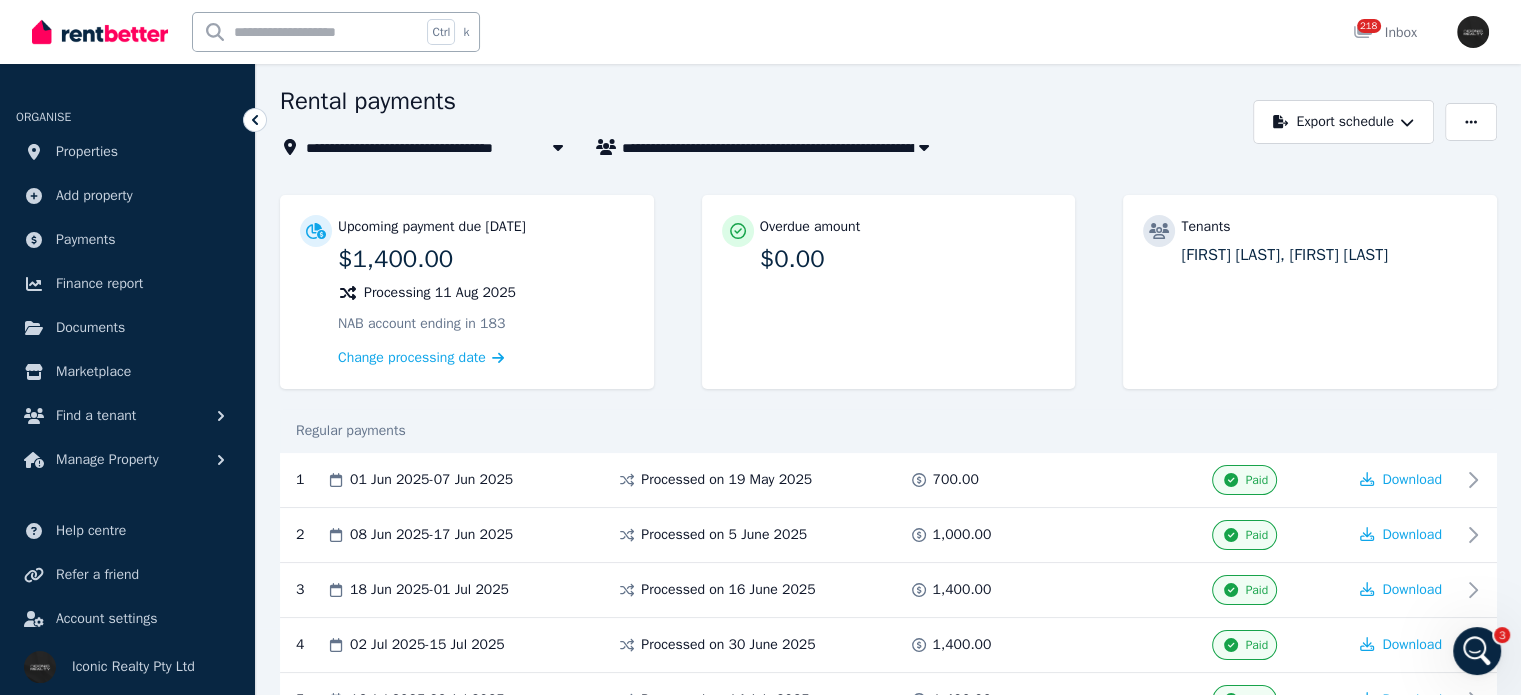 scroll, scrollTop: 0, scrollLeft: 0, axis: both 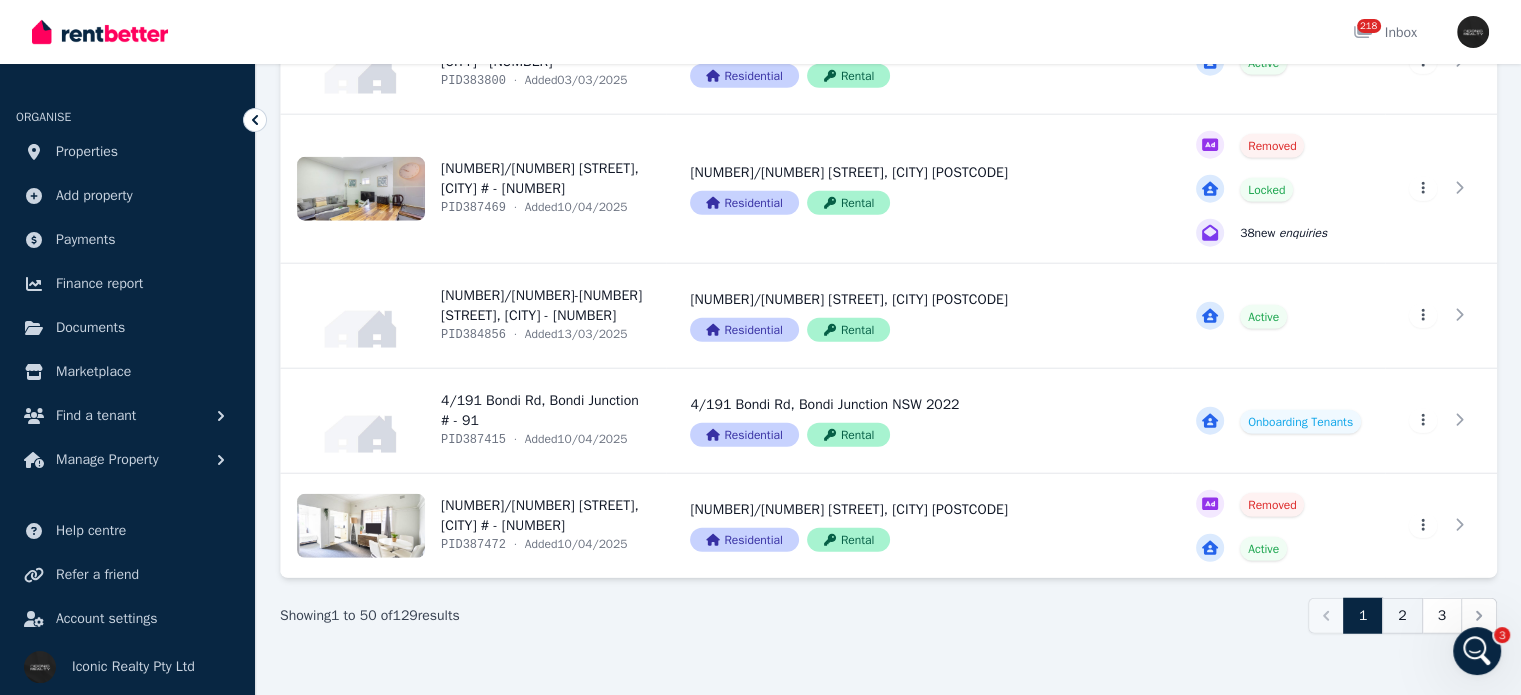 click on "2" at bounding box center [1402, 616] 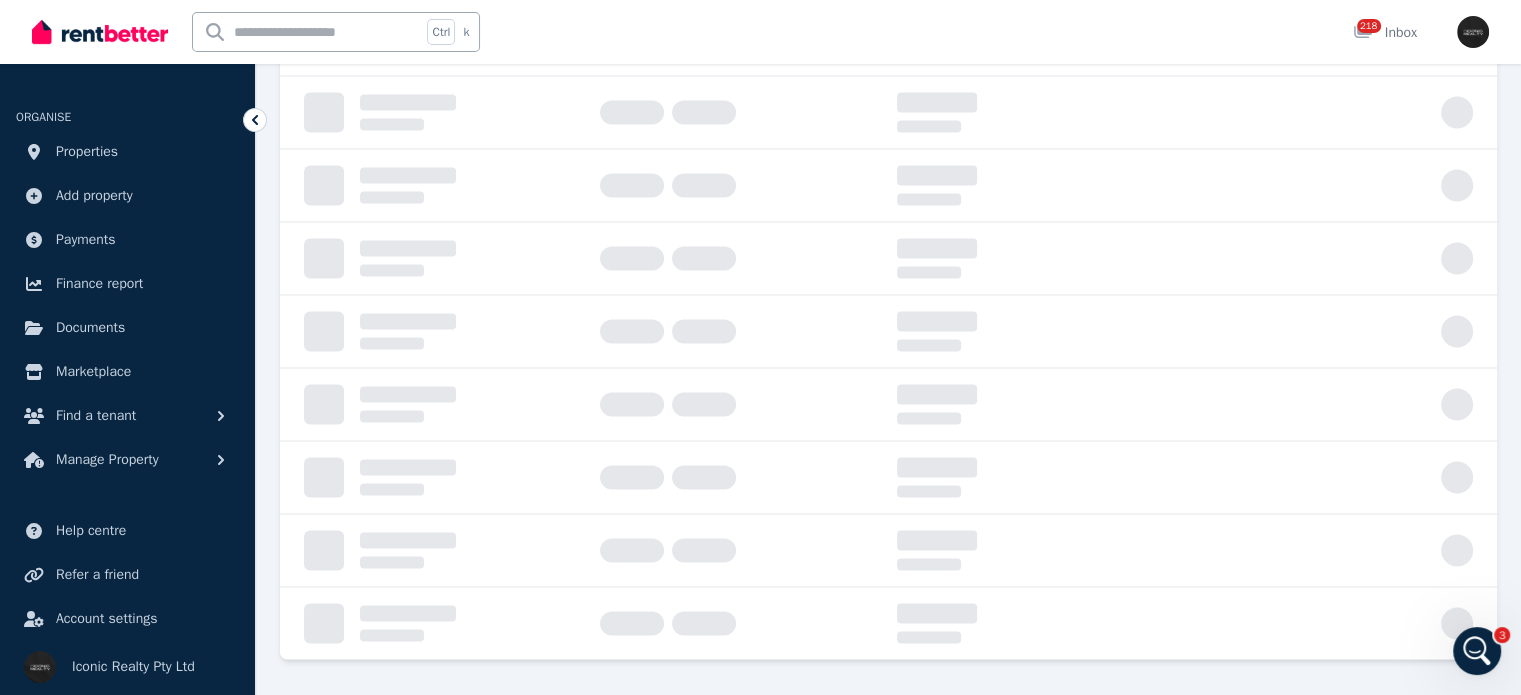 scroll, scrollTop: 0, scrollLeft: 0, axis: both 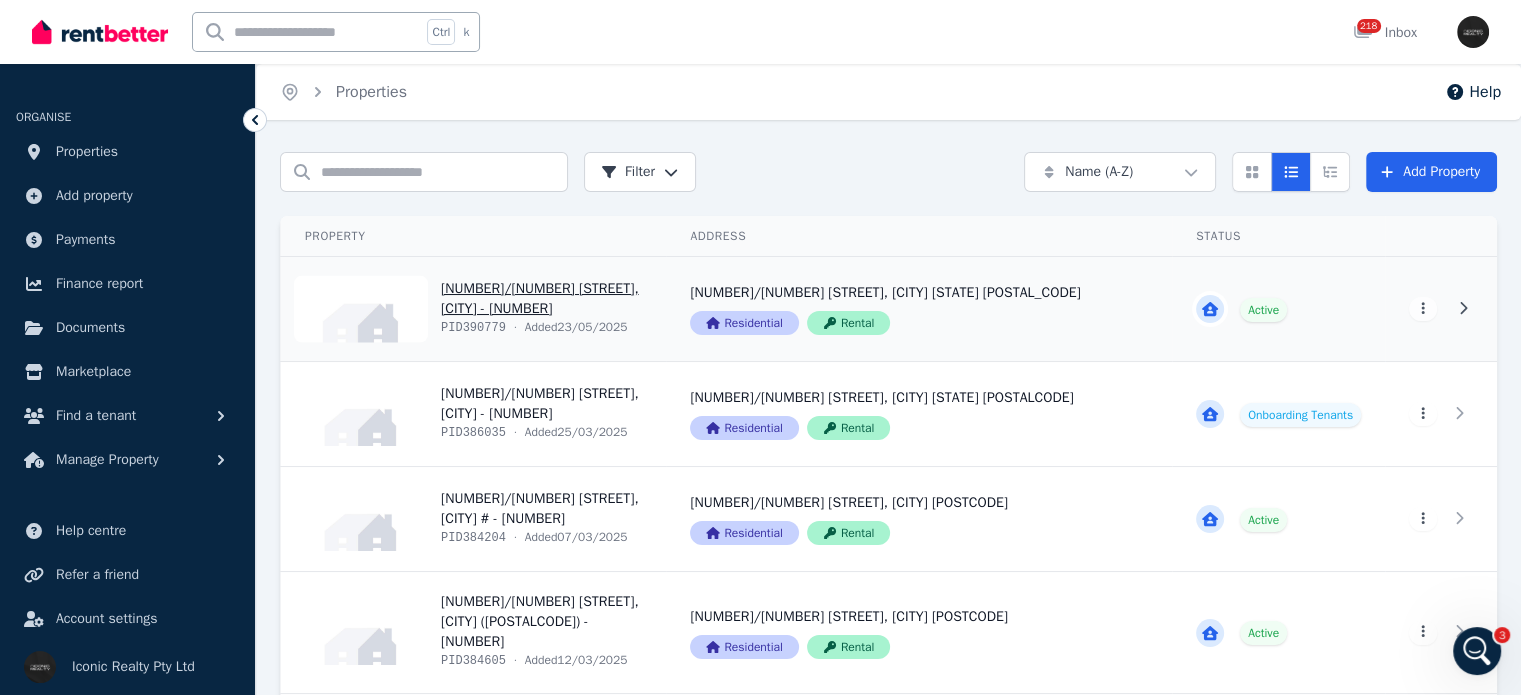 click on "View property details" at bounding box center (473, 309) 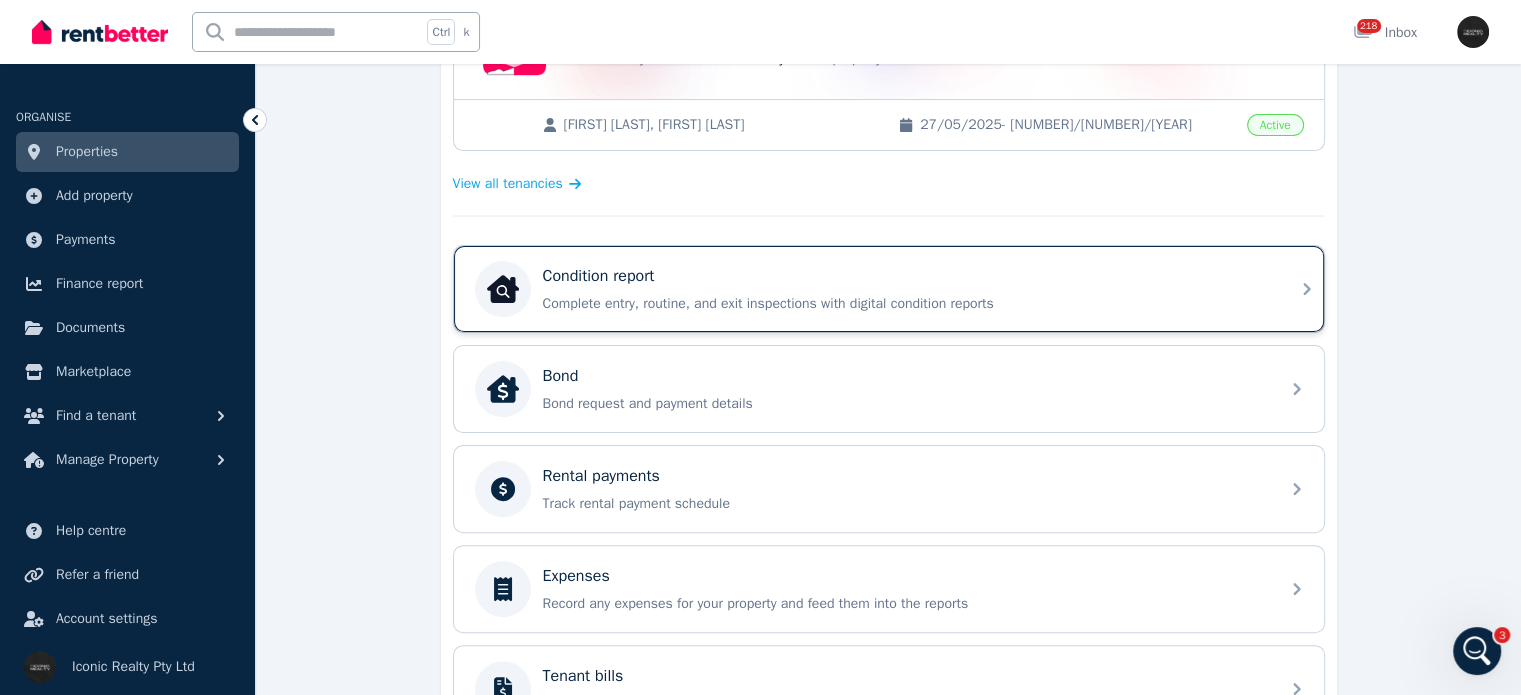 scroll, scrollTop: 500, scrollLeft: 0, axis: vertical 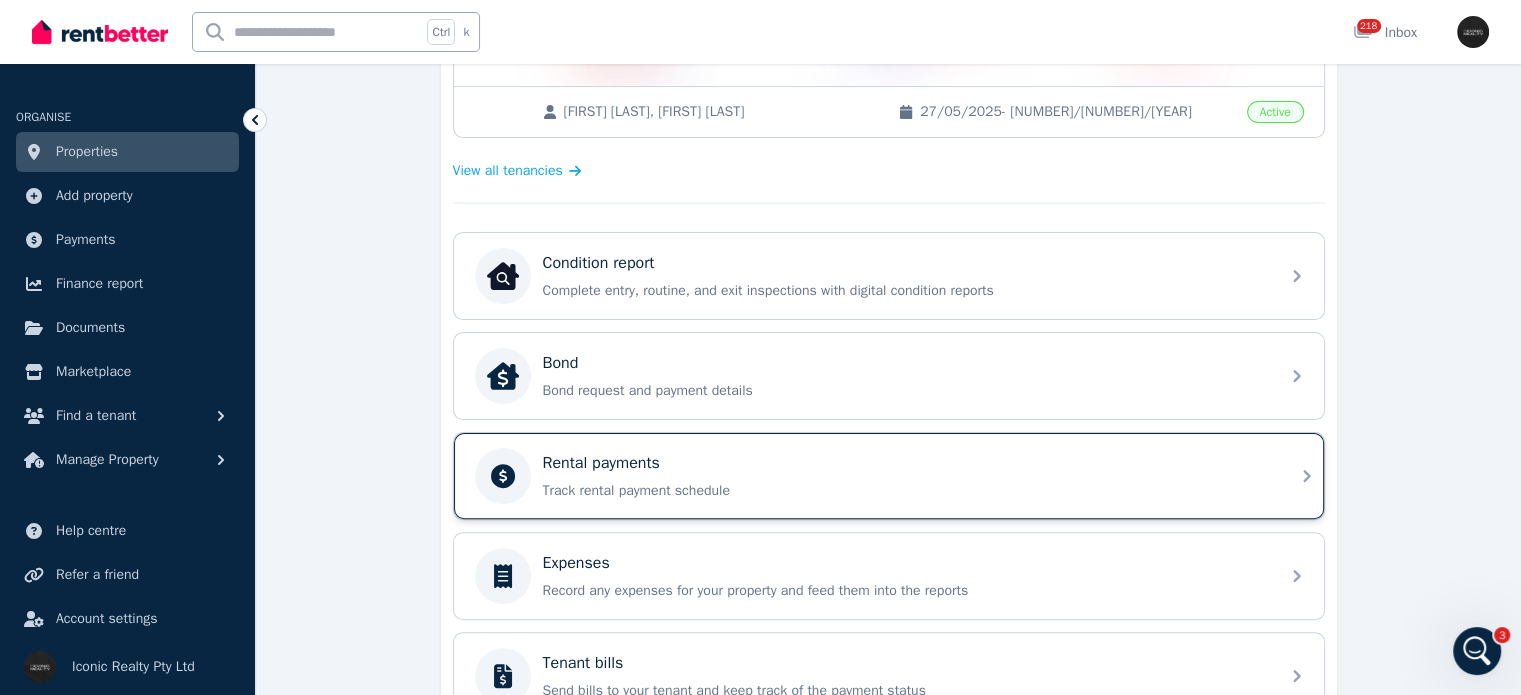 click on "Track rental payment schedule" at bounding box center [905, 491] 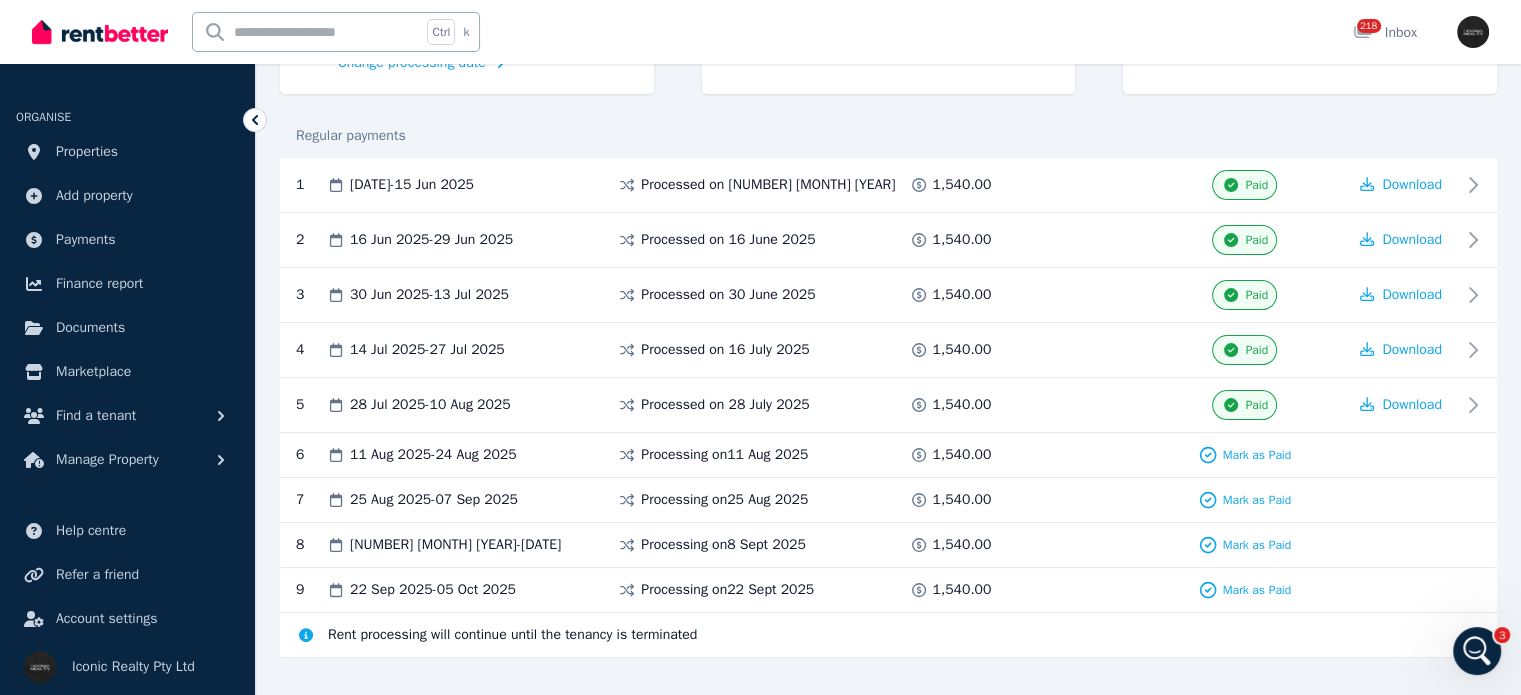 scroll, scrollTop: 392, scrollLeft: 0, axis: vertical 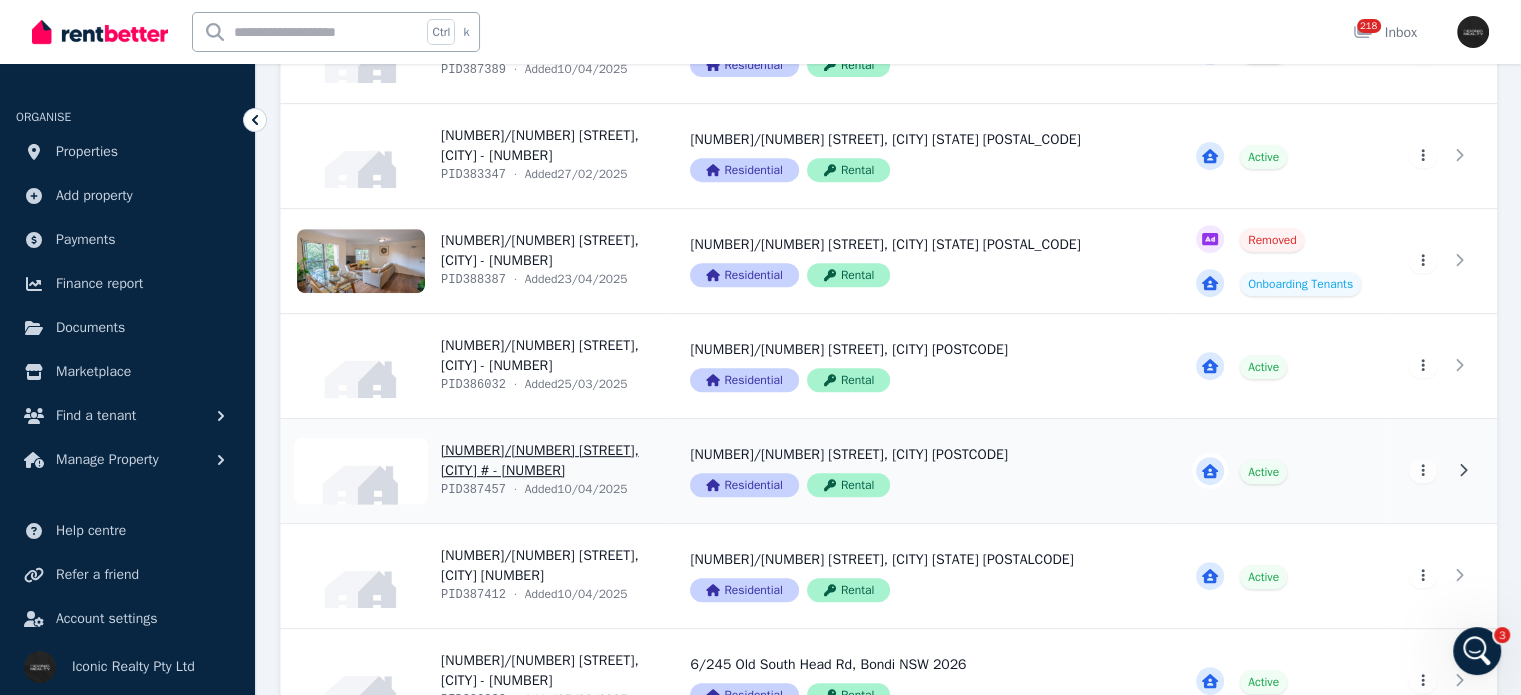 click on "View property details" at bounding box center [473, 471] 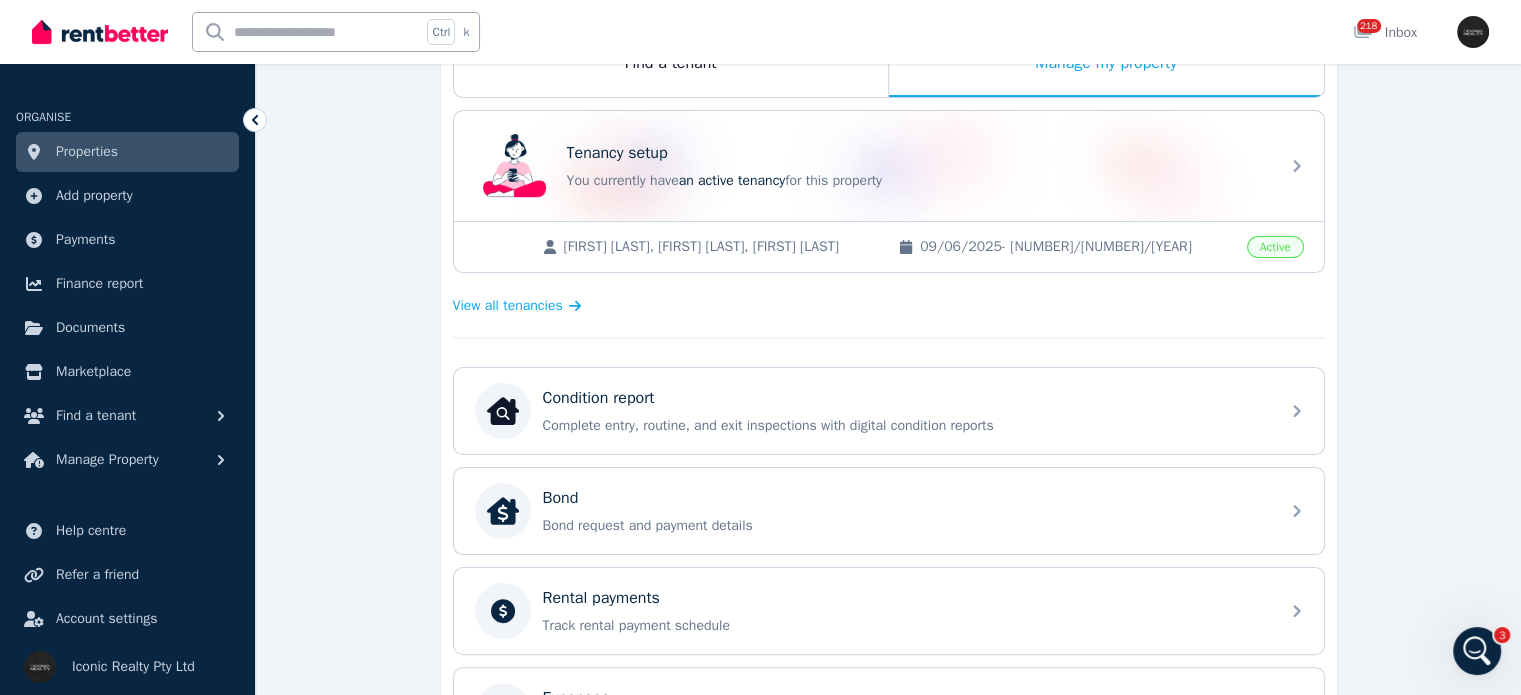 scroll, scrollTop: 400, scrollLeft: 0, axis: vertical 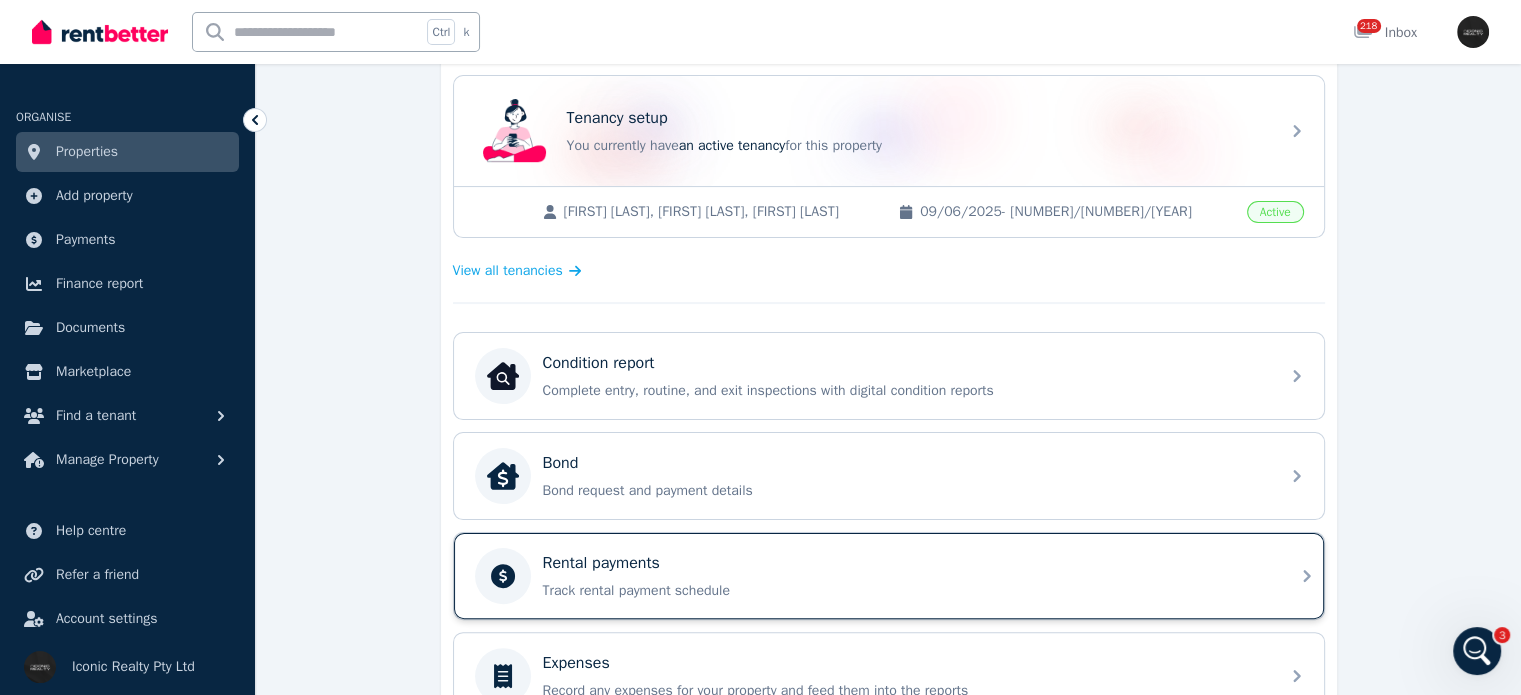 click on "Track rental payment schedule" at bounding box center [905, 591] 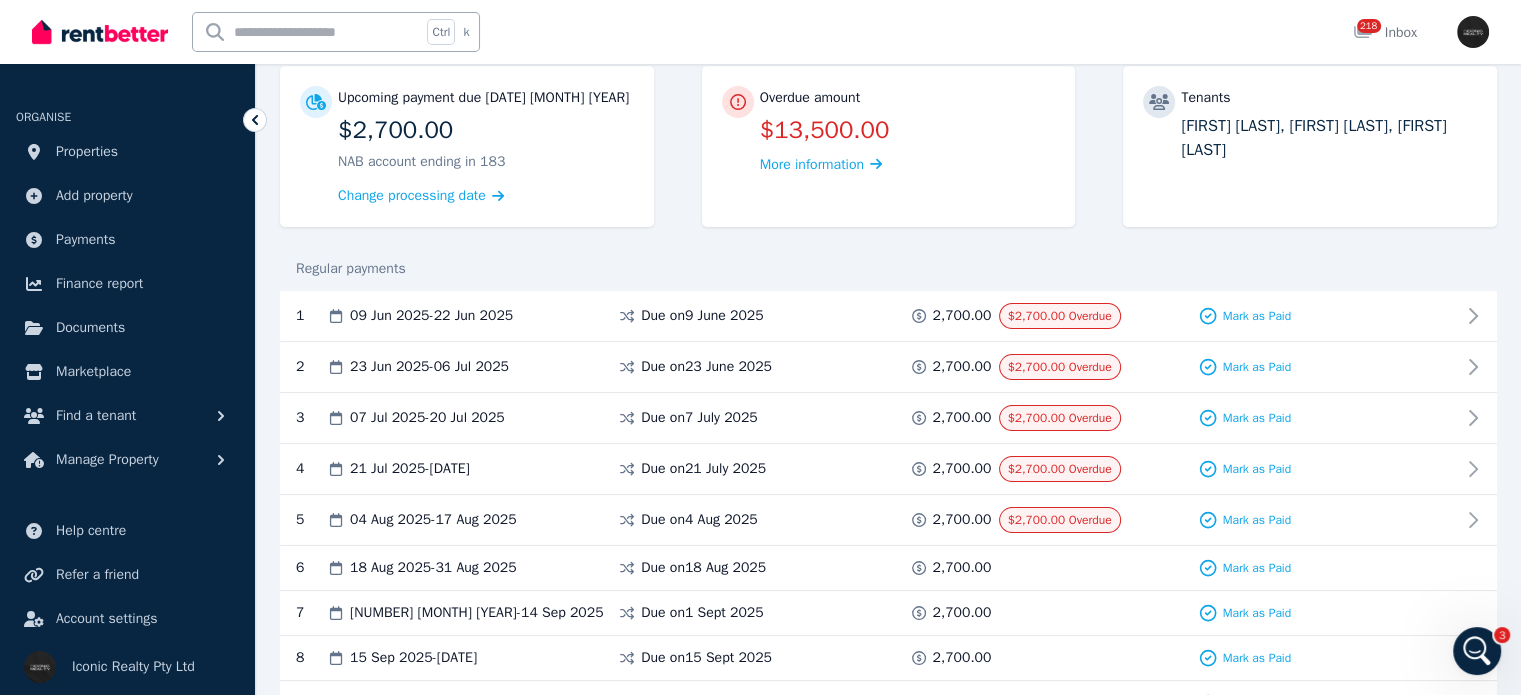 scroll, scrollTop: 200, scrollLeft: 0, axis: vertical 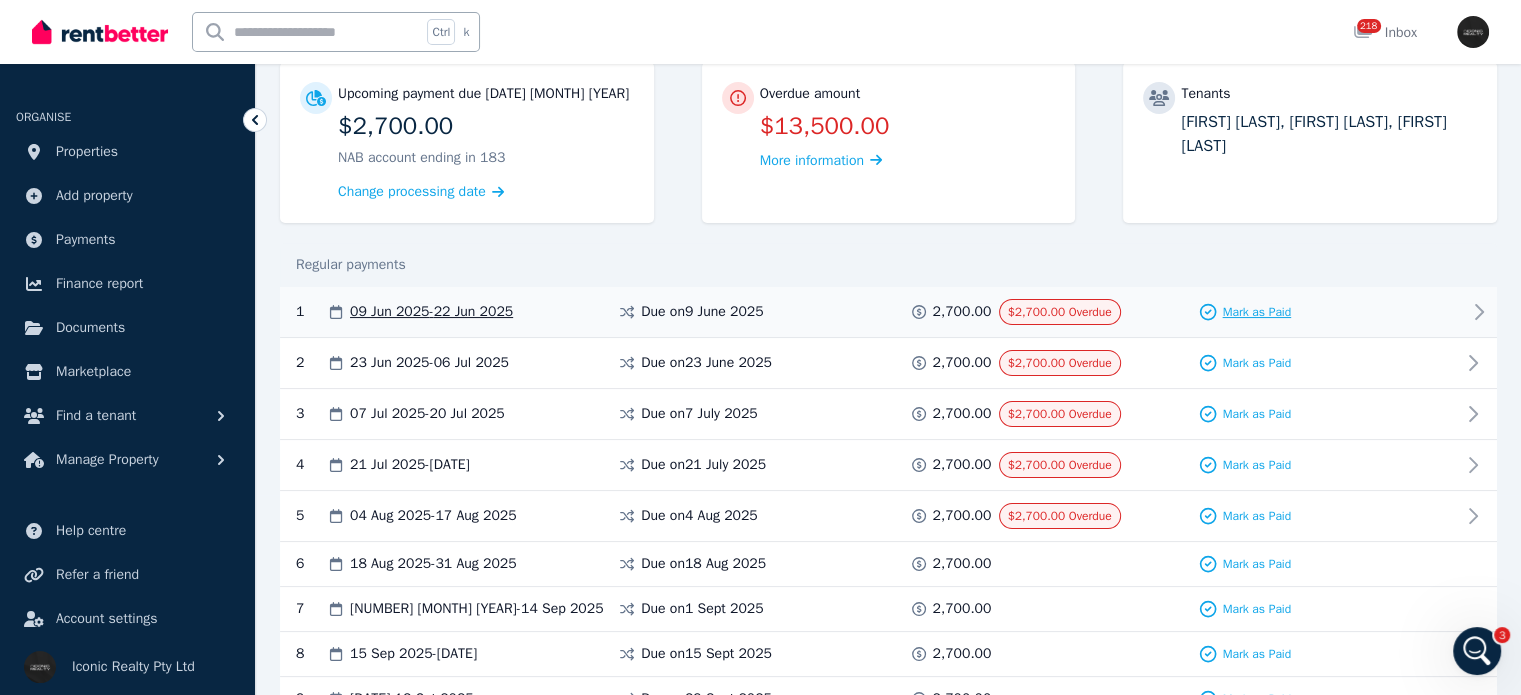 click on "Mark as Paid" at bounding box center [1256, 312] 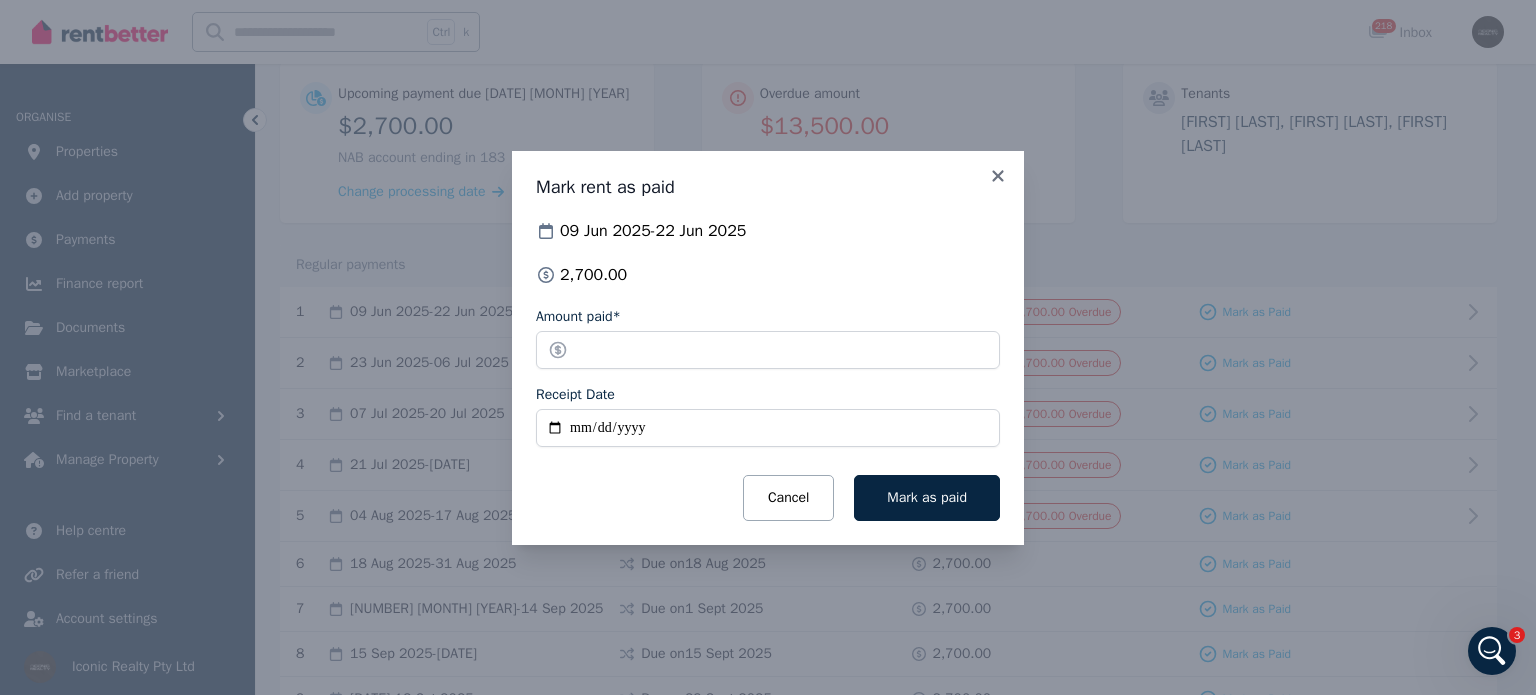 click on "Receipt Date" at bounding box center (768, 428) 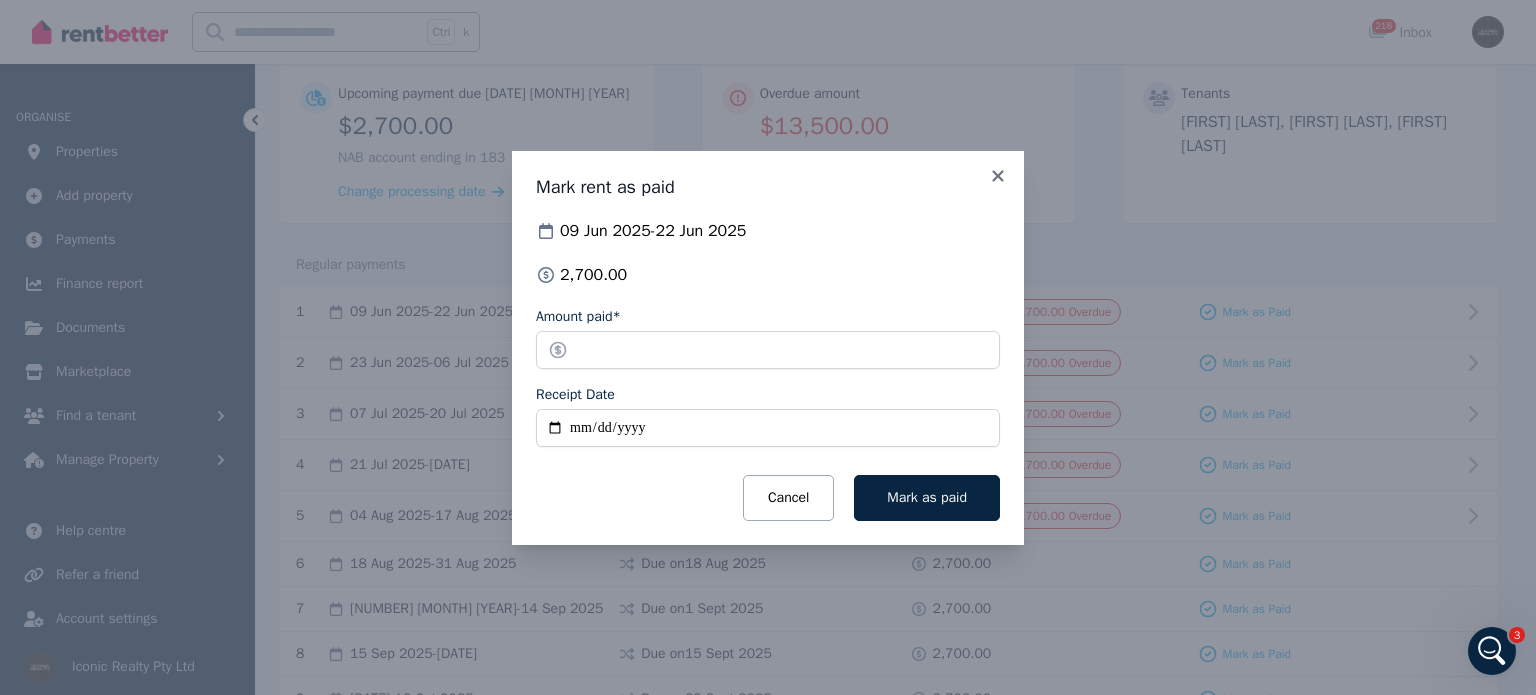 type on "**********" 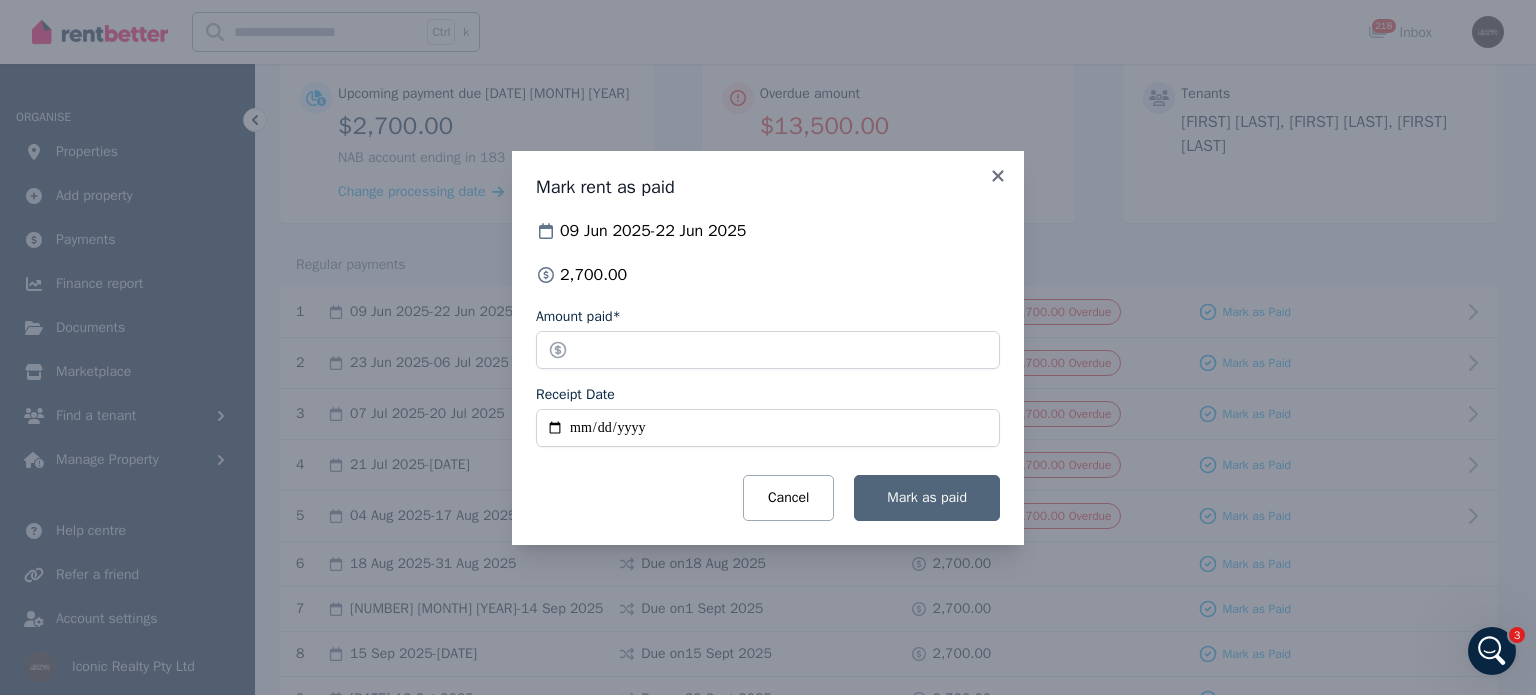 click on "Mark as paid" at bounding box center [927, 497] 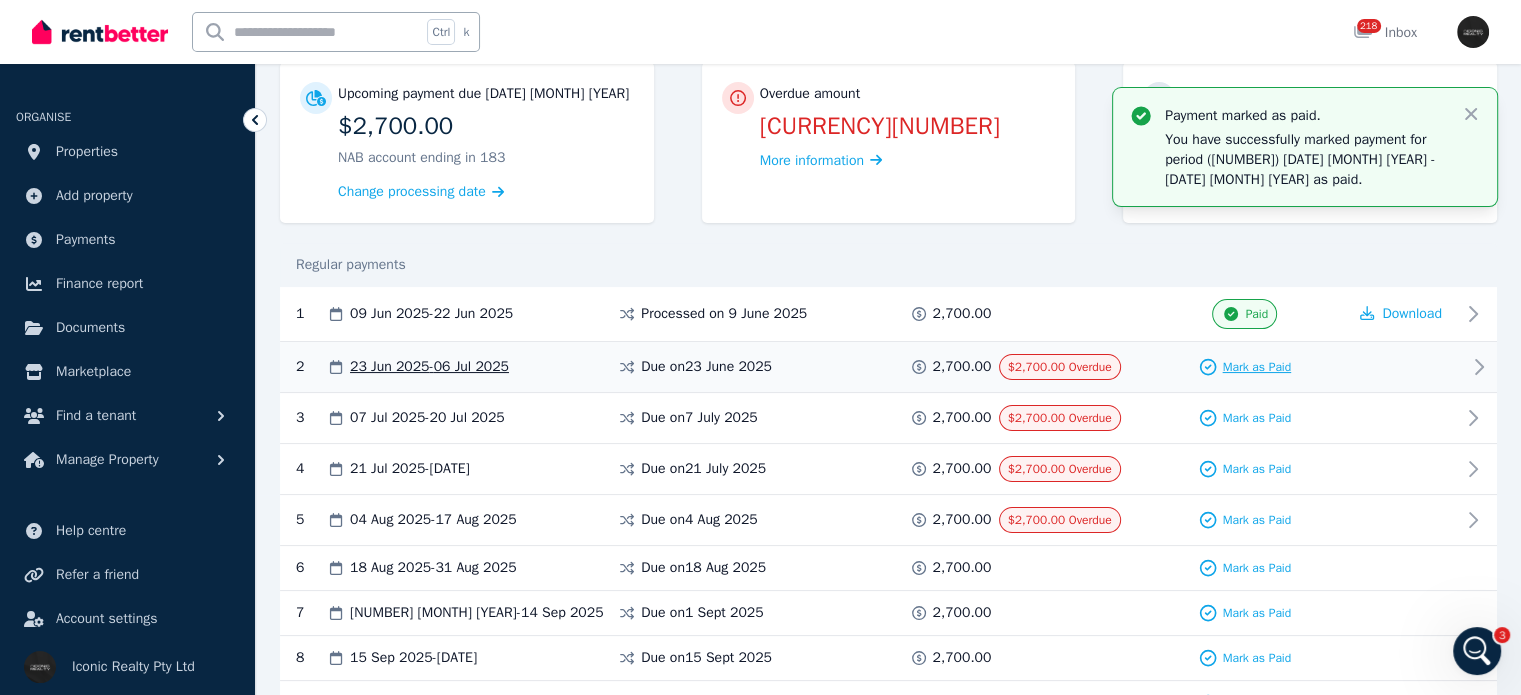 click on "Mark as Paid" at bounding box center [1256, 367] 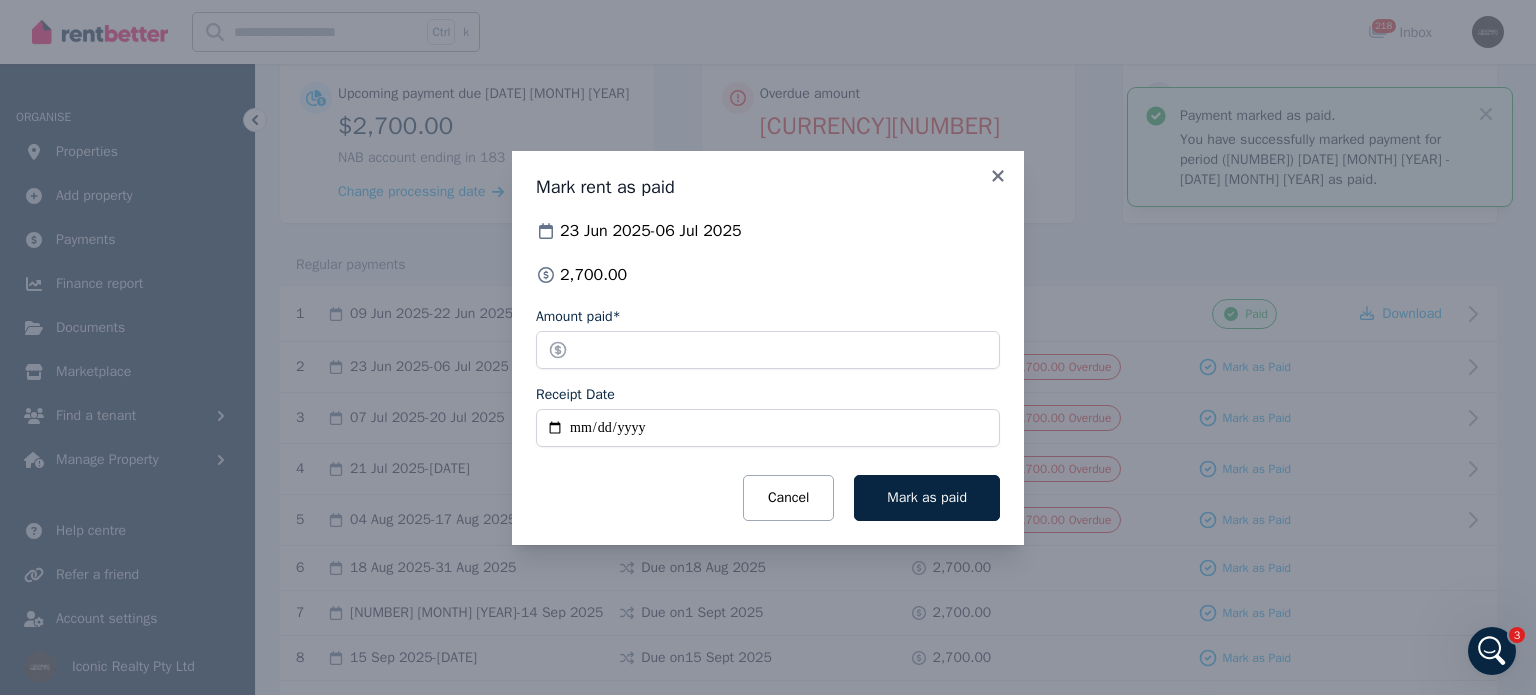 click on "Receipt Date" at bounding box center (768, 428) 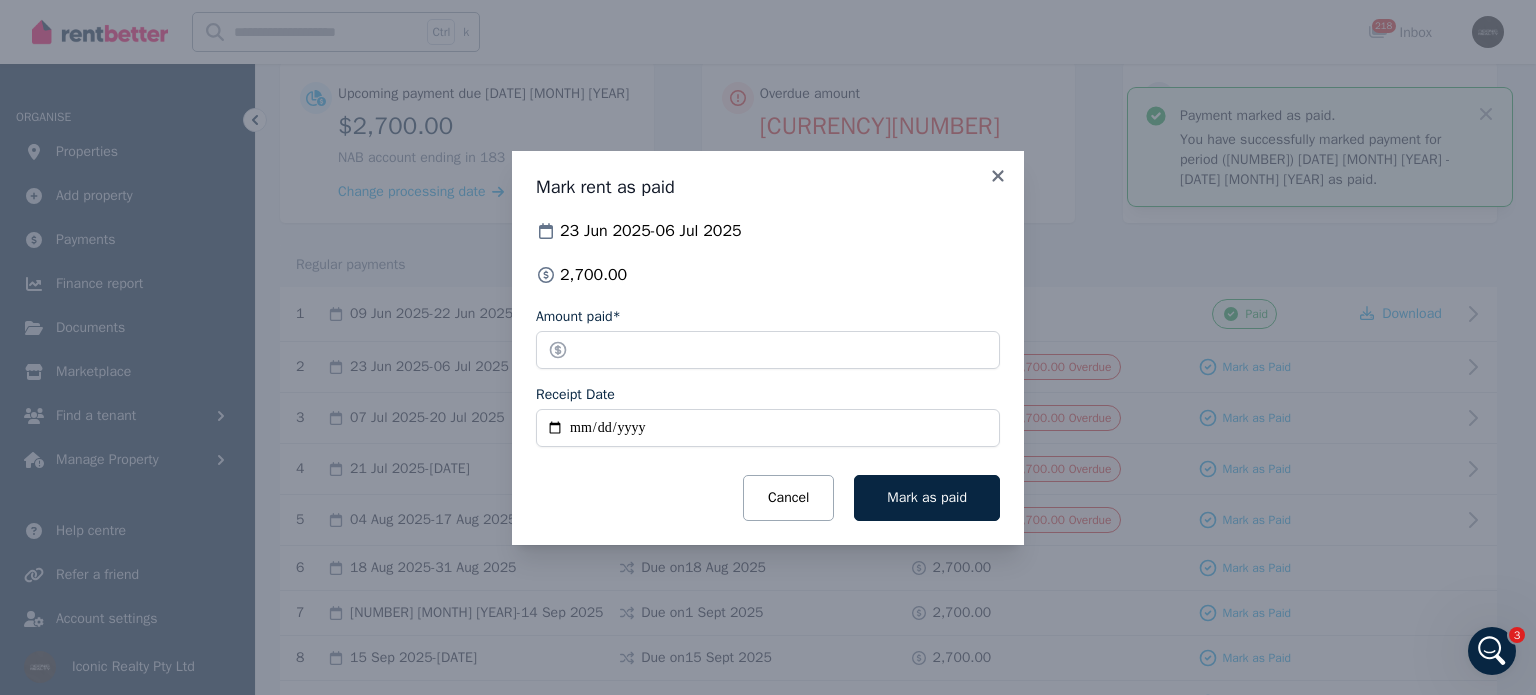 click on "**********" at bounding box center [768, 428] 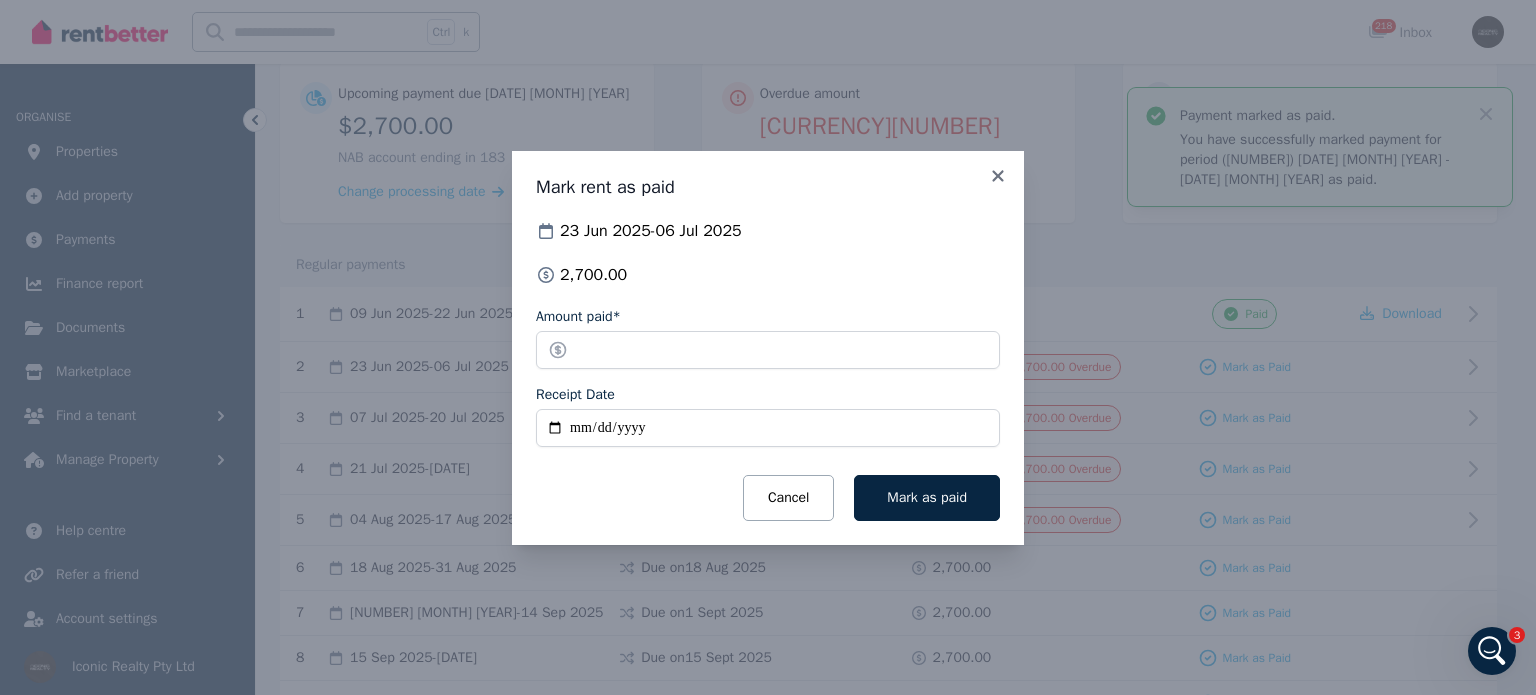 type on "**********" 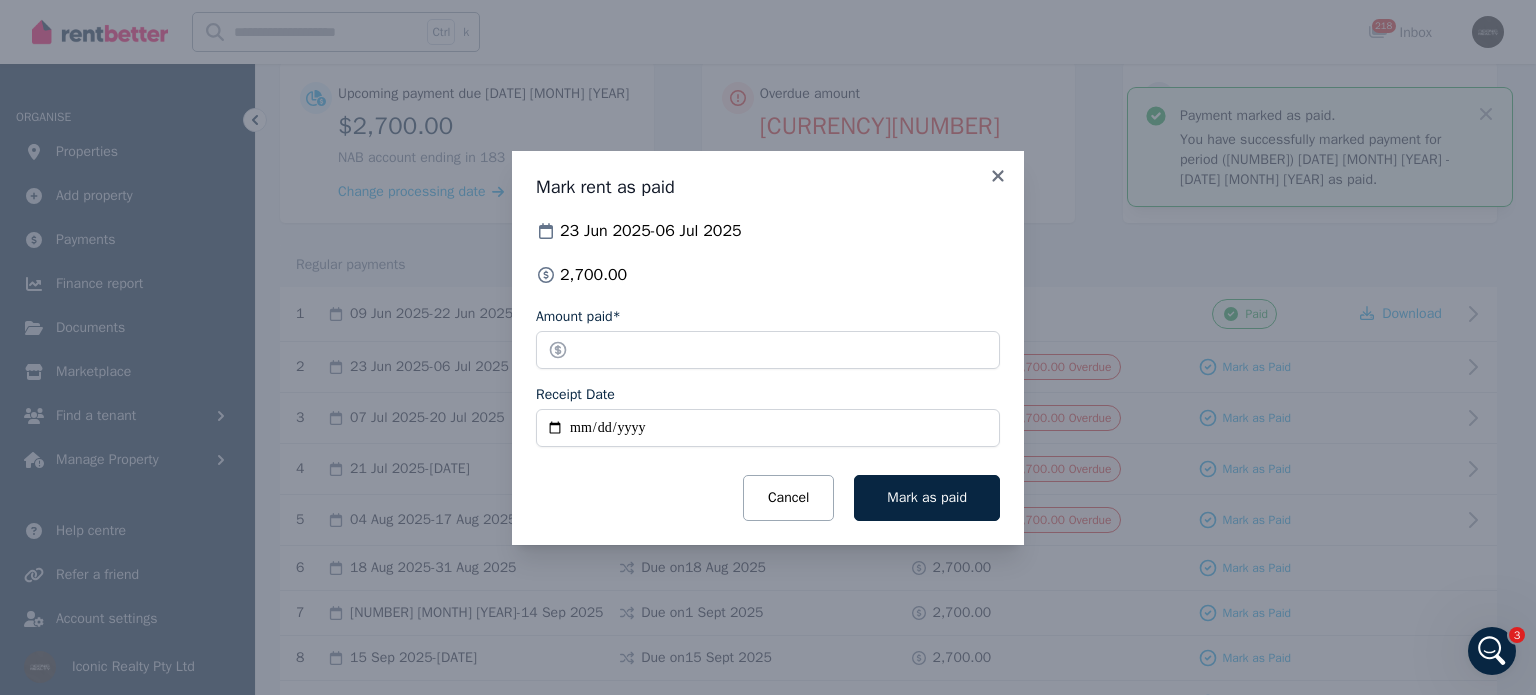 click on "Mark as paid" at bounding box center (927, 497) 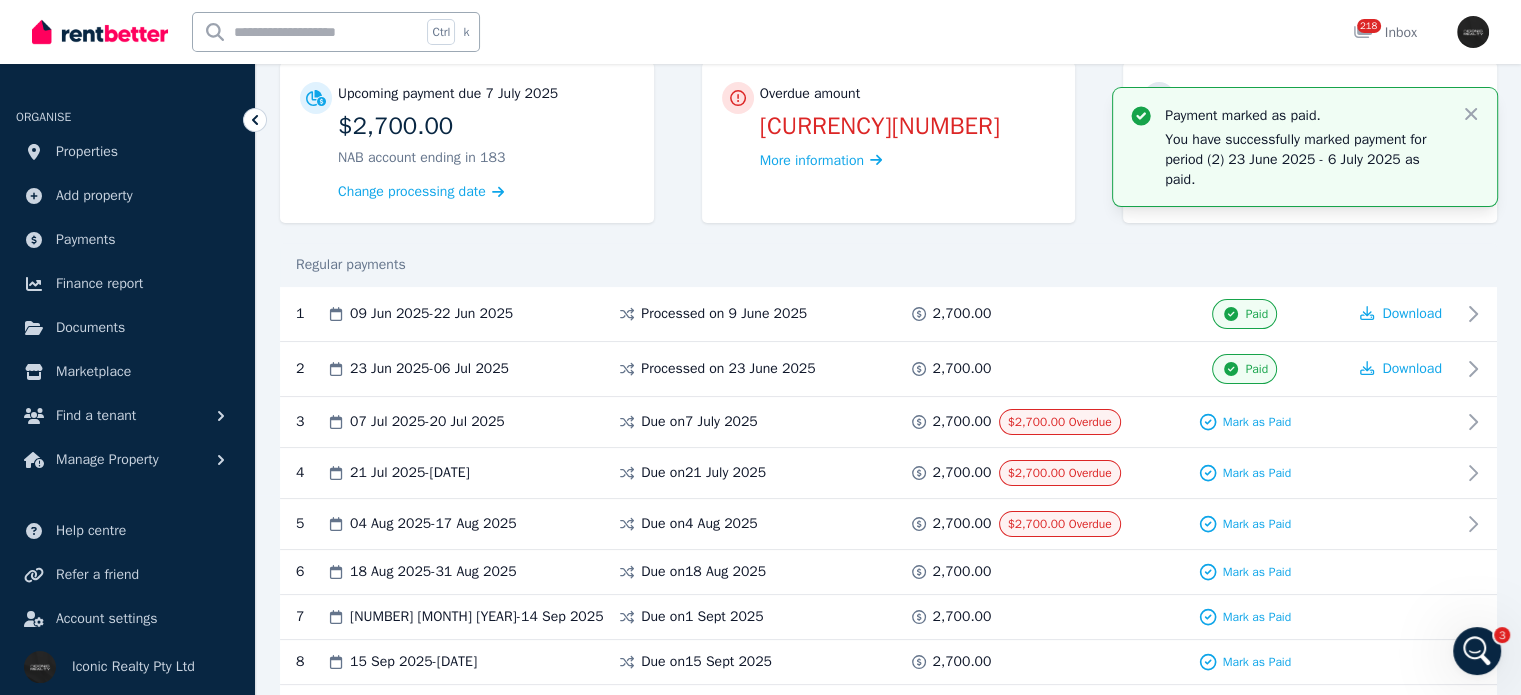 click on "Mark as Paid" at bounding box center [1256, 422] 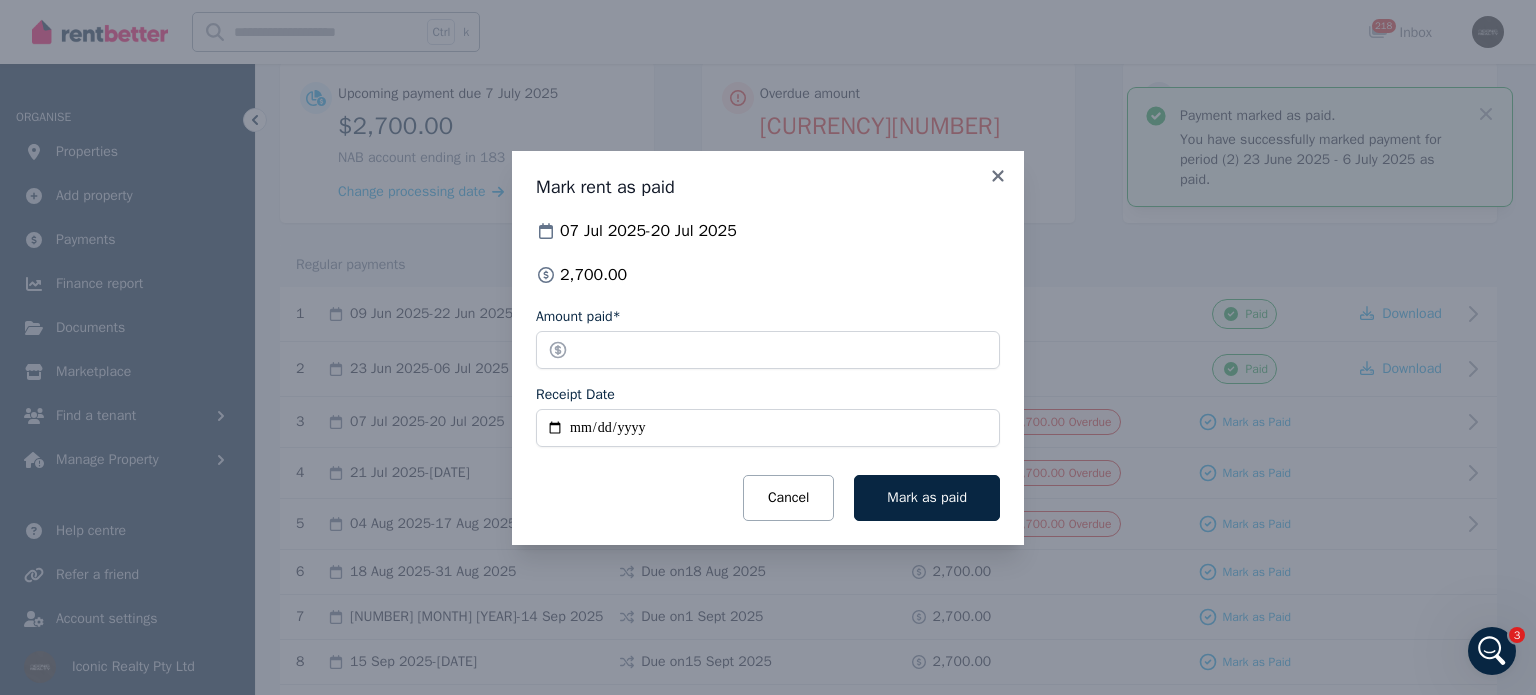 click on "Receipt Date" at bounding box center [768, 428] 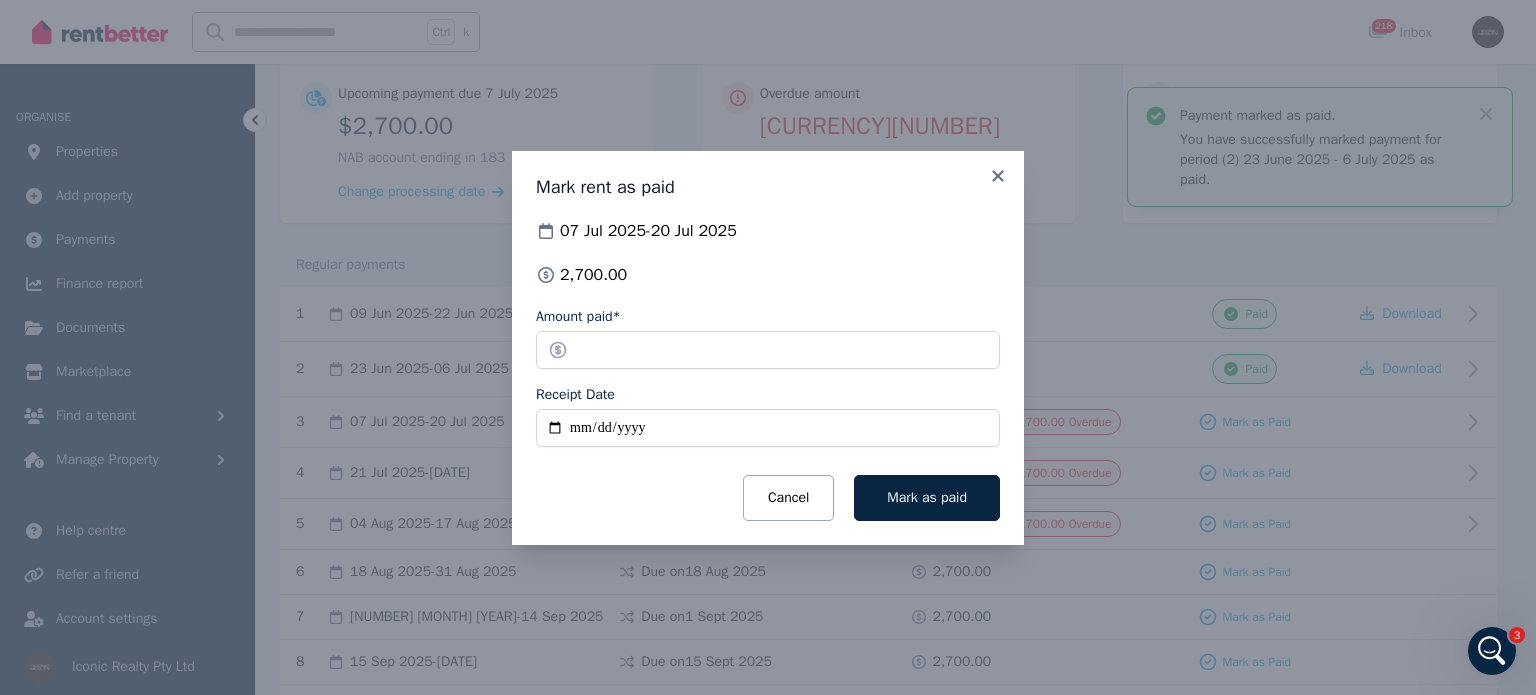 type on "**********" 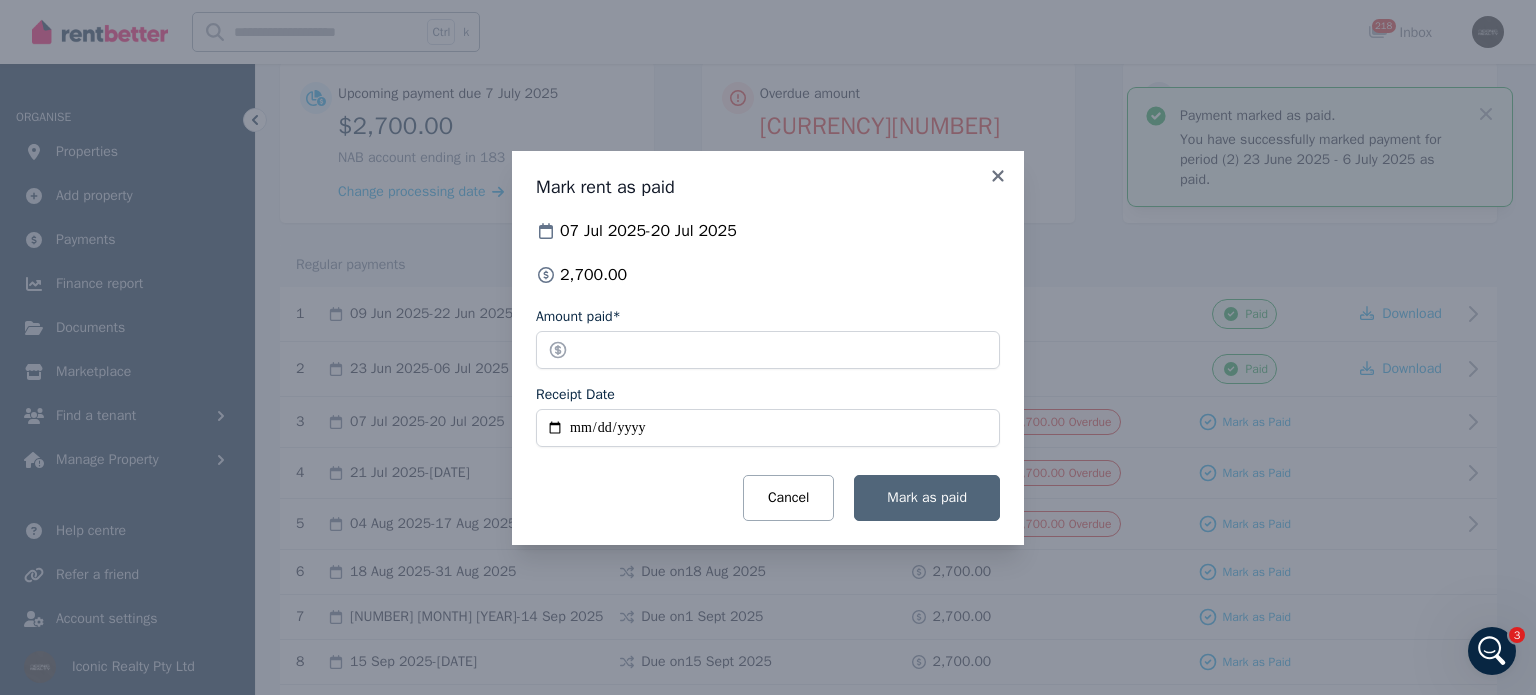 click on "Mark as paid" at bounding box center (927, 498) 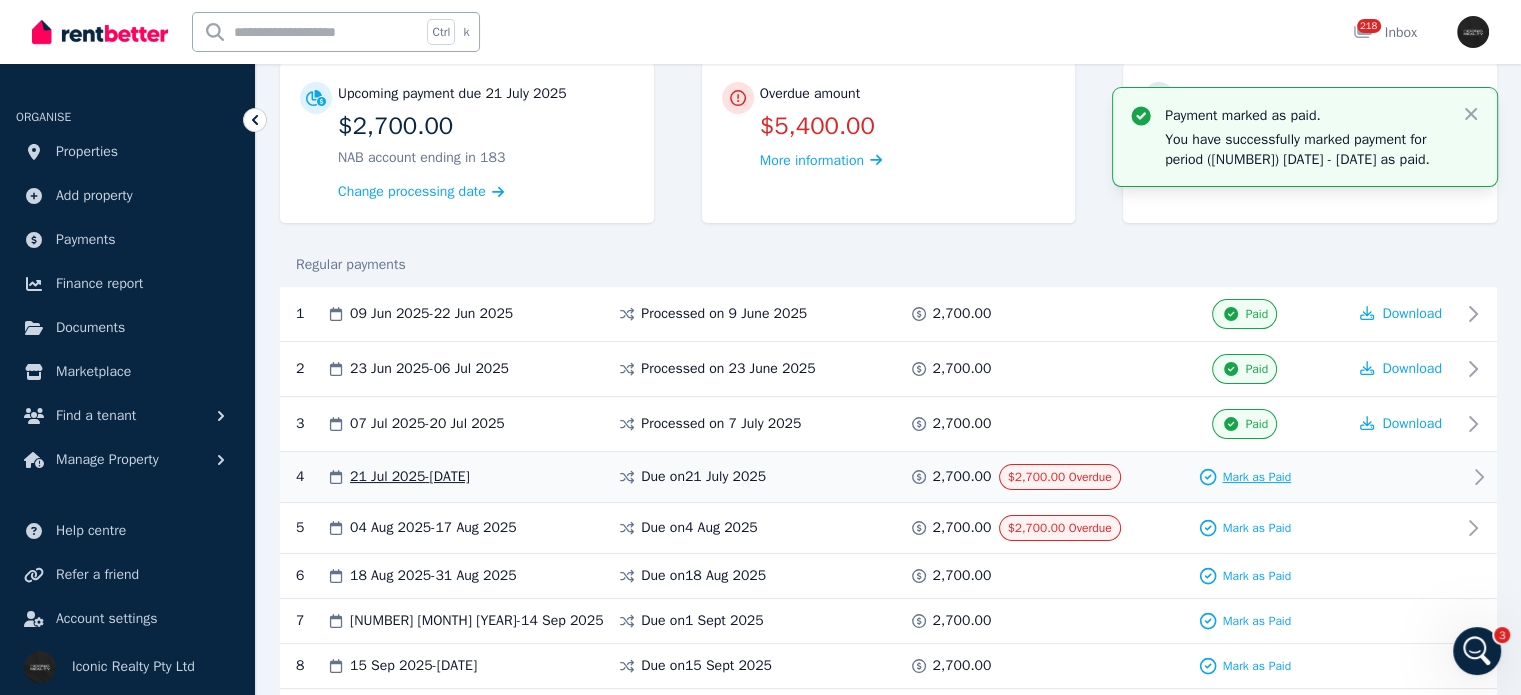 click on "Mark as Paid" at bounding box center [1256, 477] 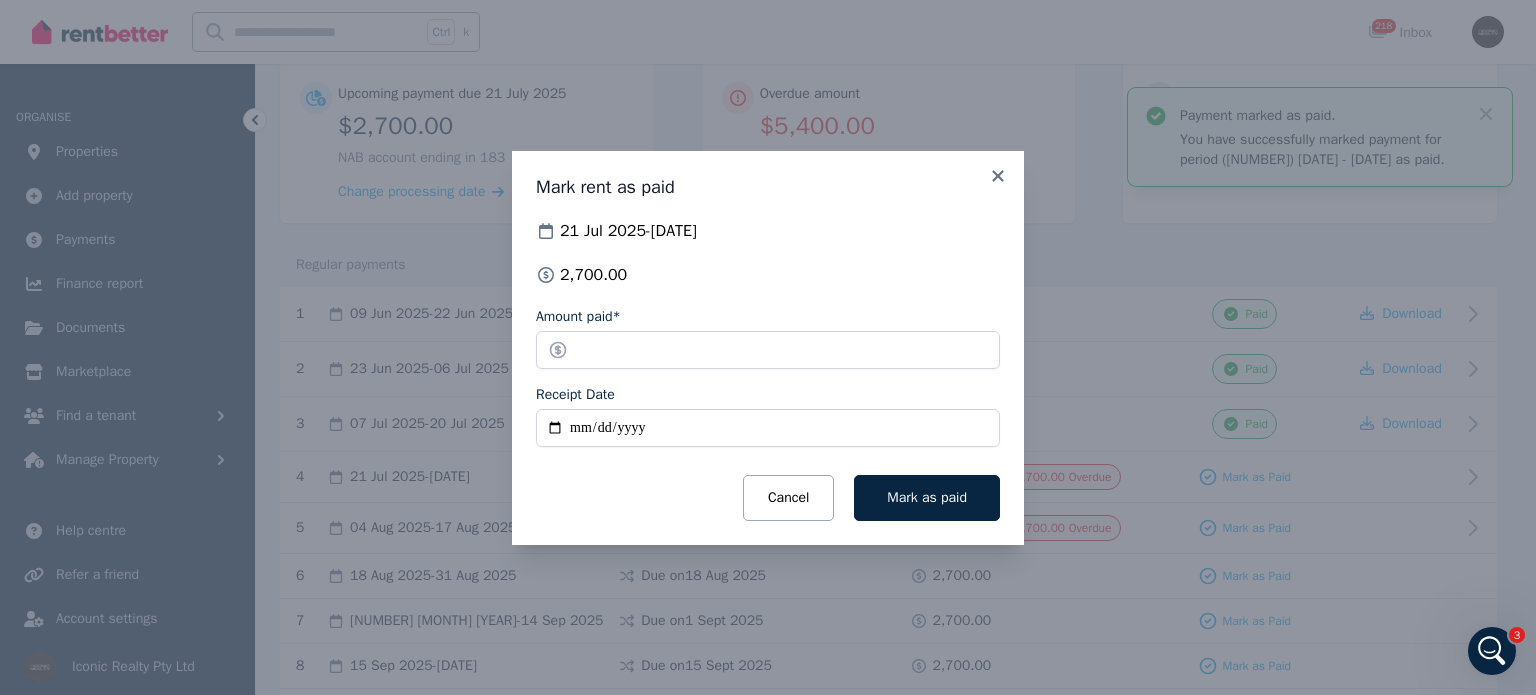 click on "Receipt Date" at bounding box center (768, 428) 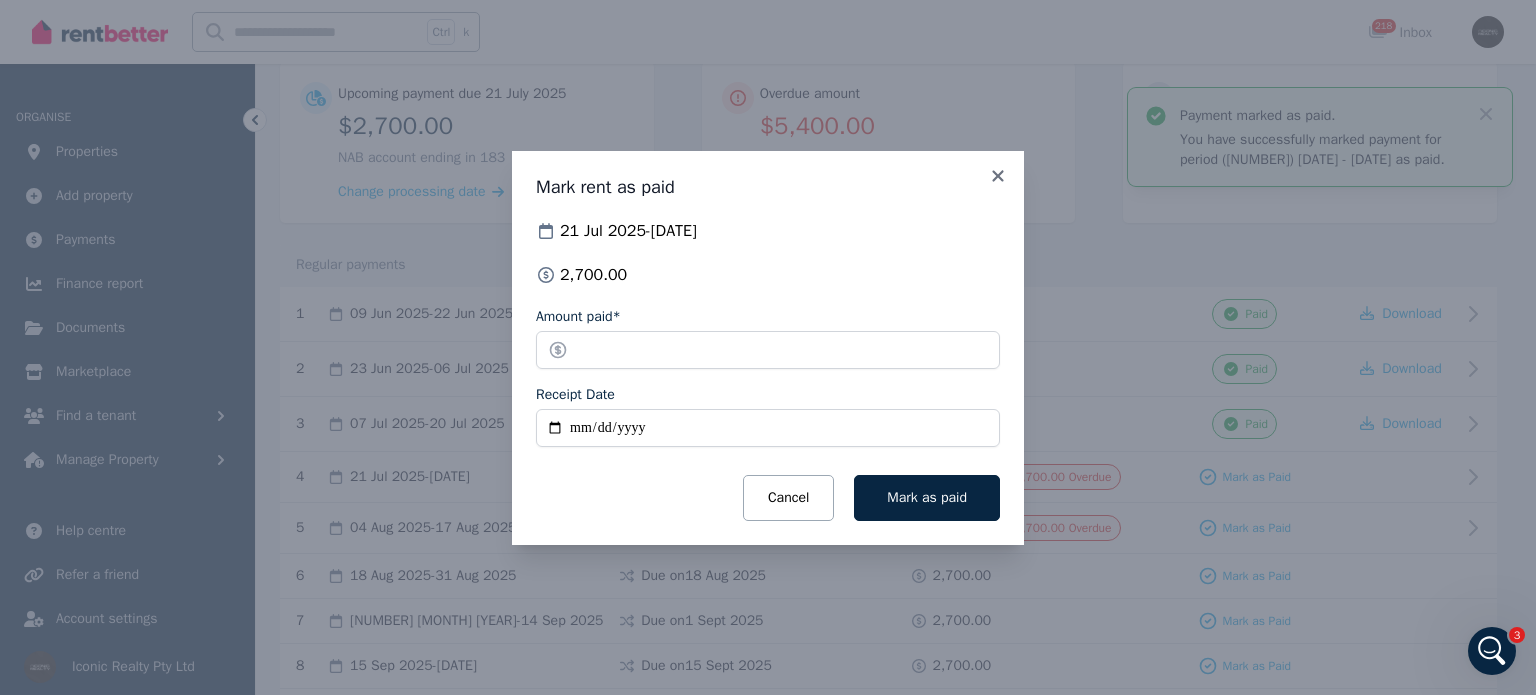 type on "**********" 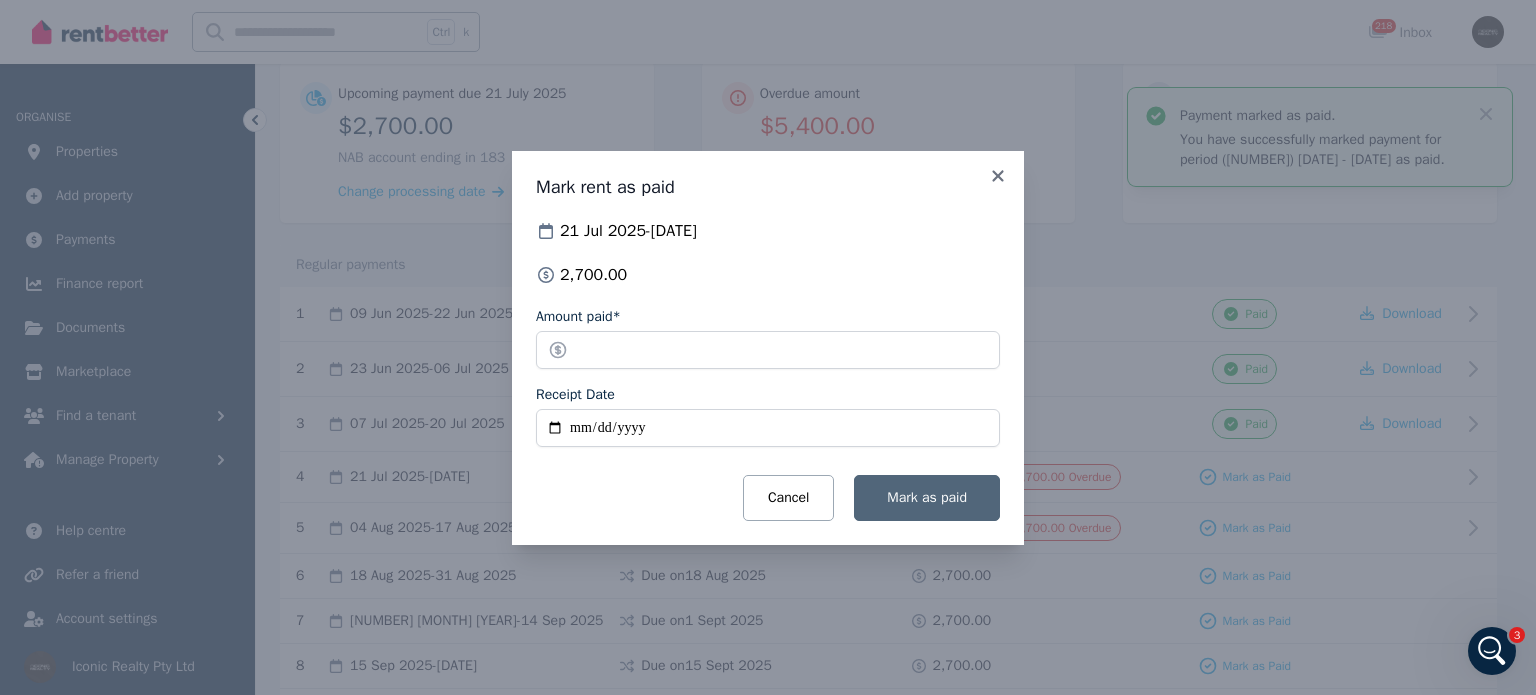 click on "Mark as paid" at bounding box center [927, 498] 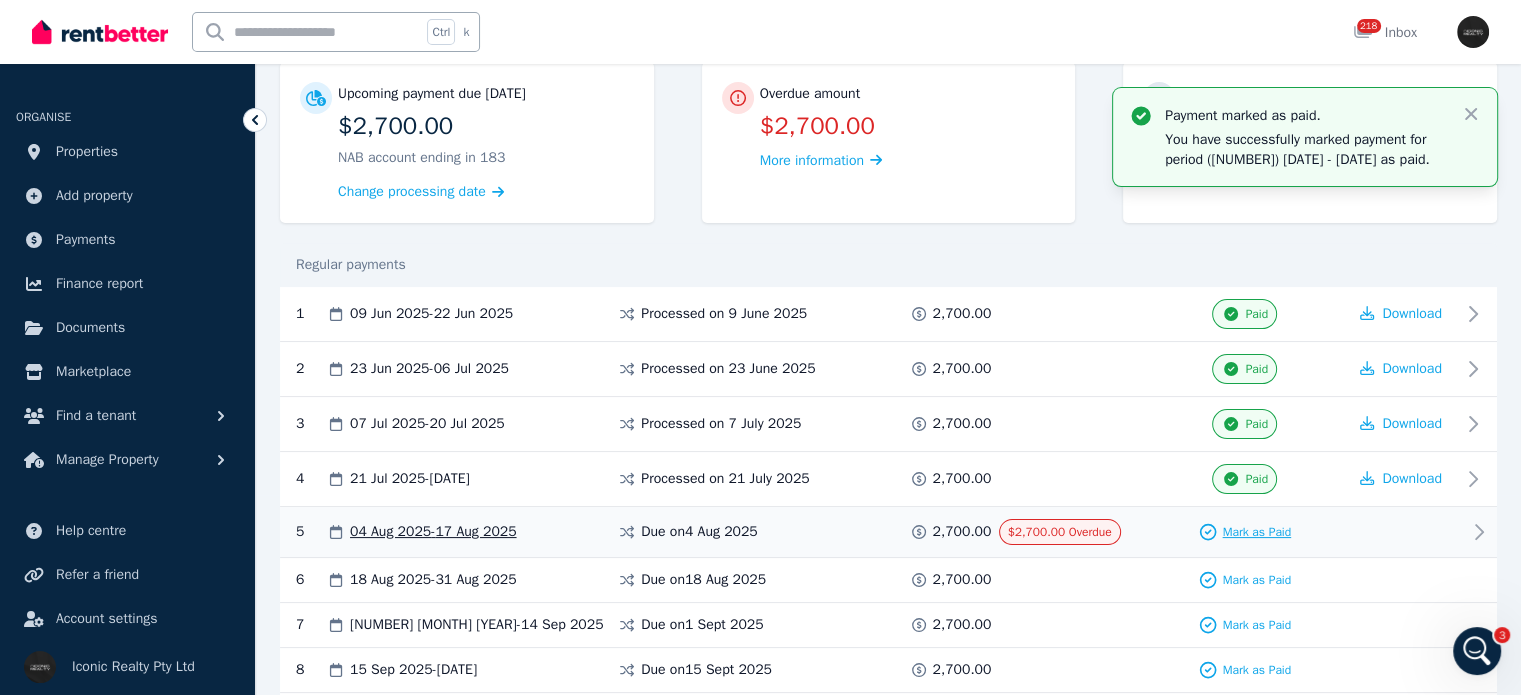 click on "Mark as Paid" at bounding box center [1256, 532] 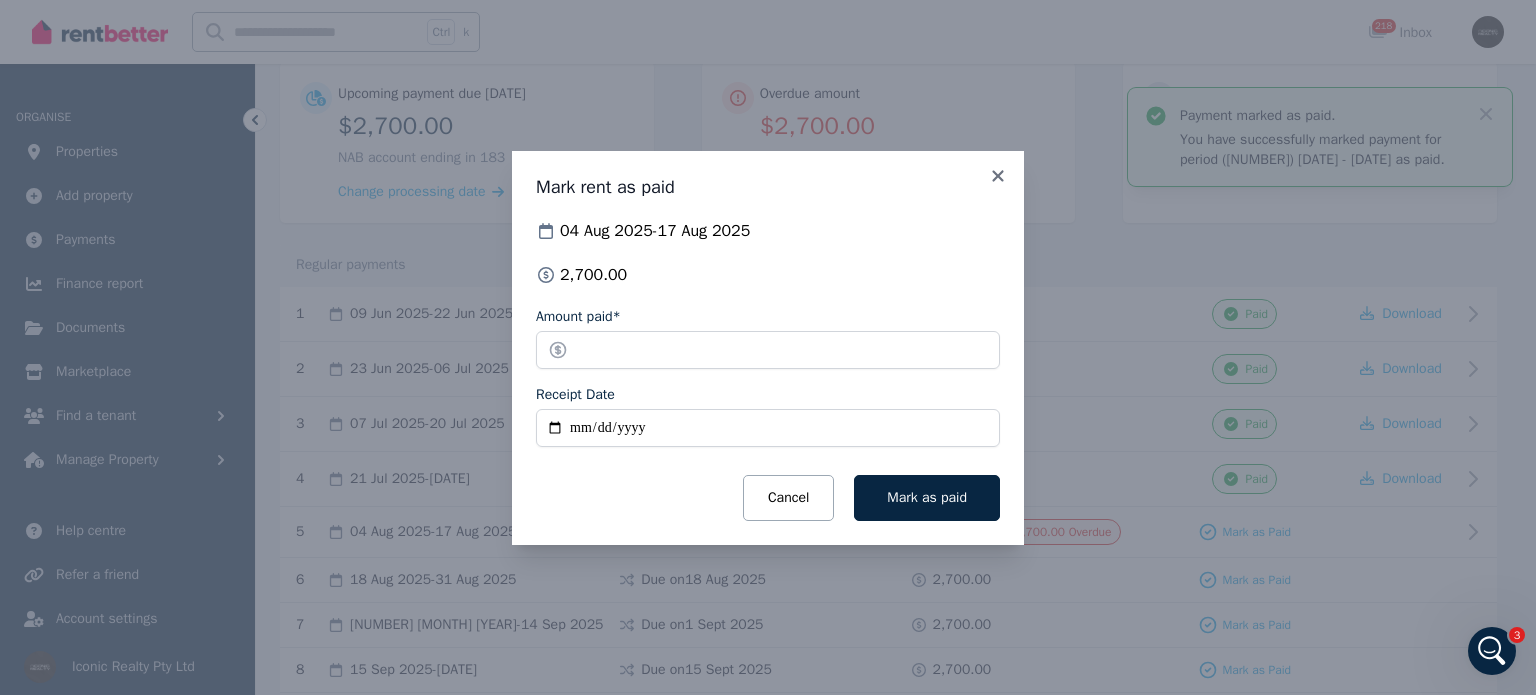 click on "Receipt Date" at bounding box center (768, 428) 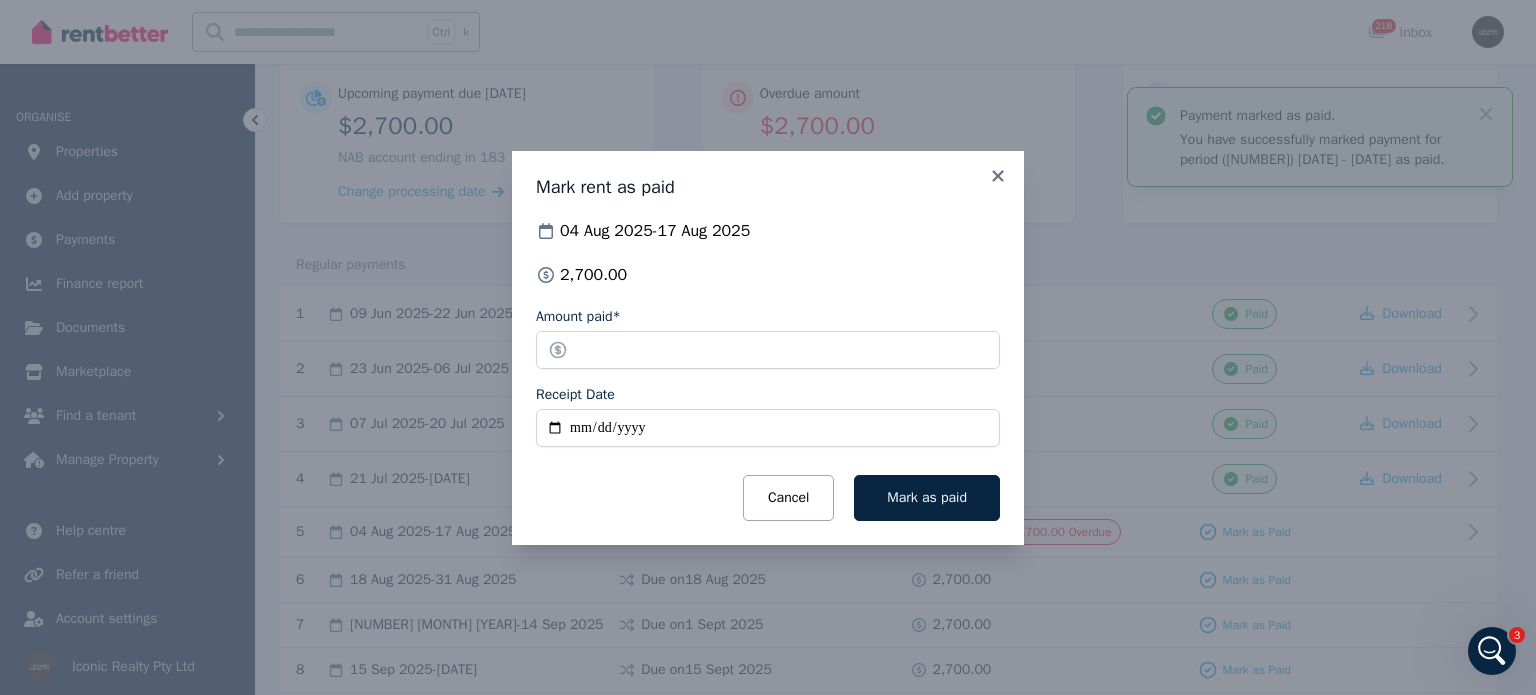 type on "**********" 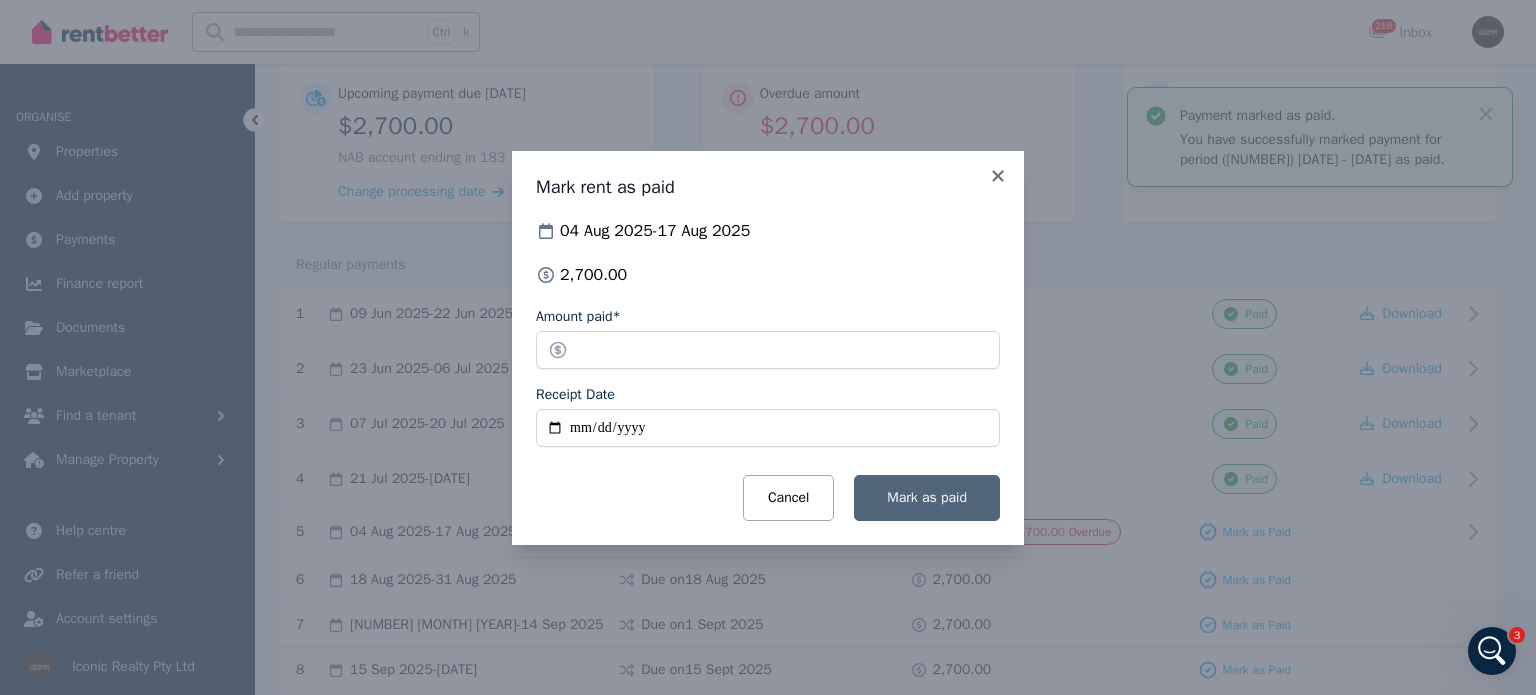 click on "Mark as paid" at bounding box center (927, 498) 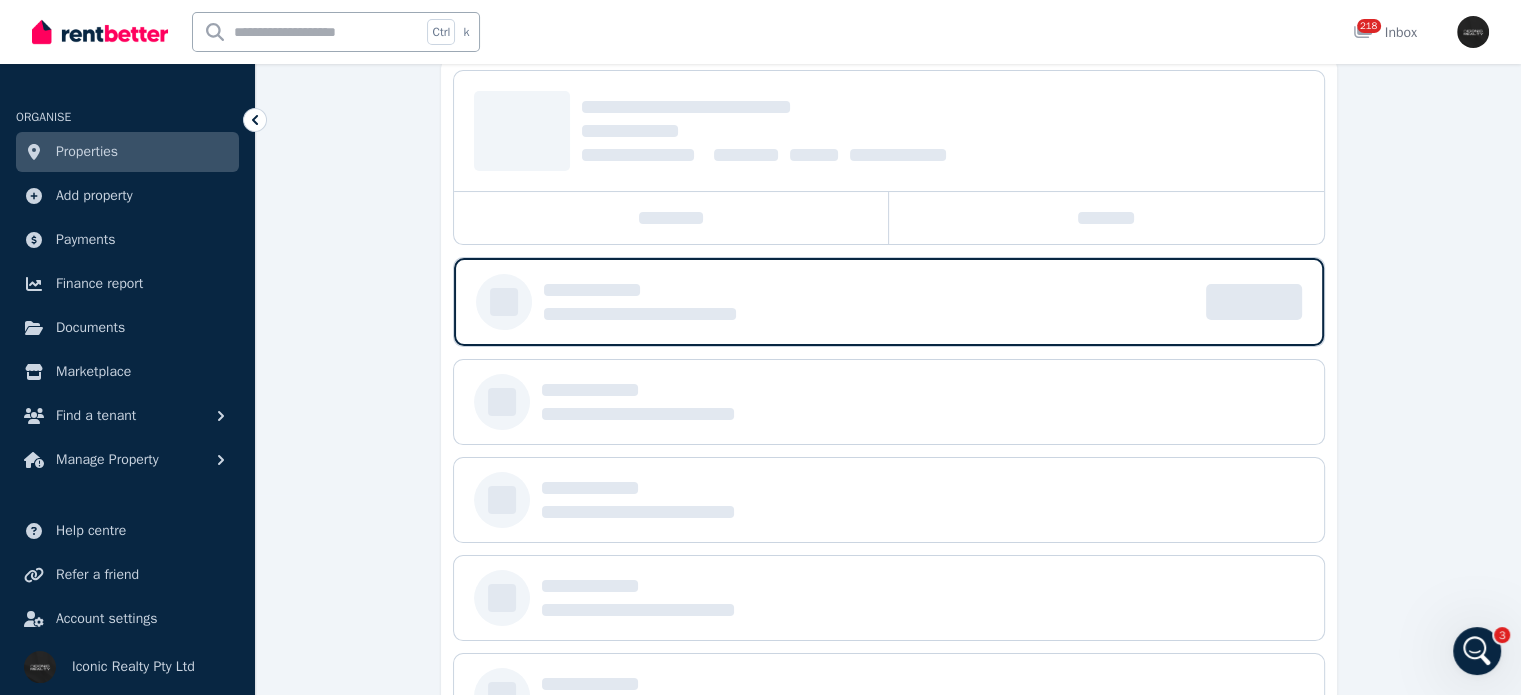 scroll, scrollTop: 0, scrollLeft: 0, axis: both 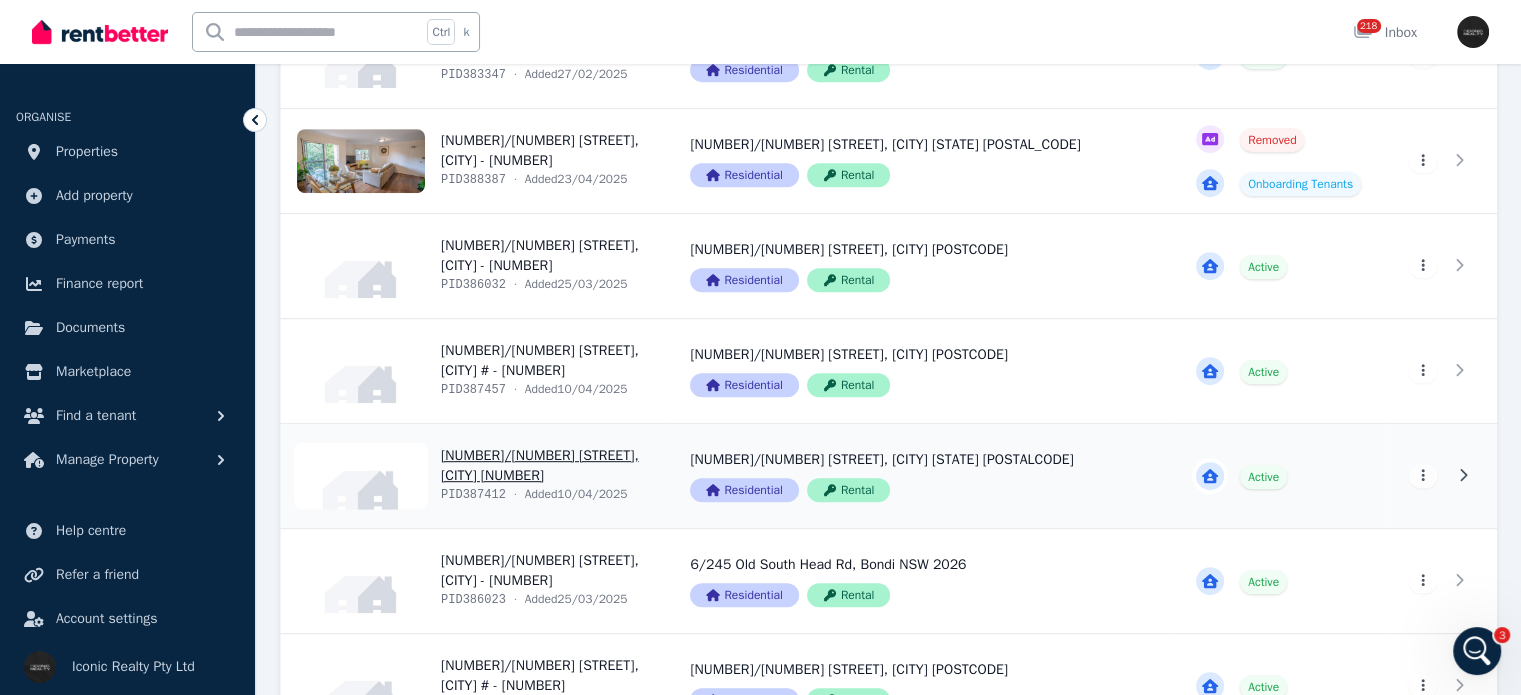 click on "View property details" at bounding box center (473, 476) 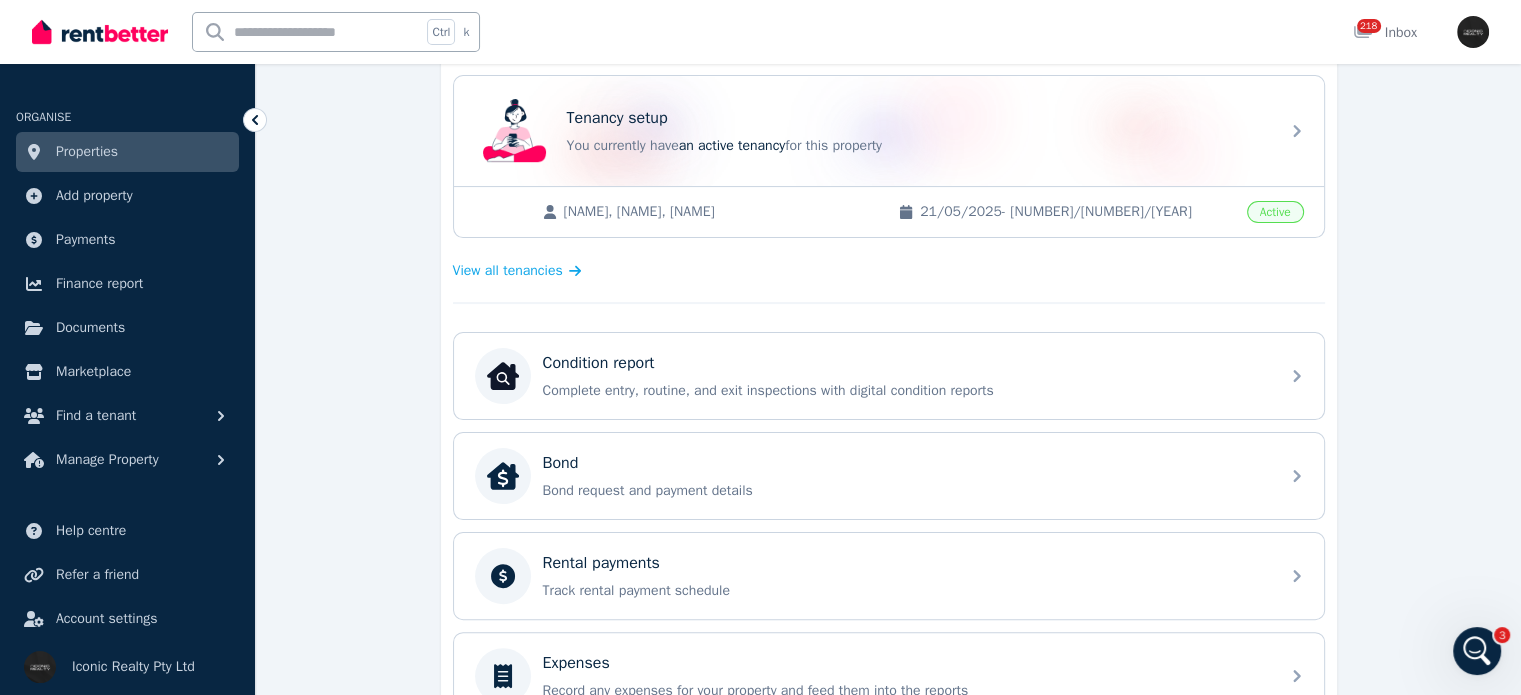 scroll, scrollTop: 500, scrollLeft: 0, axis: vertical 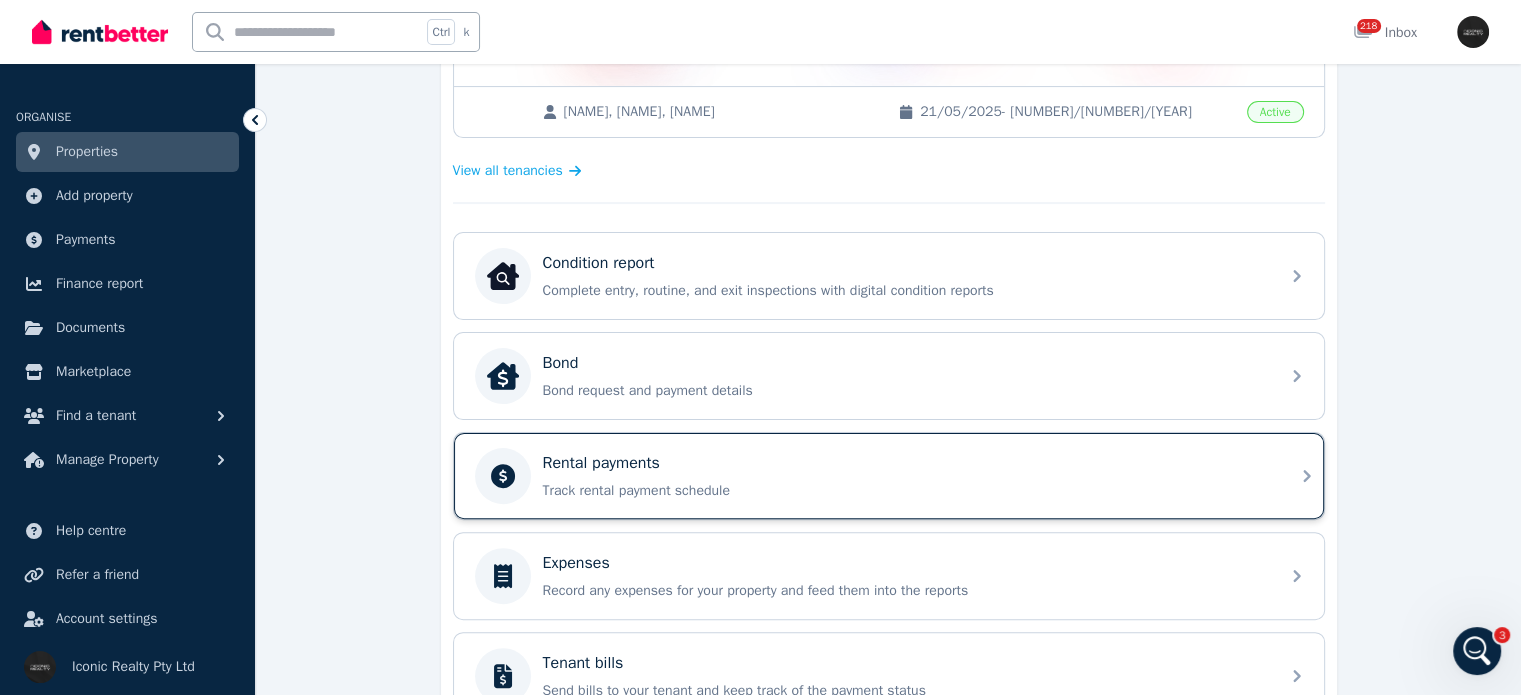 click on "Track rental payment schedule" at bounding box center [905, 491] 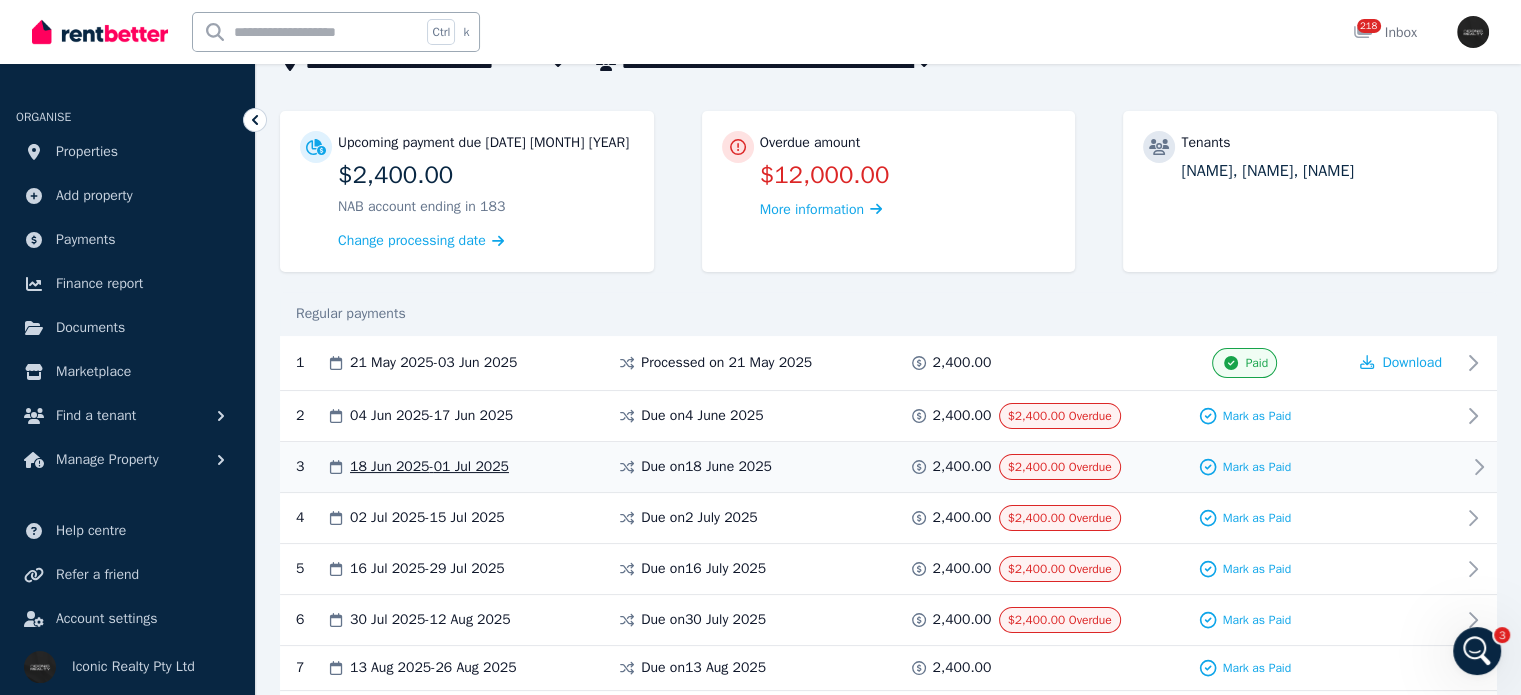 scroll, scrollTop: 200, scrollLeft: 0, axis: vertical 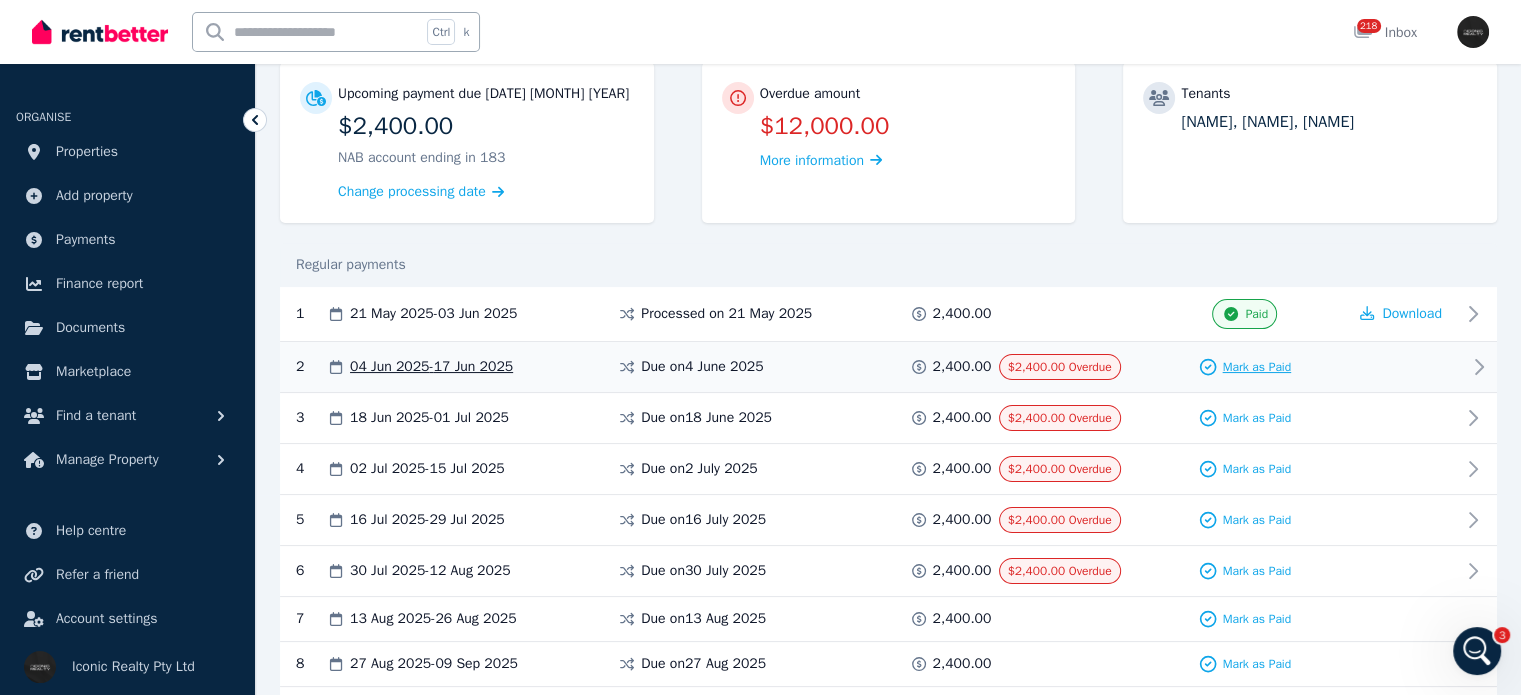 click on "Mark as Paid" at bounding box center (1256, 367) 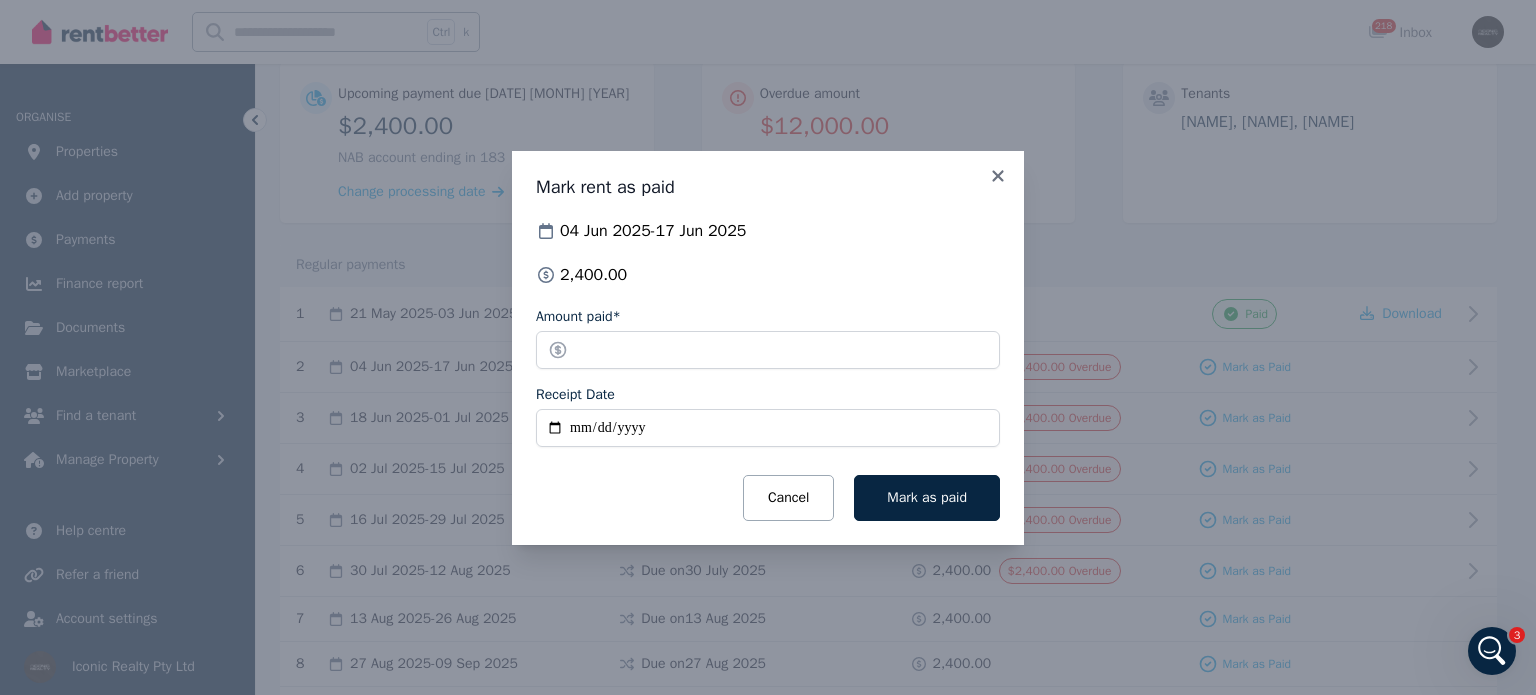 click on "Receipt Date" at bounding box center (768, 428) 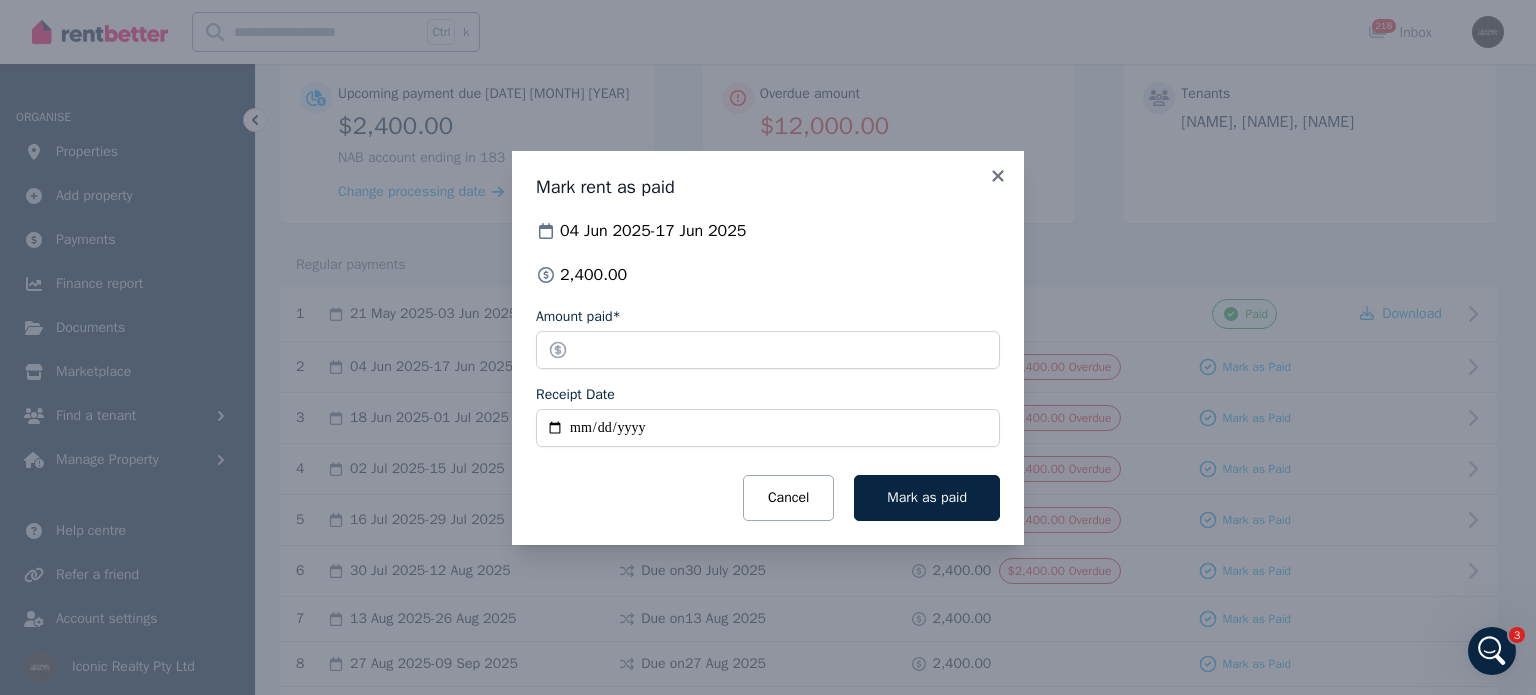 type on "**********" 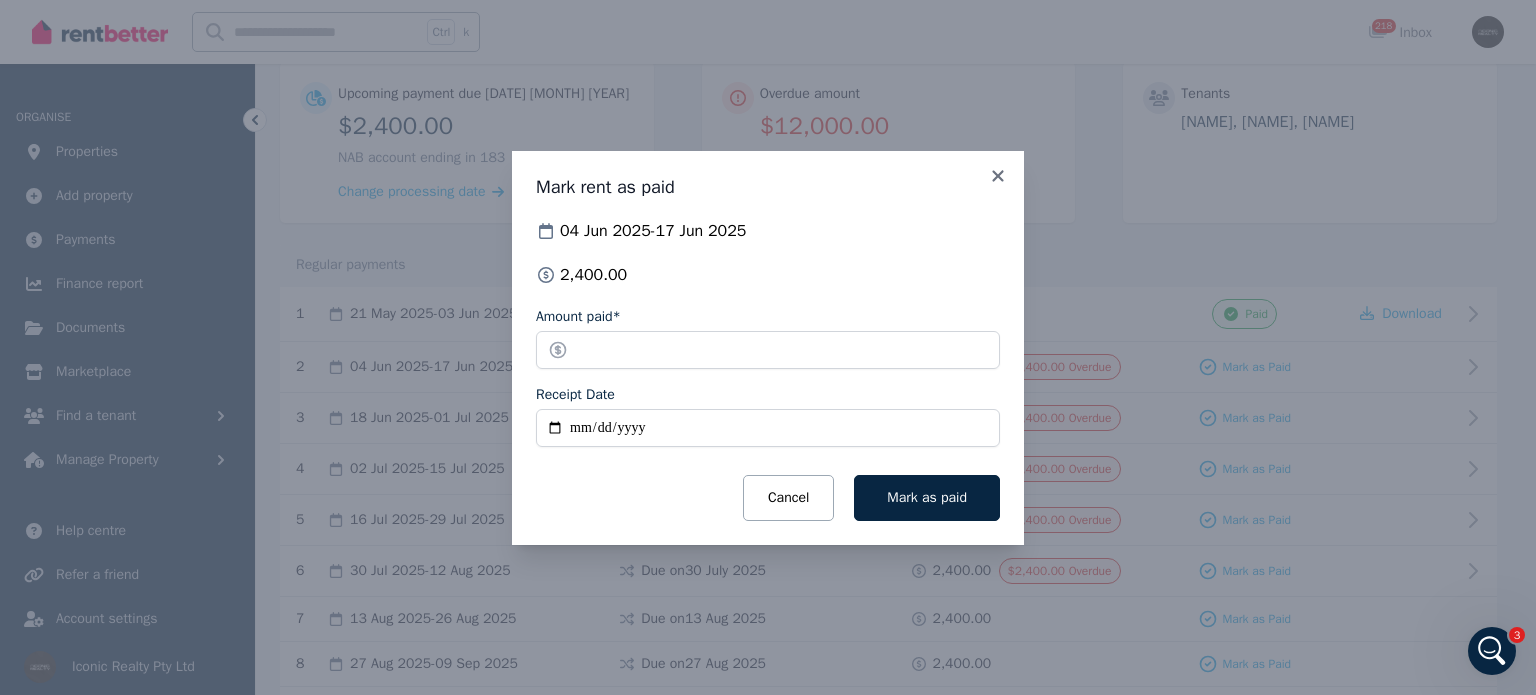 click on "**********" at bounding box center [768, 348] 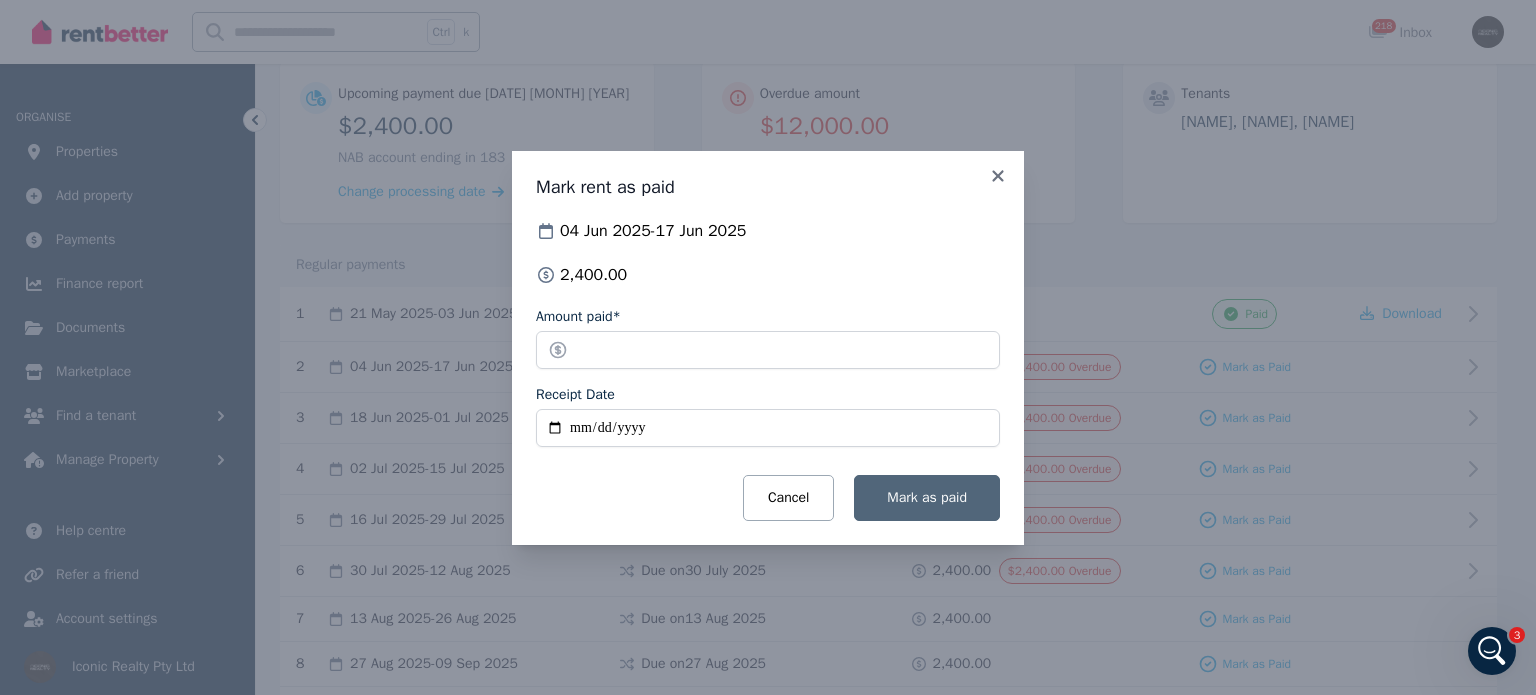 click on "Mark as paid" at bounding box center [927, 497] 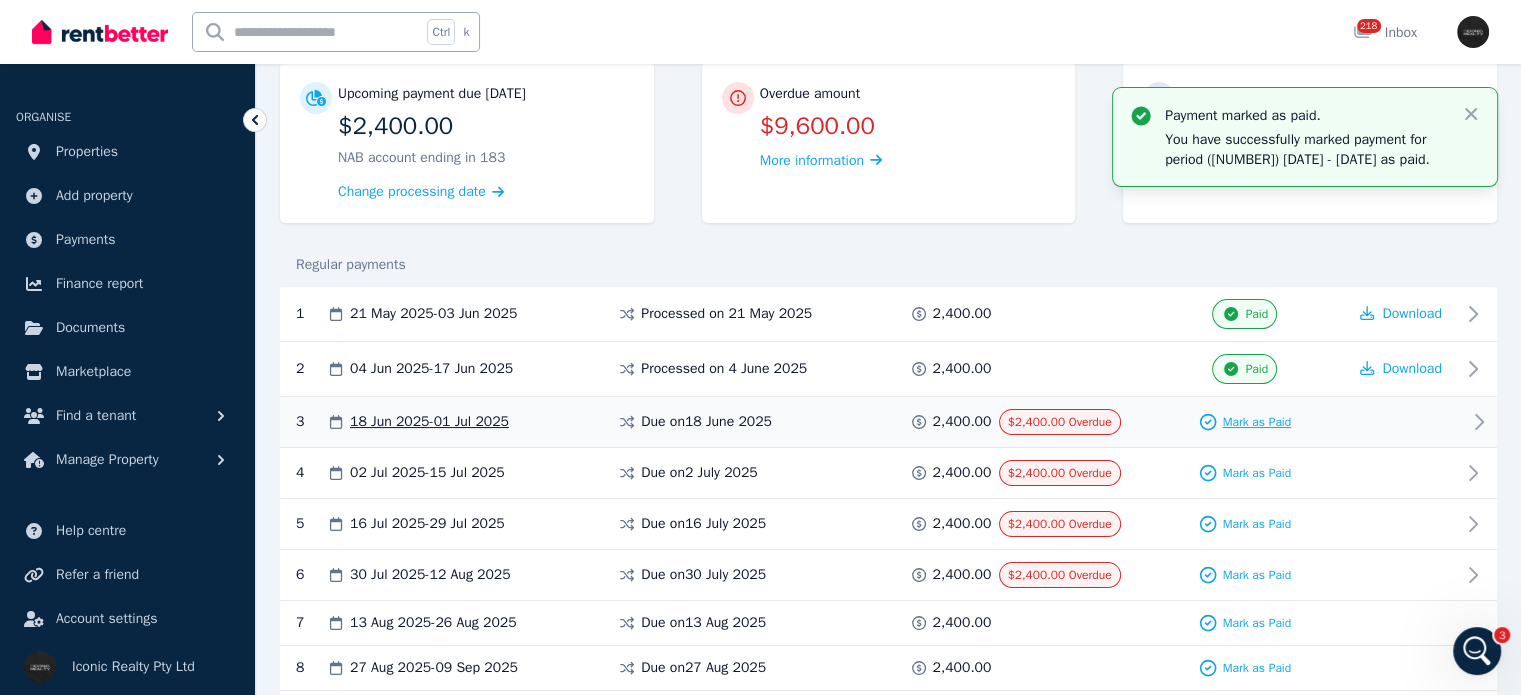 click on "Mark as Paid" at bounding box center (1256, 422) 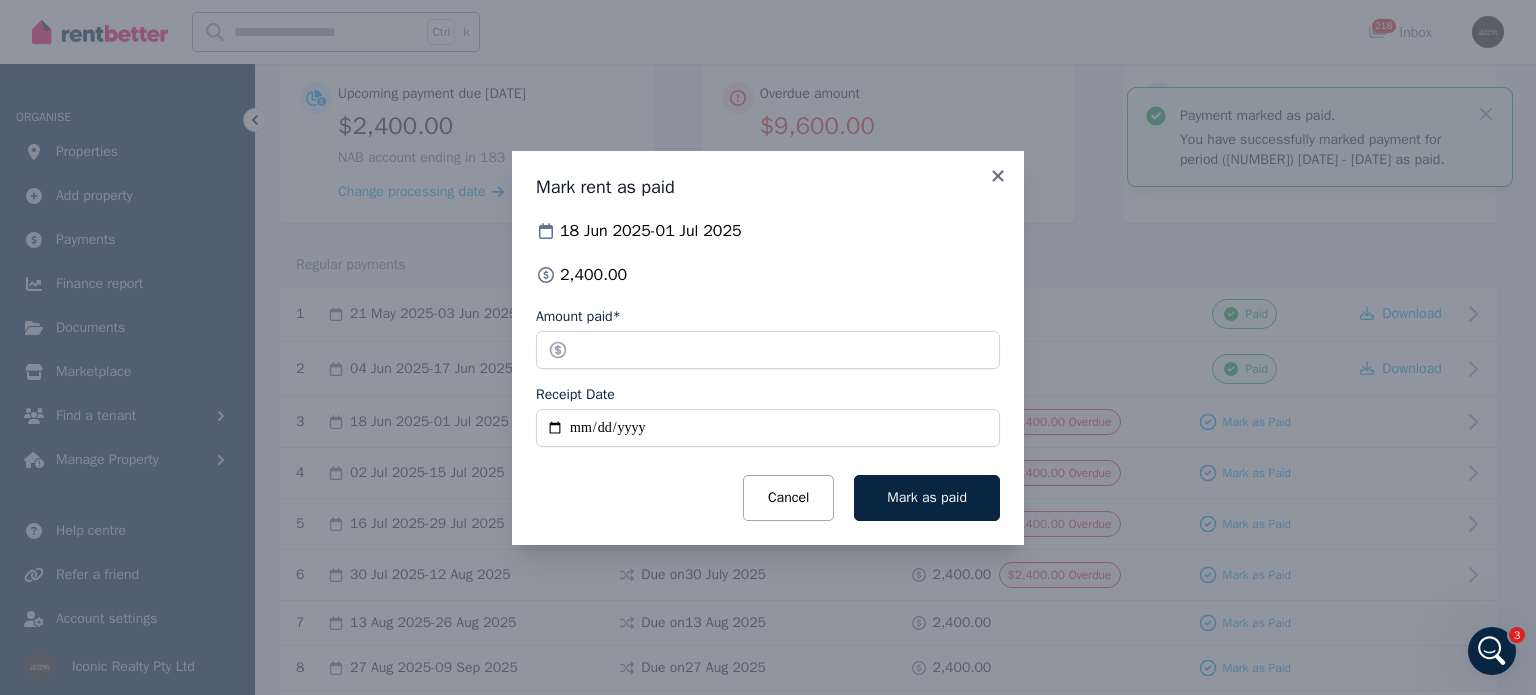 click on "Receipt Date" at bounding box center (768, 428) 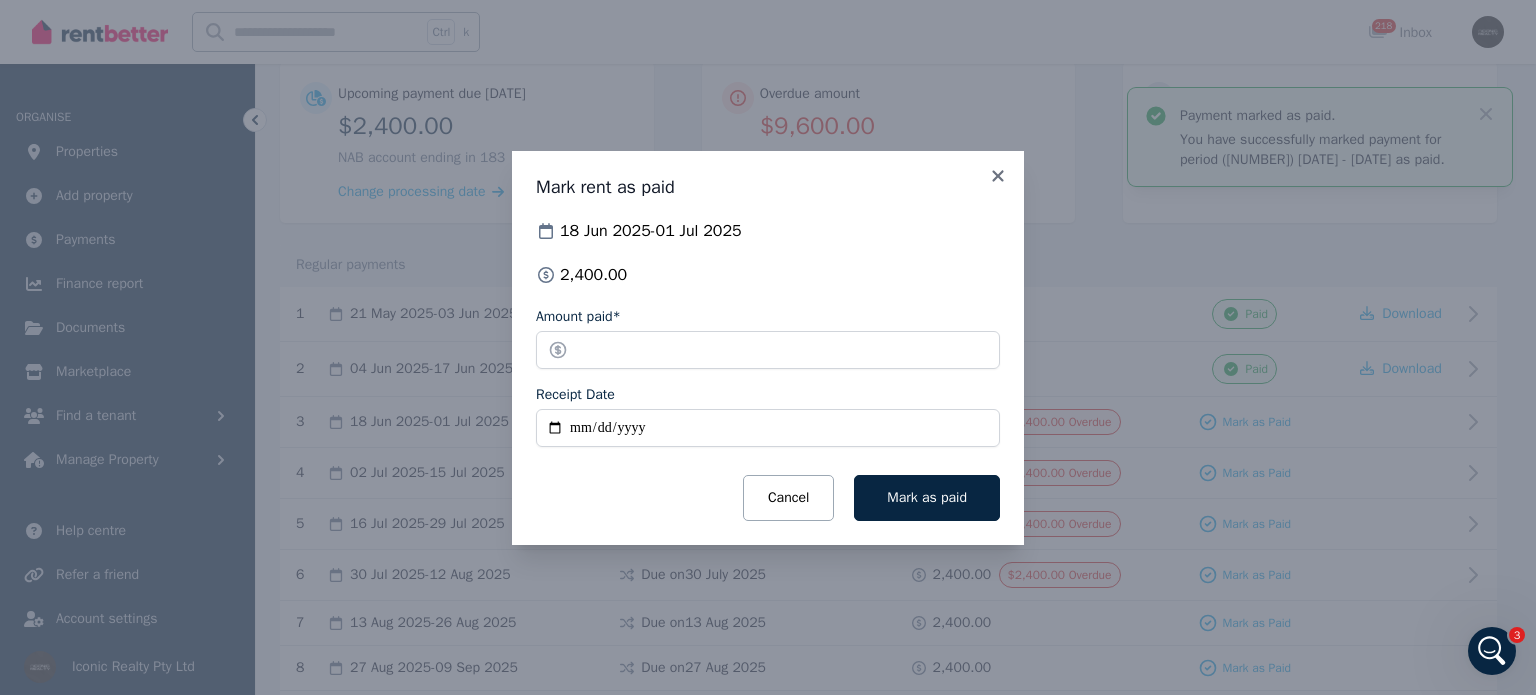 type on "**********" 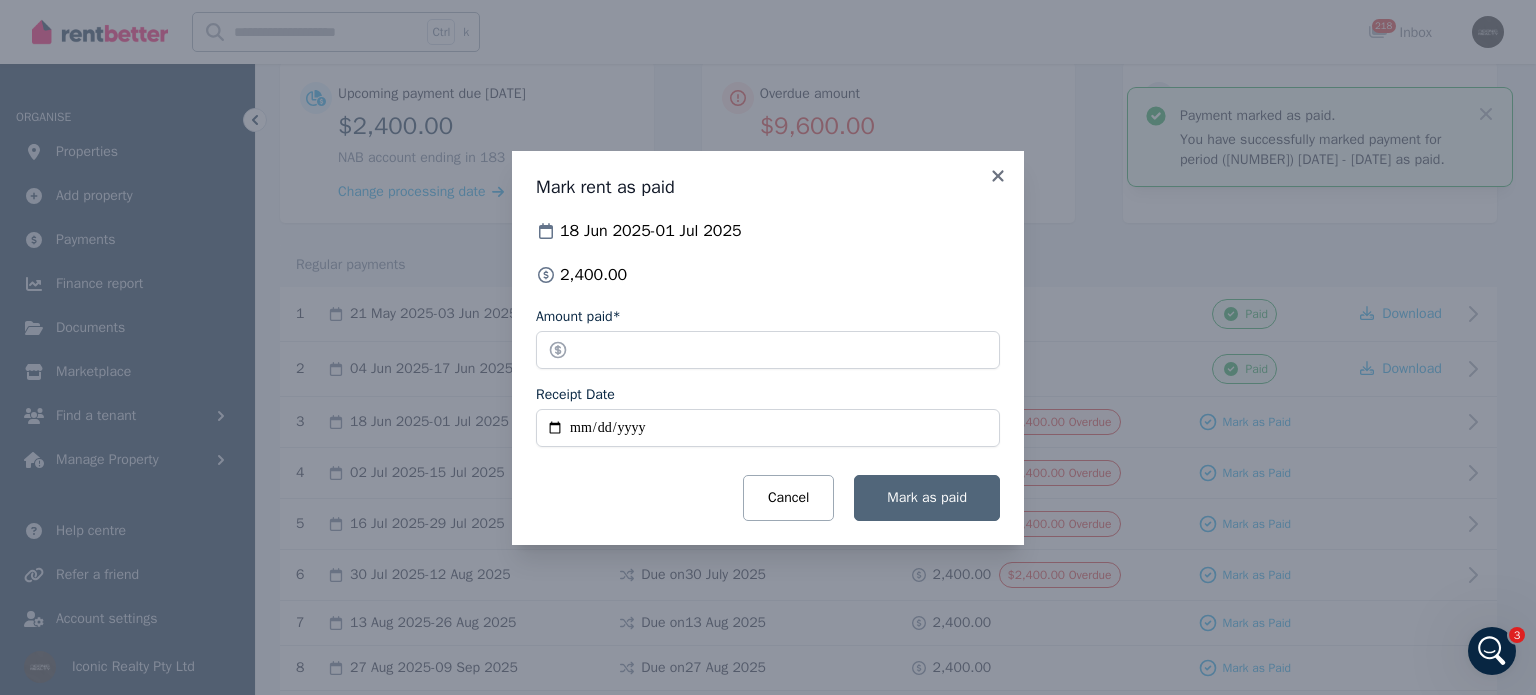 click on "Mark as paid" at bounding box center (927, 497) 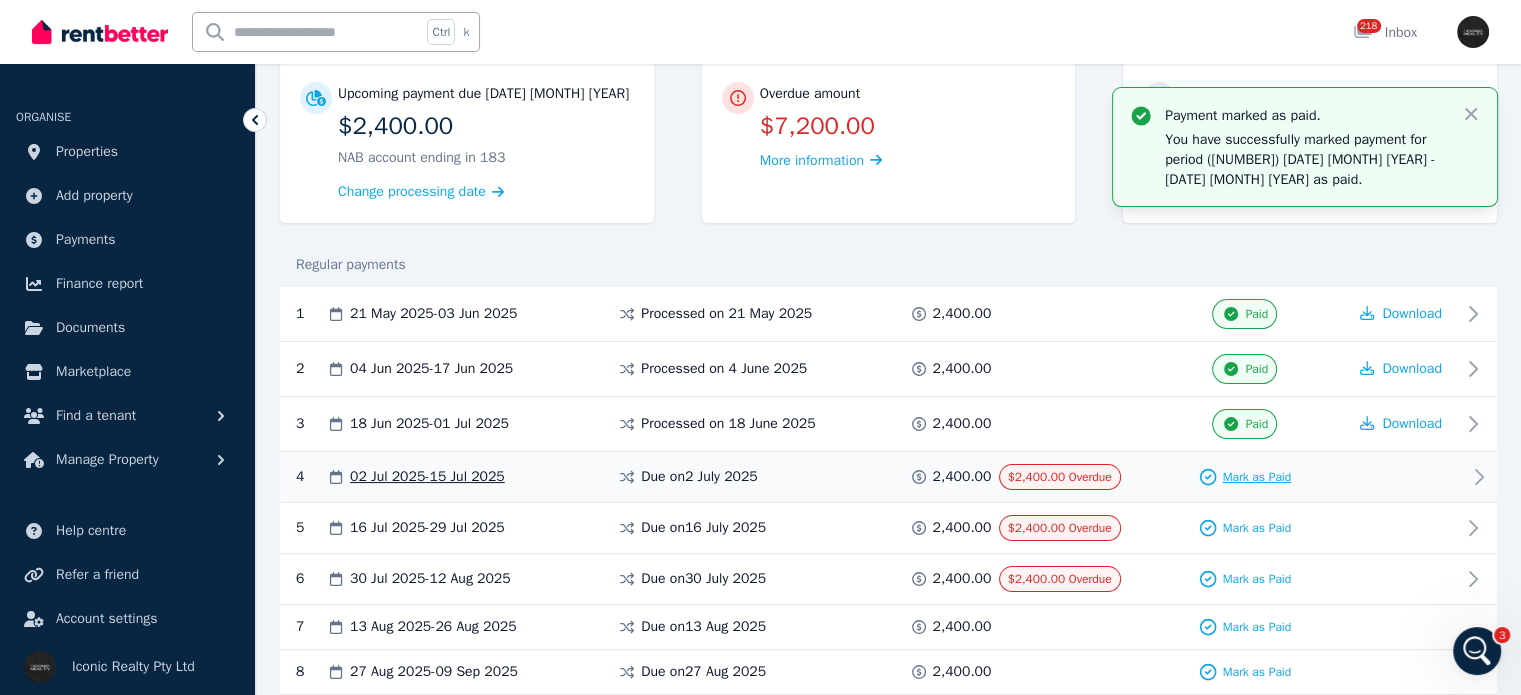 click on "Mark as Paid" at bounding box center [1256, 477] 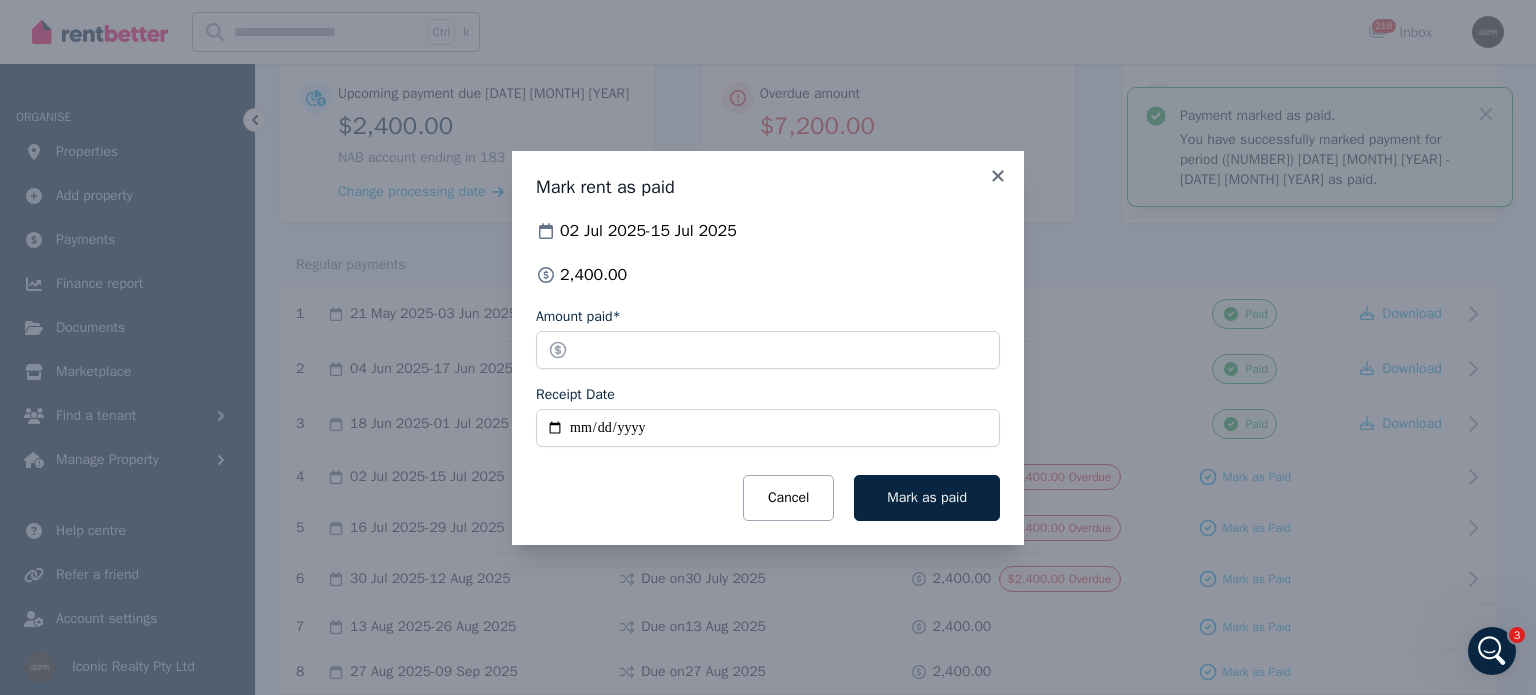 click on "Receipt Date" at bounding box center (768, 428) 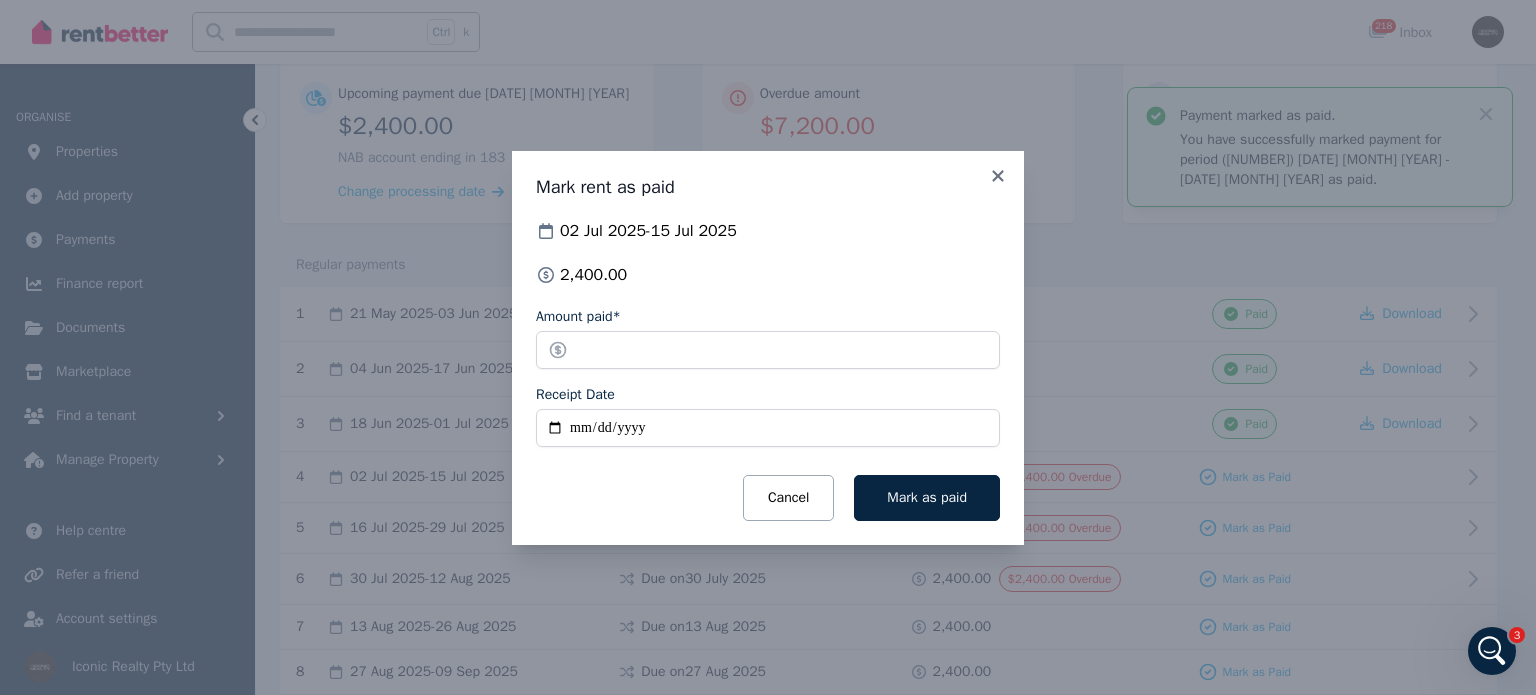 click on "Receipt Date" at bounding box center (768, 428) 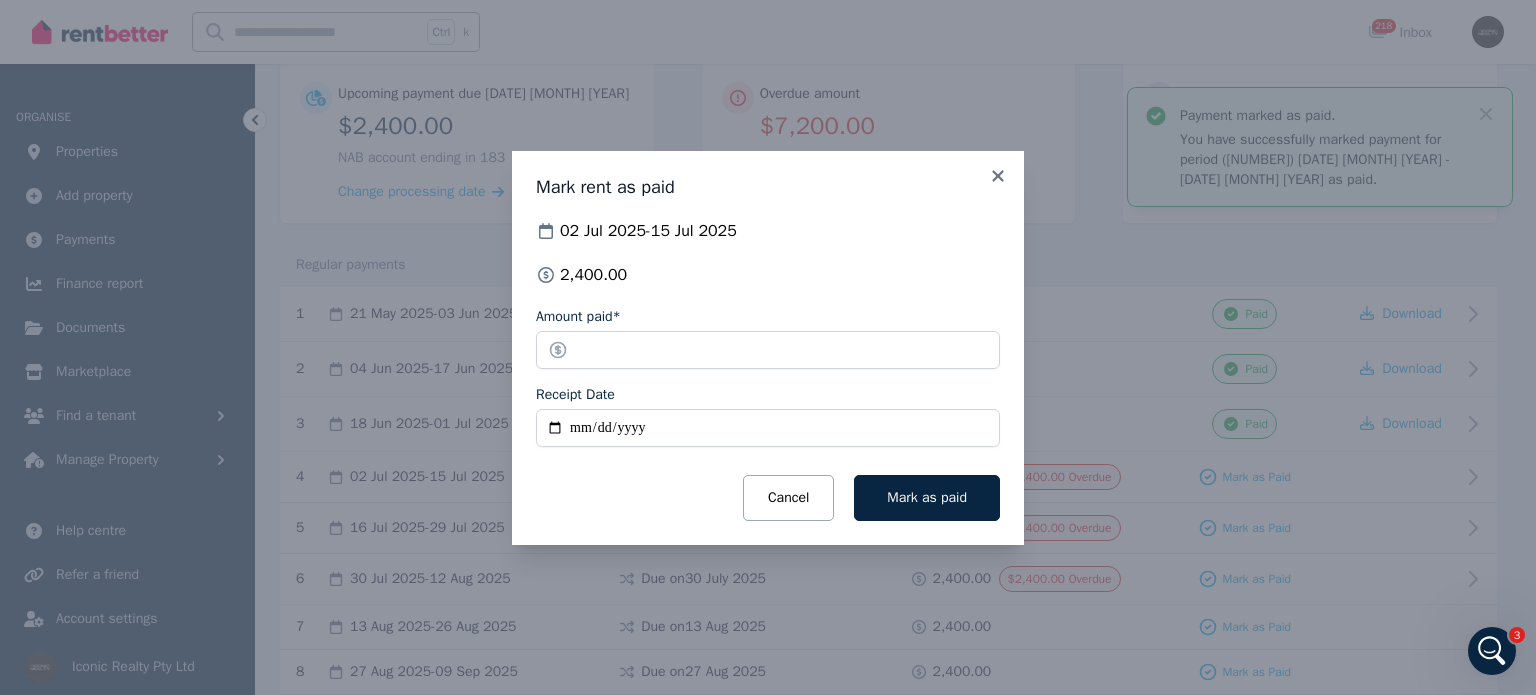 type on "**********" 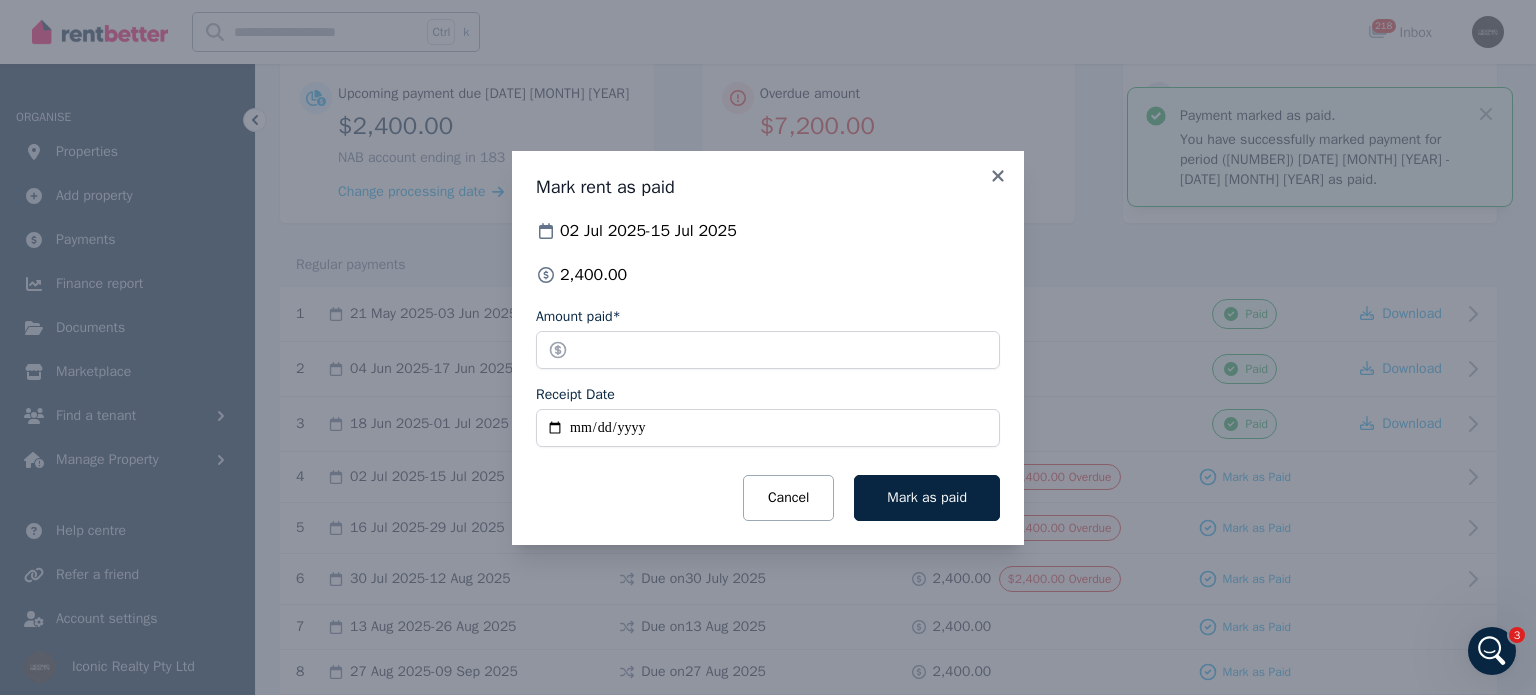click on "Mark as paid" at bounding box center (927, 498) 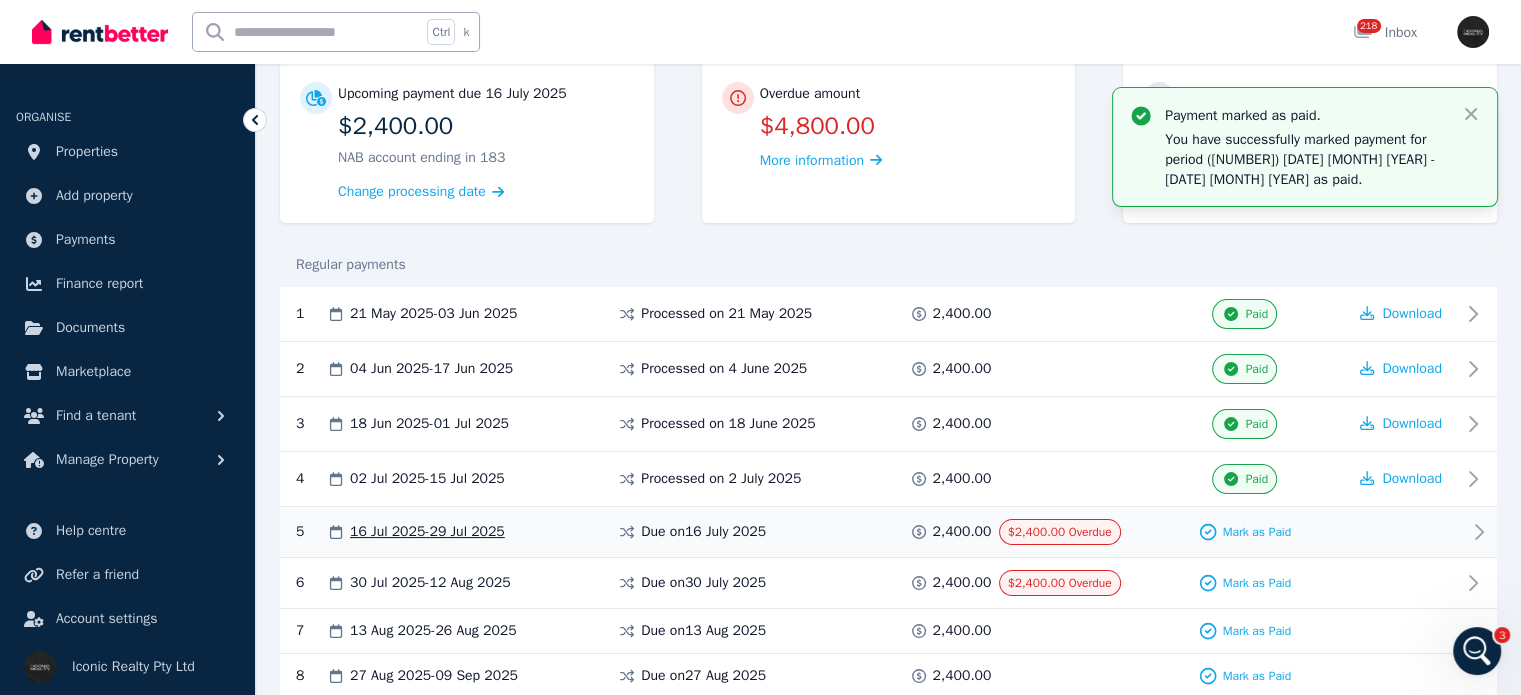 click on "[NUMBER] [DATE] - [DATE] Due on [DATE] [CURRENCY] [CURRENCY] Overdue Mark as Paid" at bounding box center (888, 532) 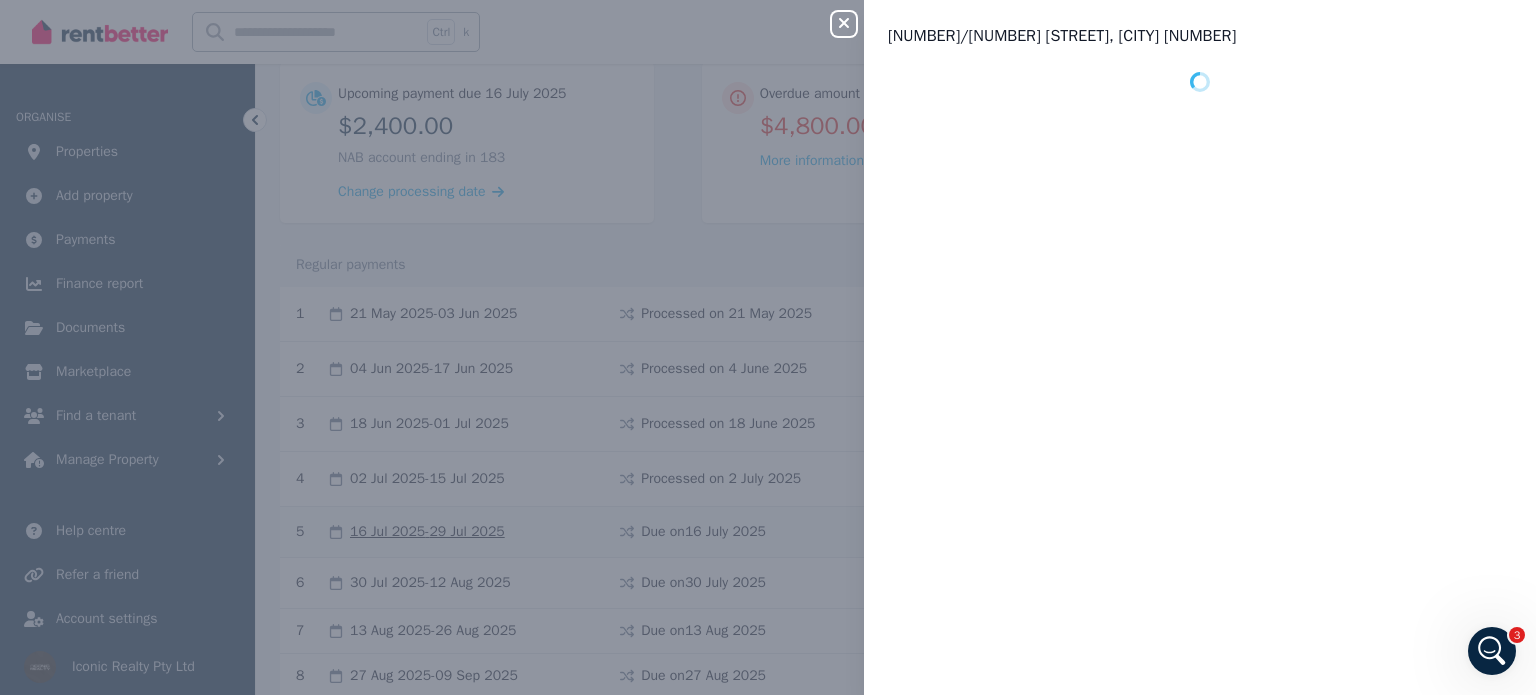 click at bounding box center [1200, 371] 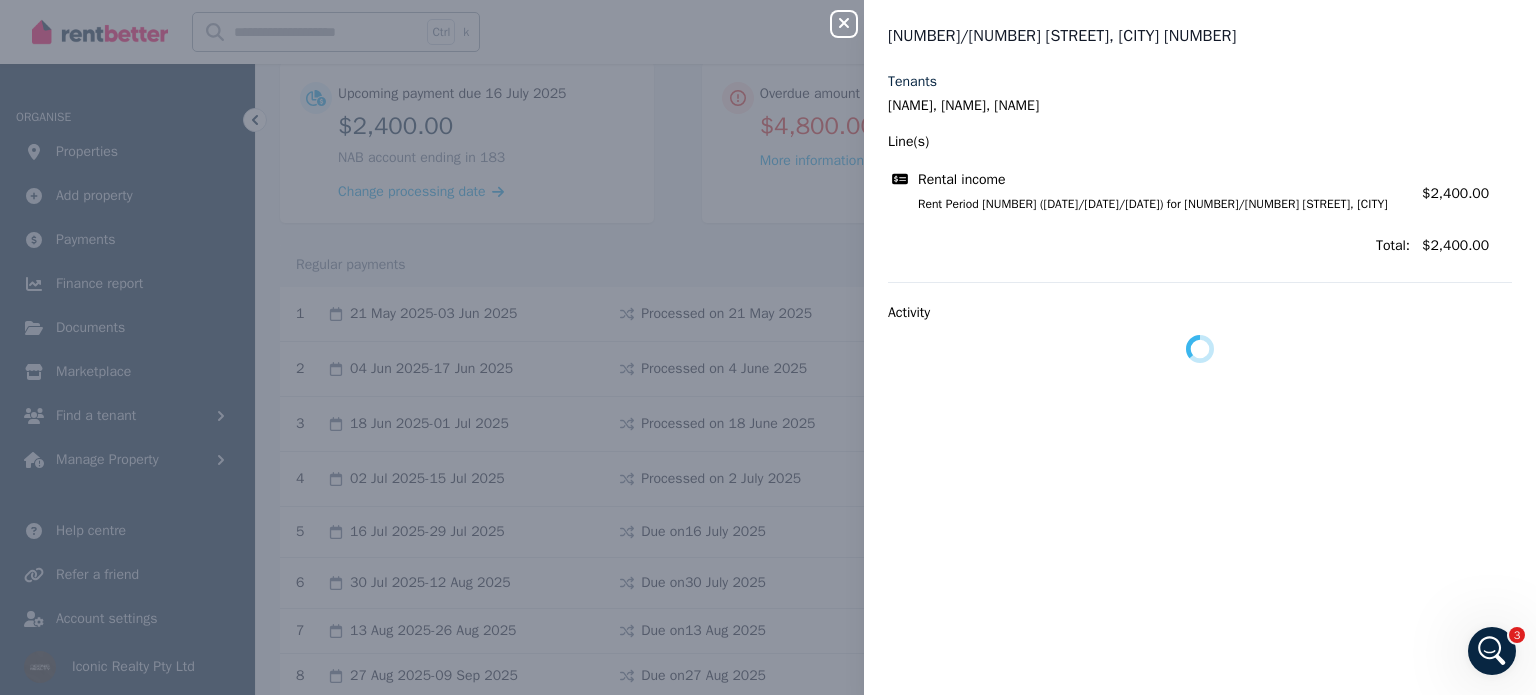 click on "Close panel [NUMBER]/[NUMBER] [STREET], [CITY] # - [NUMBER] Tenants [NAME], [NAME], [NAME] Line(s) Rental income Rent Period [NUMBER] ([DATE]/[DATE]/[DATE]) for [NUMBER]/[NUMBER] [STREET], [CITY] Amount: [CURRENCY] [CURRENCY] Total: [CURRENCY] [CURRENCY] Activity" at bounding box center [768, 347] 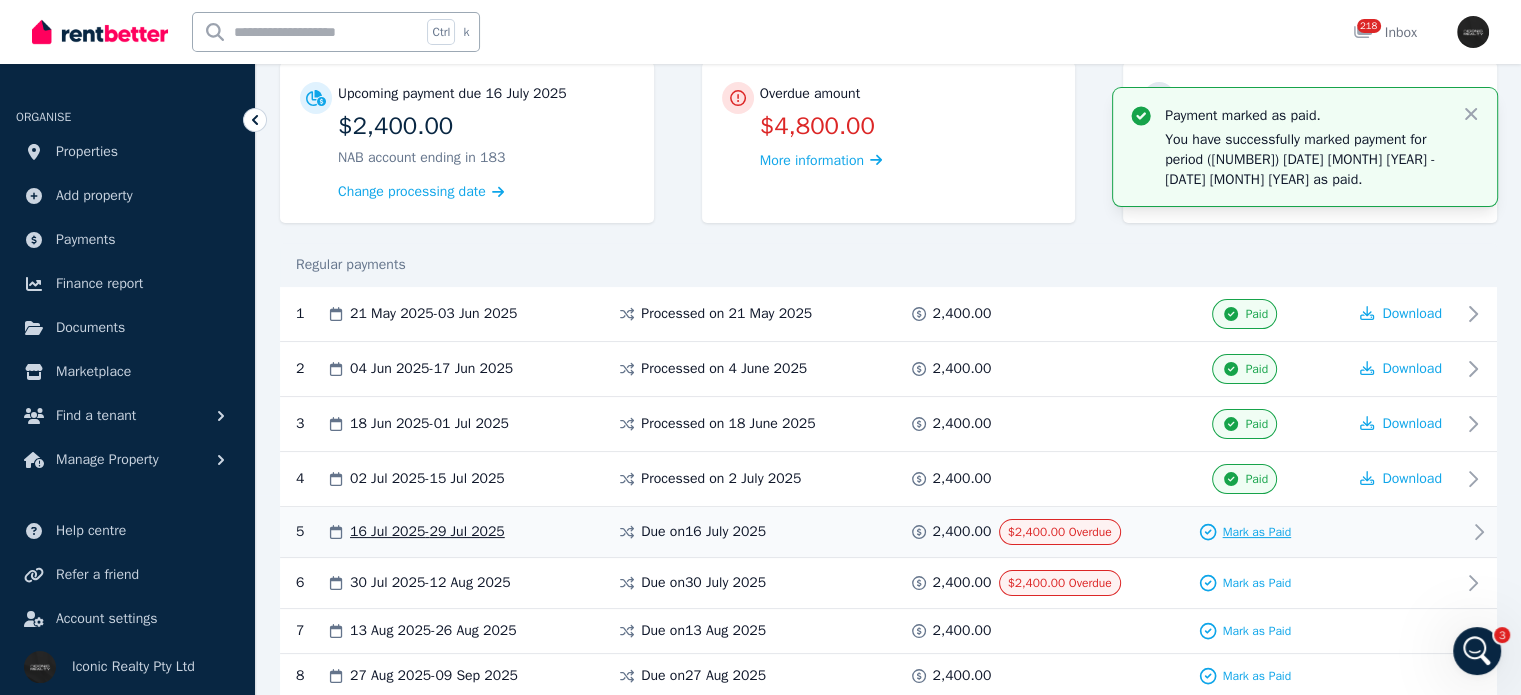 click on "Mark as Paid" at bounding box center [1256, 532] 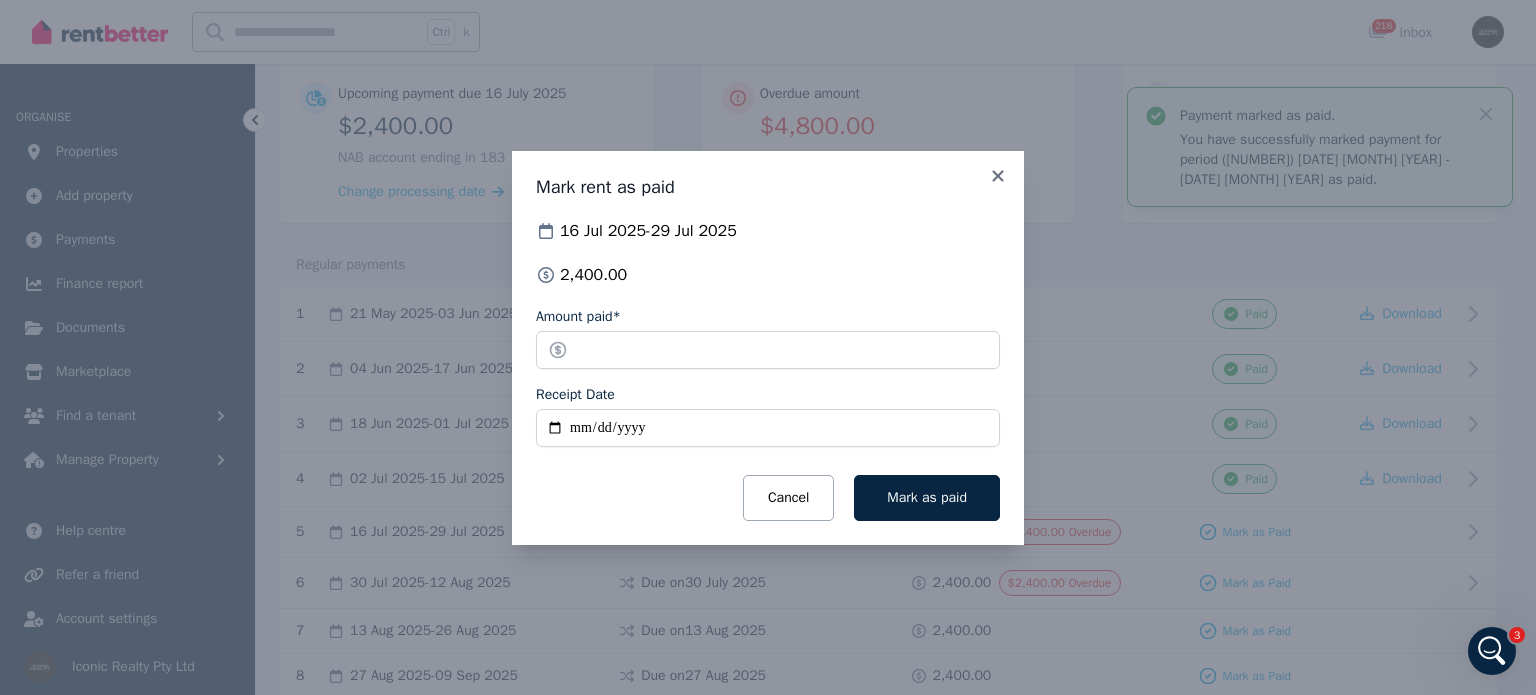 click on "Receipt Date" at bounding box center (768, 428) 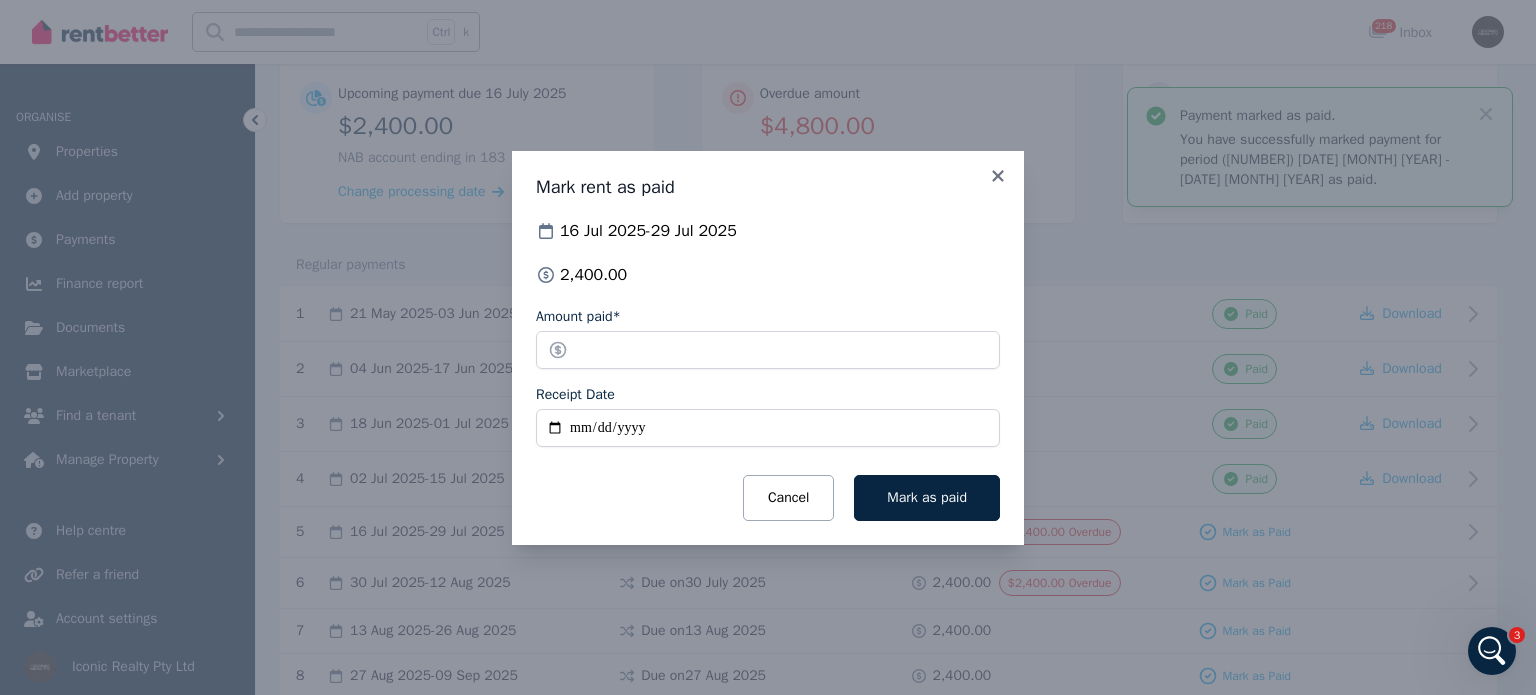 click on "Receipt Date" at bounding box center (768, 428) 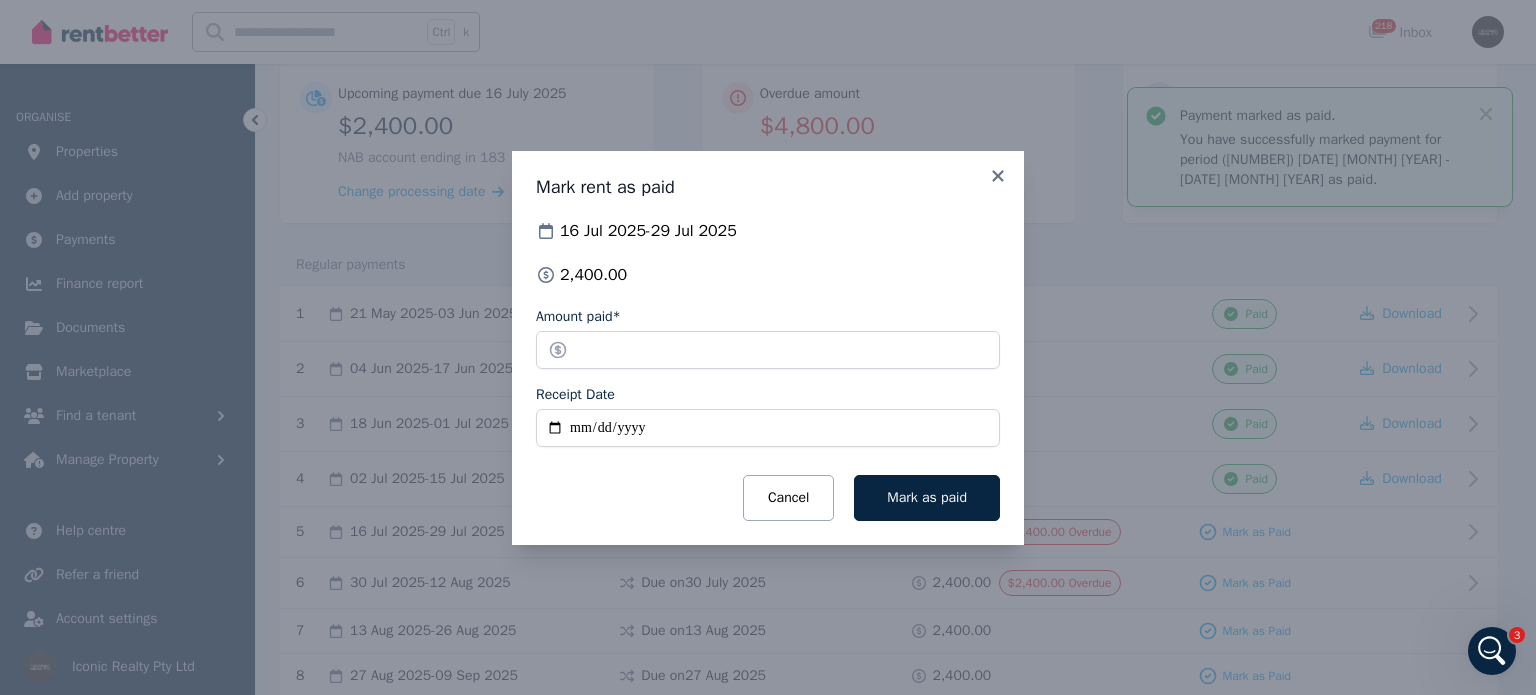 click on "Receipt Date" at bounding box center [768, 428] 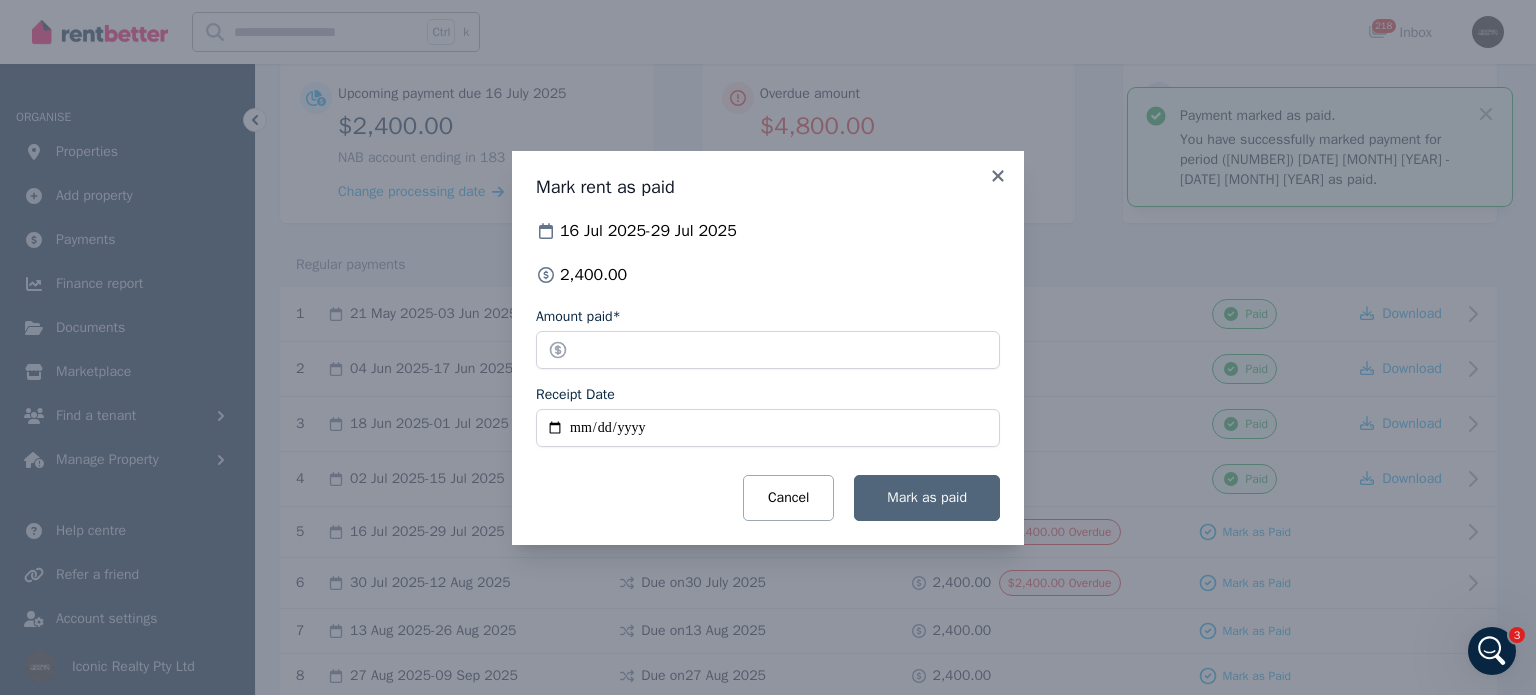 click on "Mark as paid" at bounding box center [927, 497] 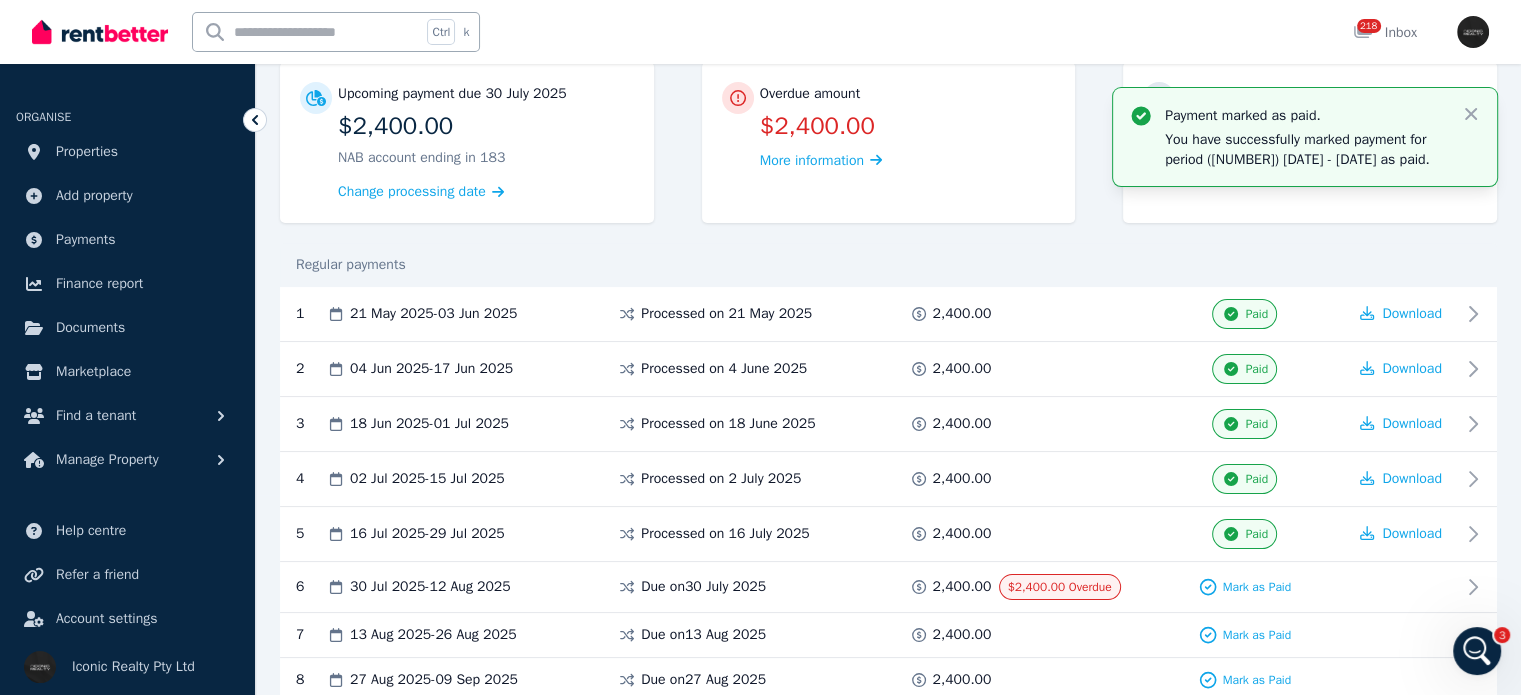 click on "Mark as Paid" at bounding box center [1256, 587] 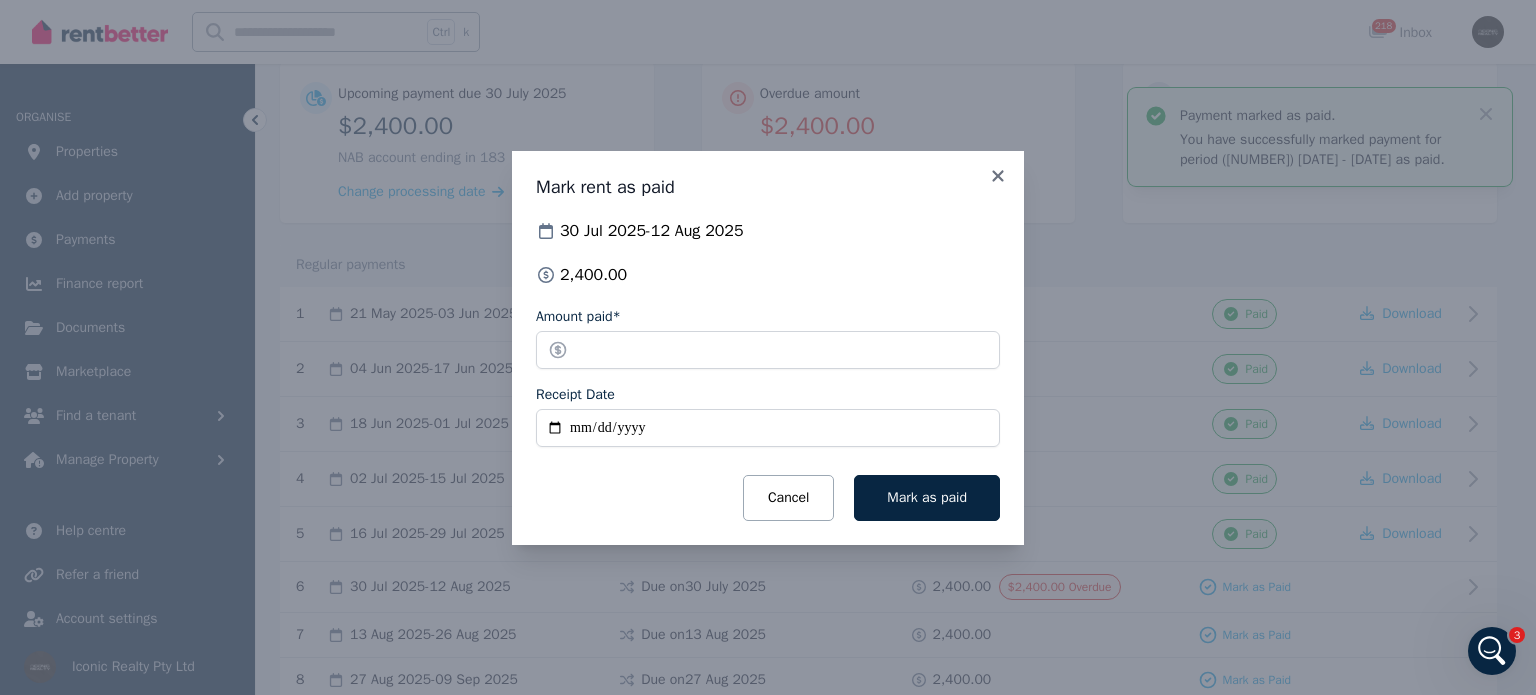click on "Receipt Date" at bounding box center (768, 428) 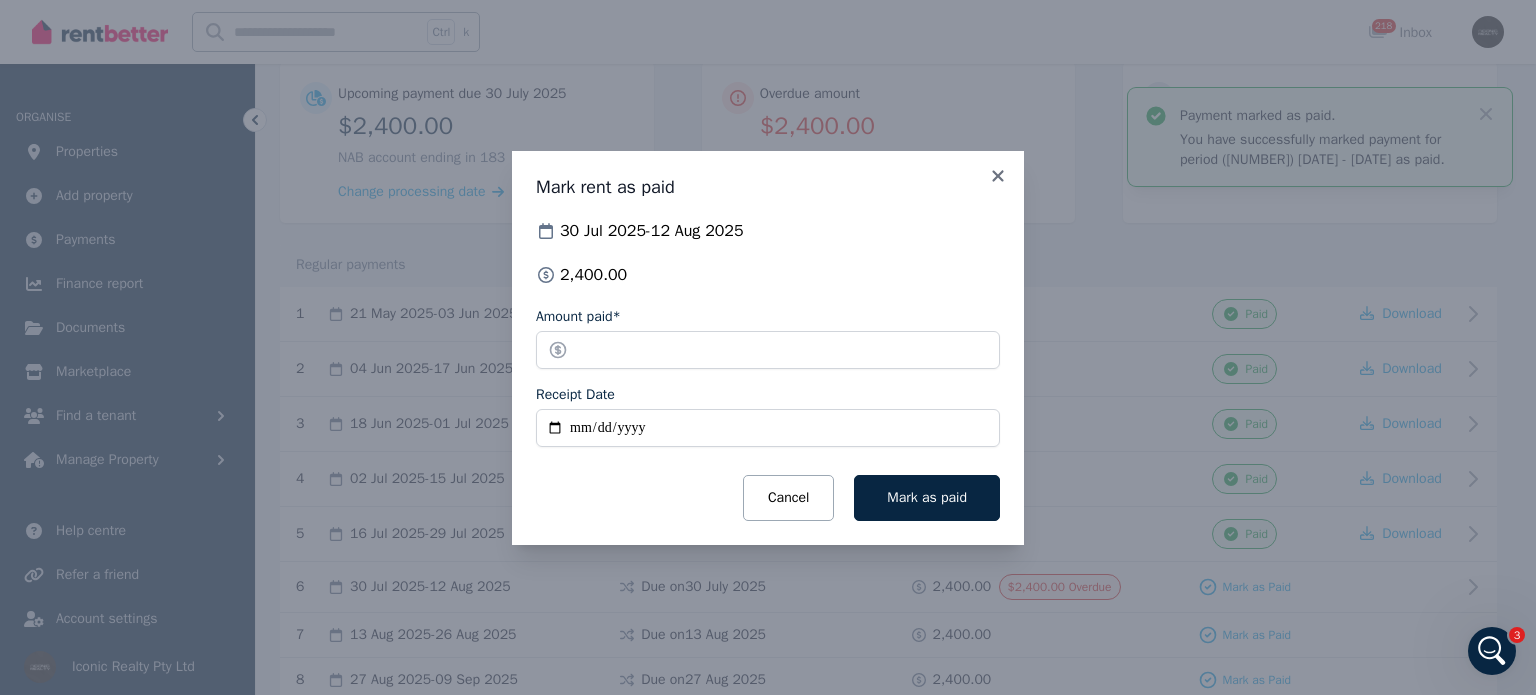 type on "**********" 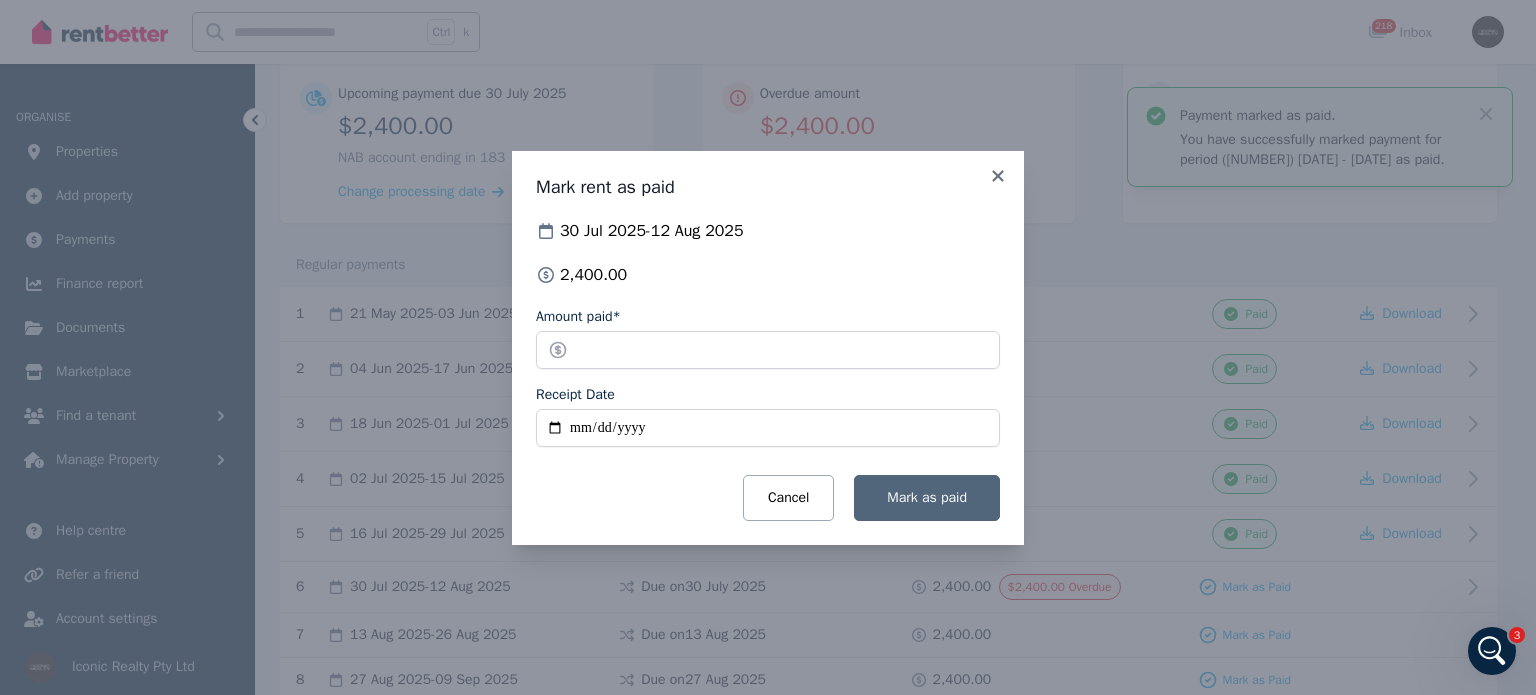 click on "Mark as paid" at bounding box center (927, 497) 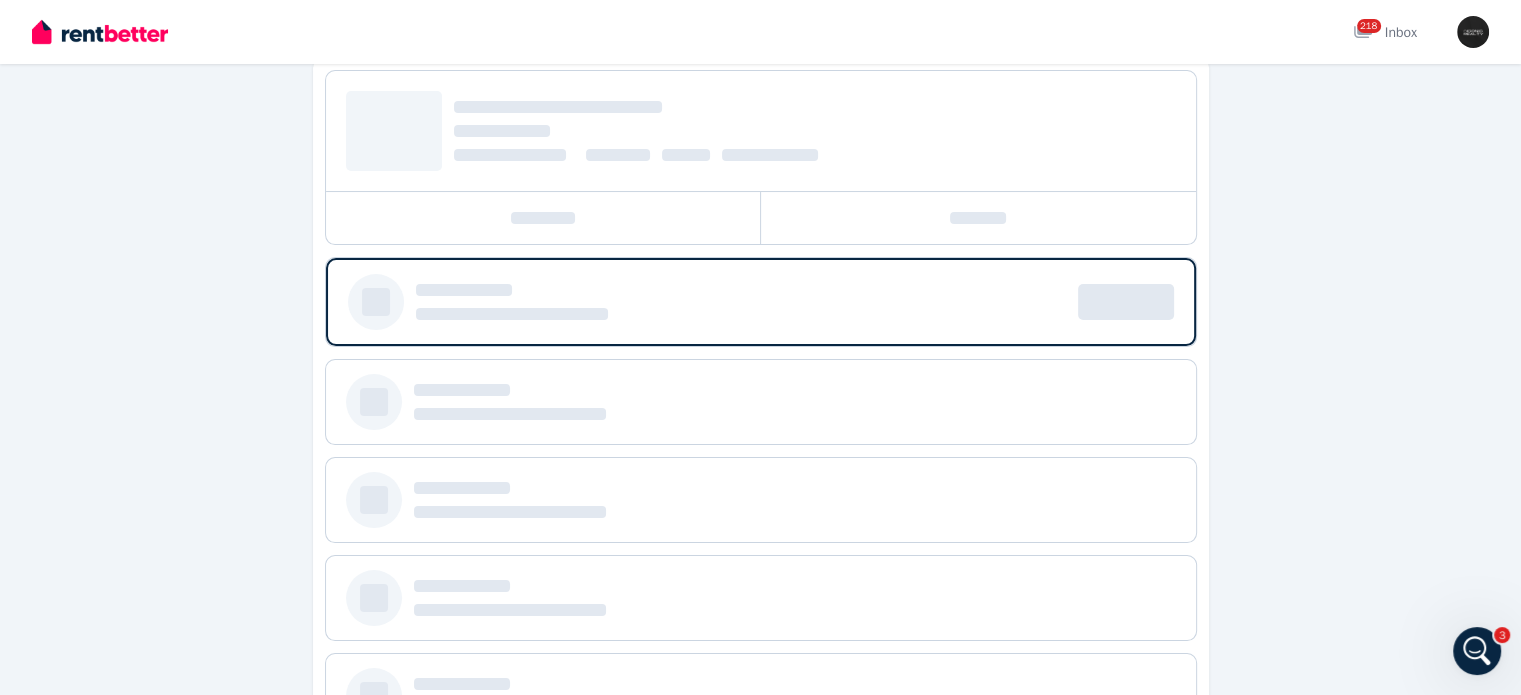 scroll, scrollTop: 0, scrollLeft: 0, axis: both 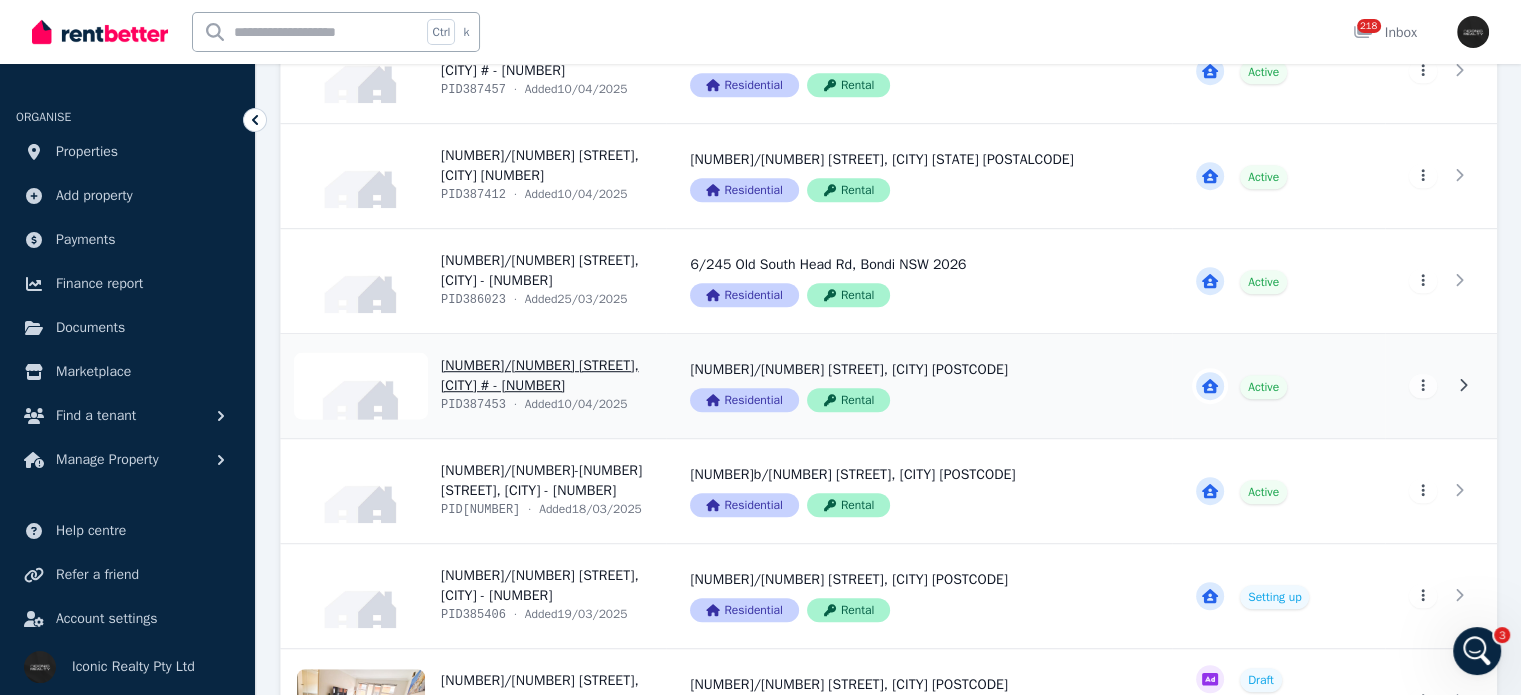 click on "View property details" at bounding box center (473, 386) 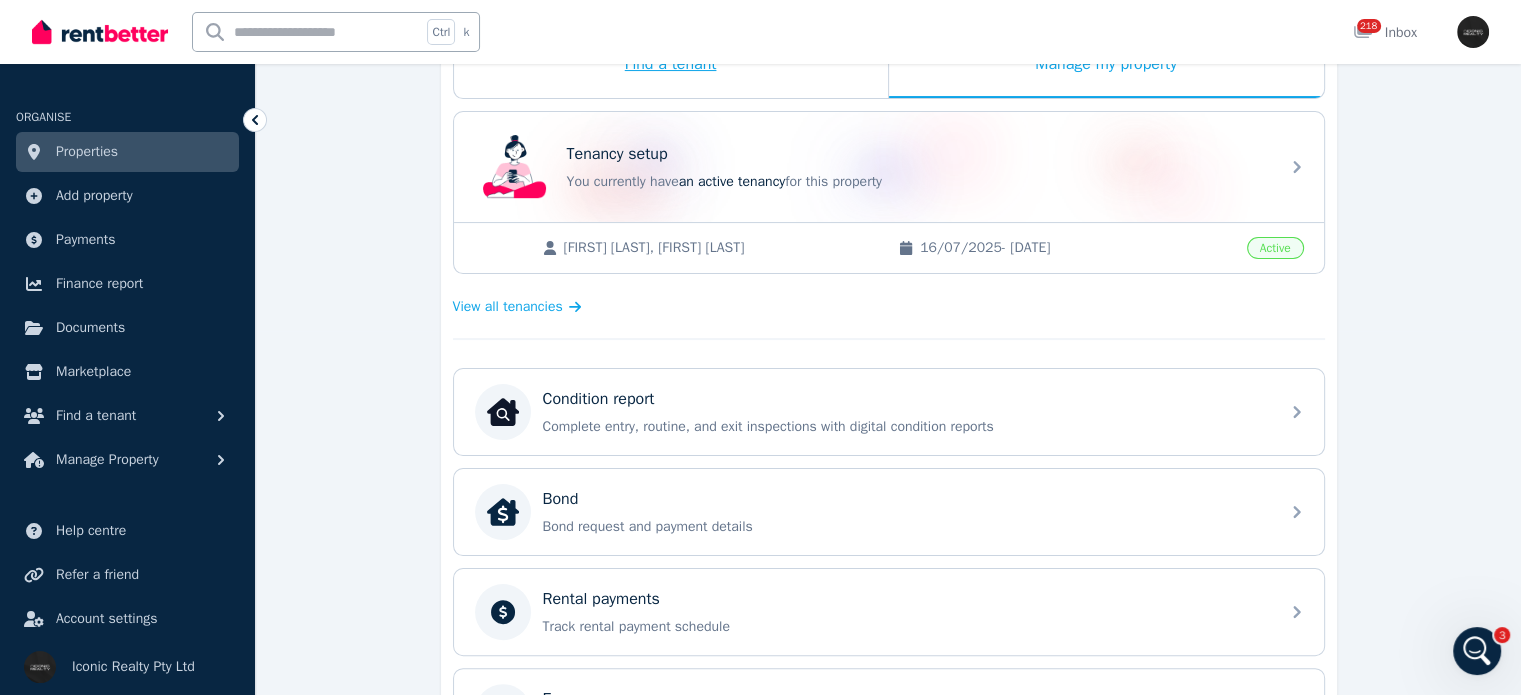 scroll, scrollTop: 400, scrollLeft: 0, axis: vertical 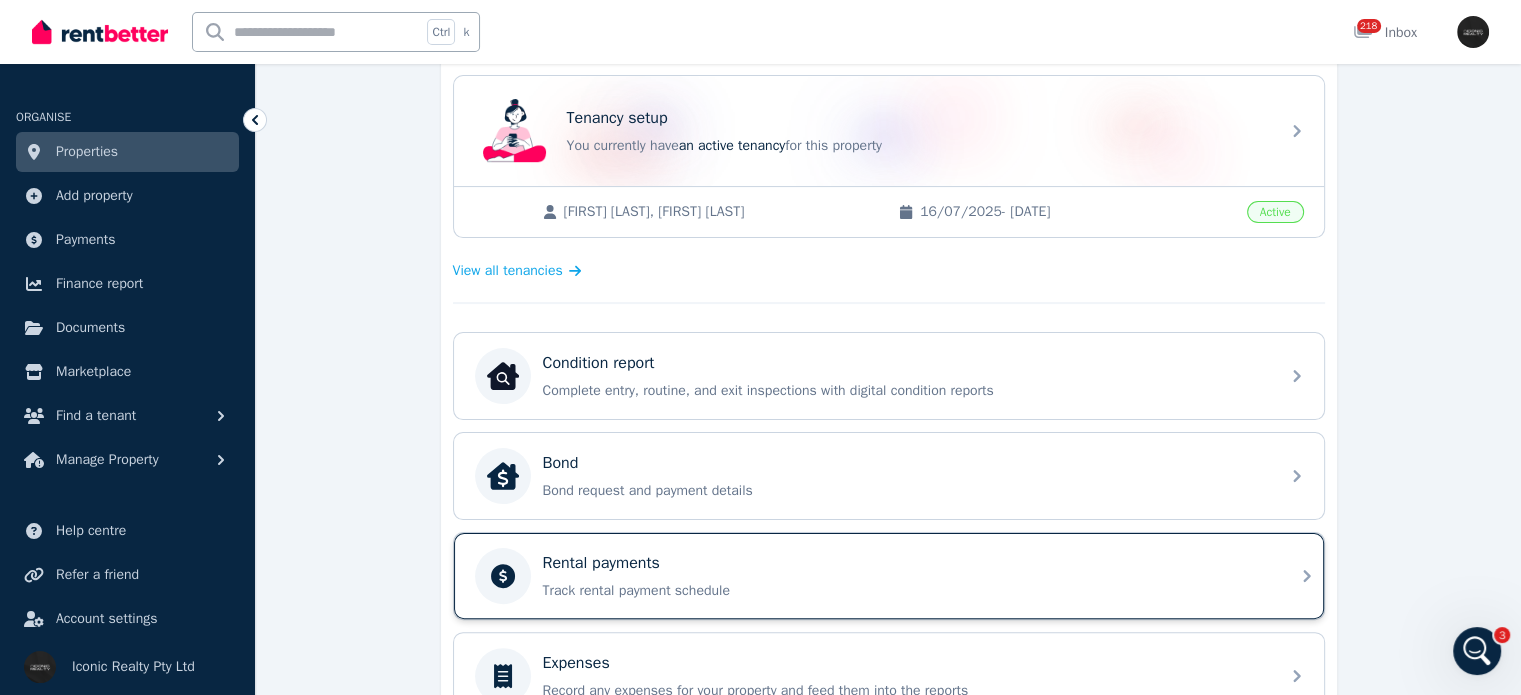 click on "Track rental payment schedule" at bounding box center (905, 591) 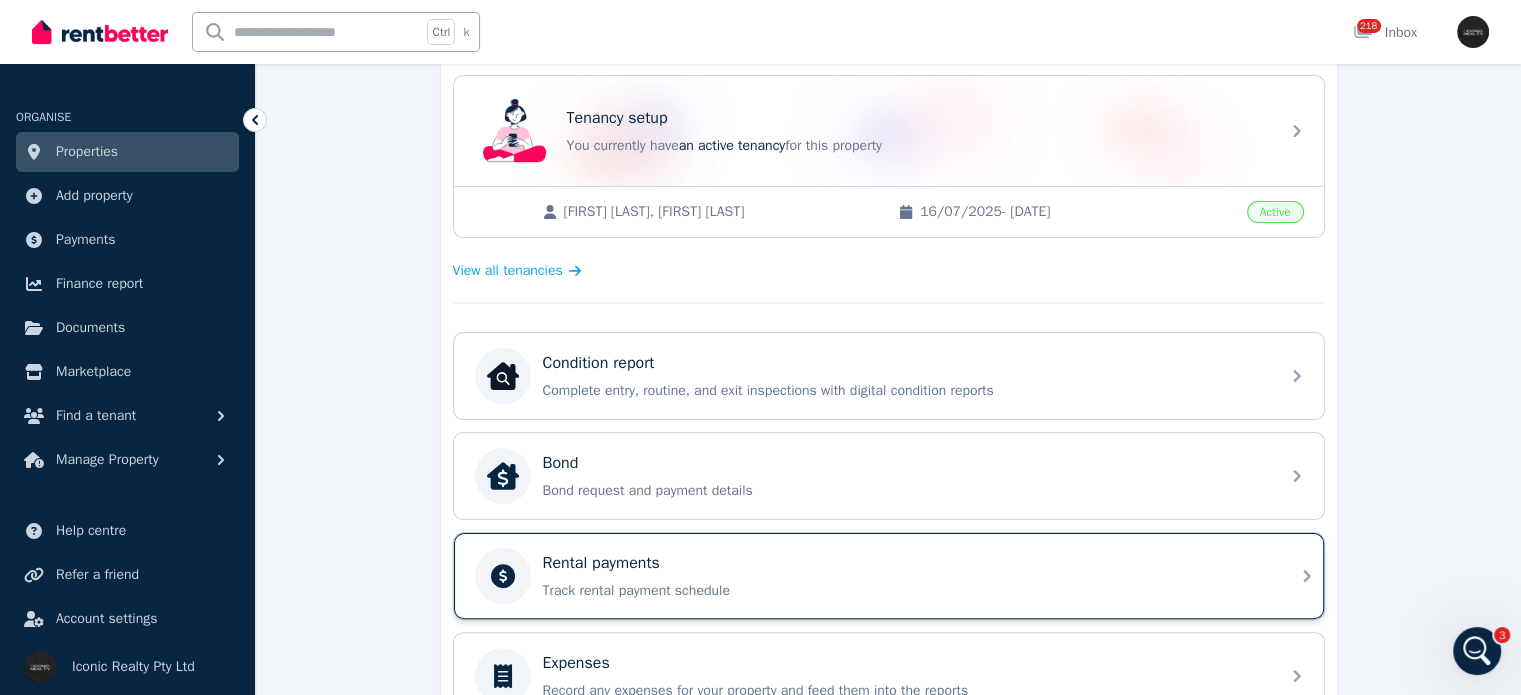 scroll, scrollTop: 0, scrollLeft: 0, axis: both 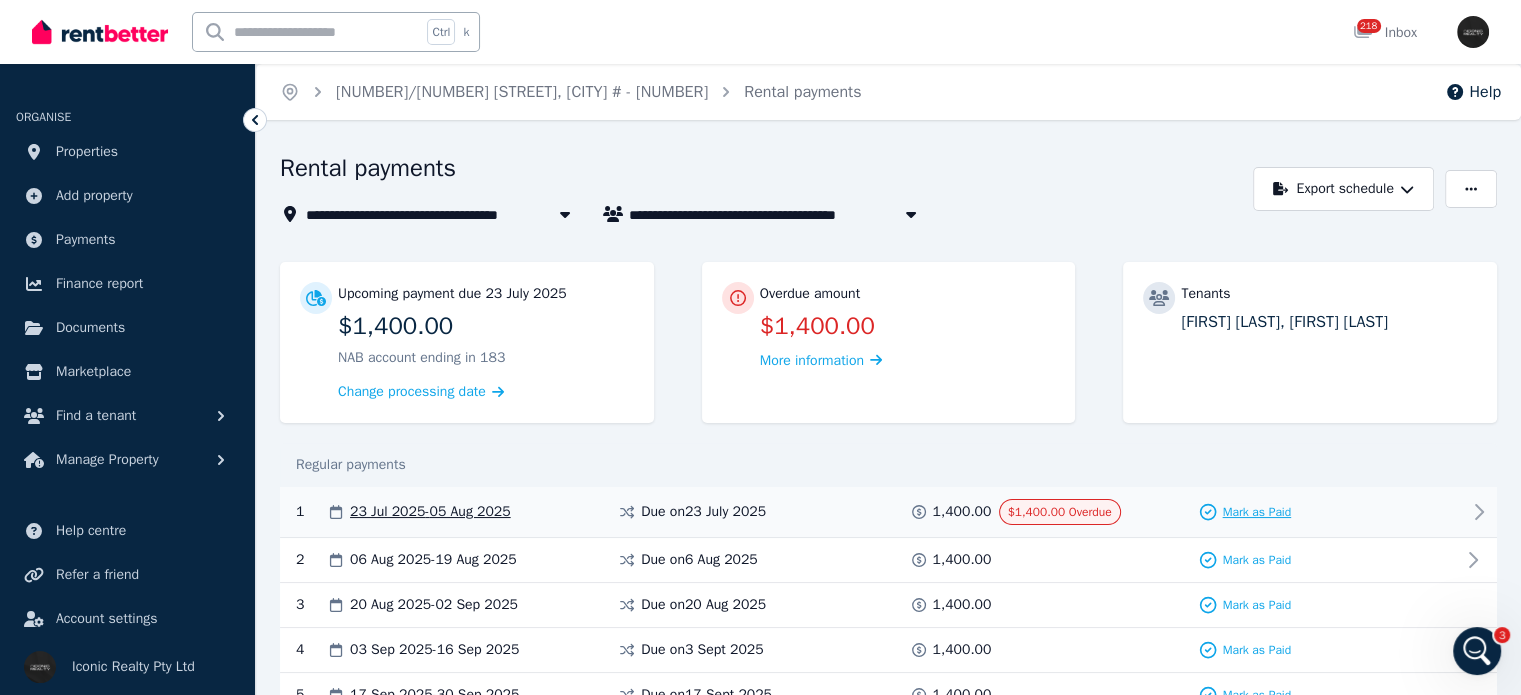 click on "Mark as Paid" at bounding box center [1256, 512] 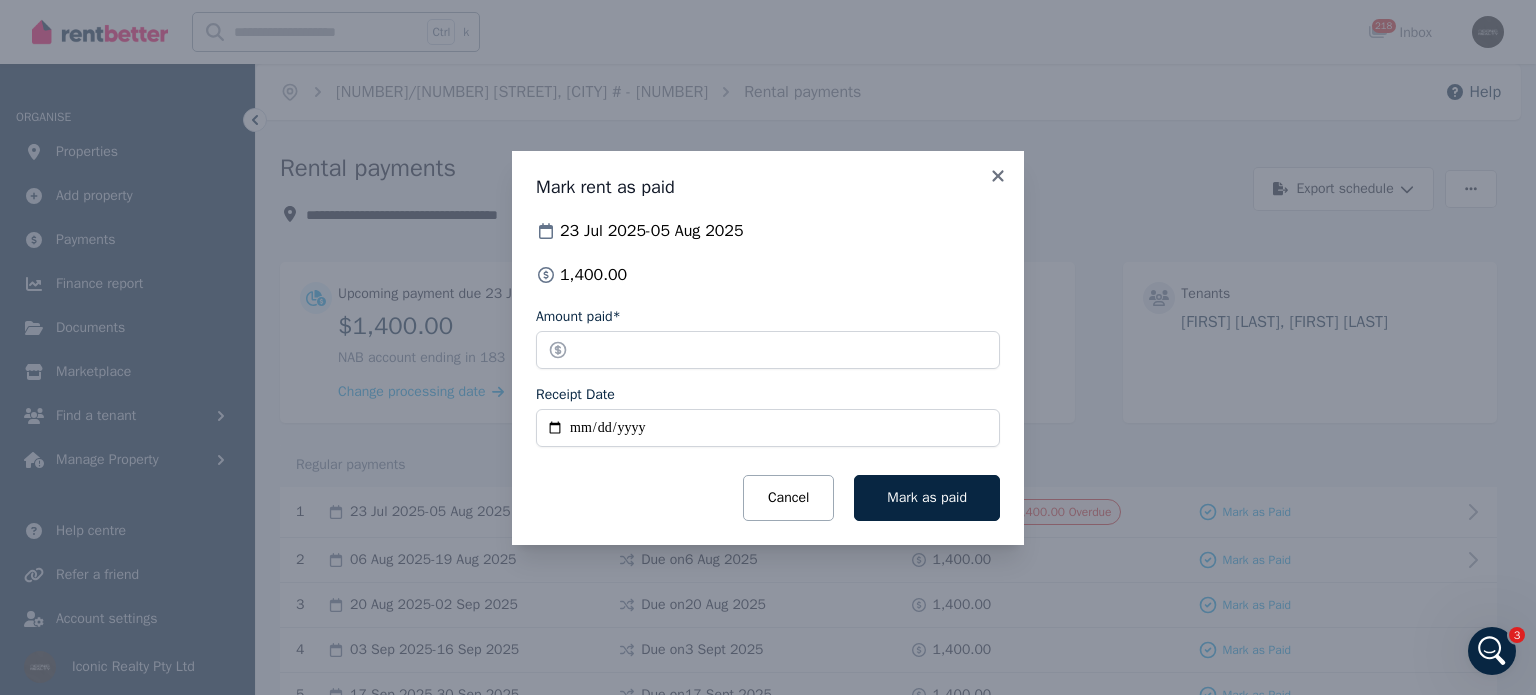 click on "Receipt Date" at bounding box center (768, 428) 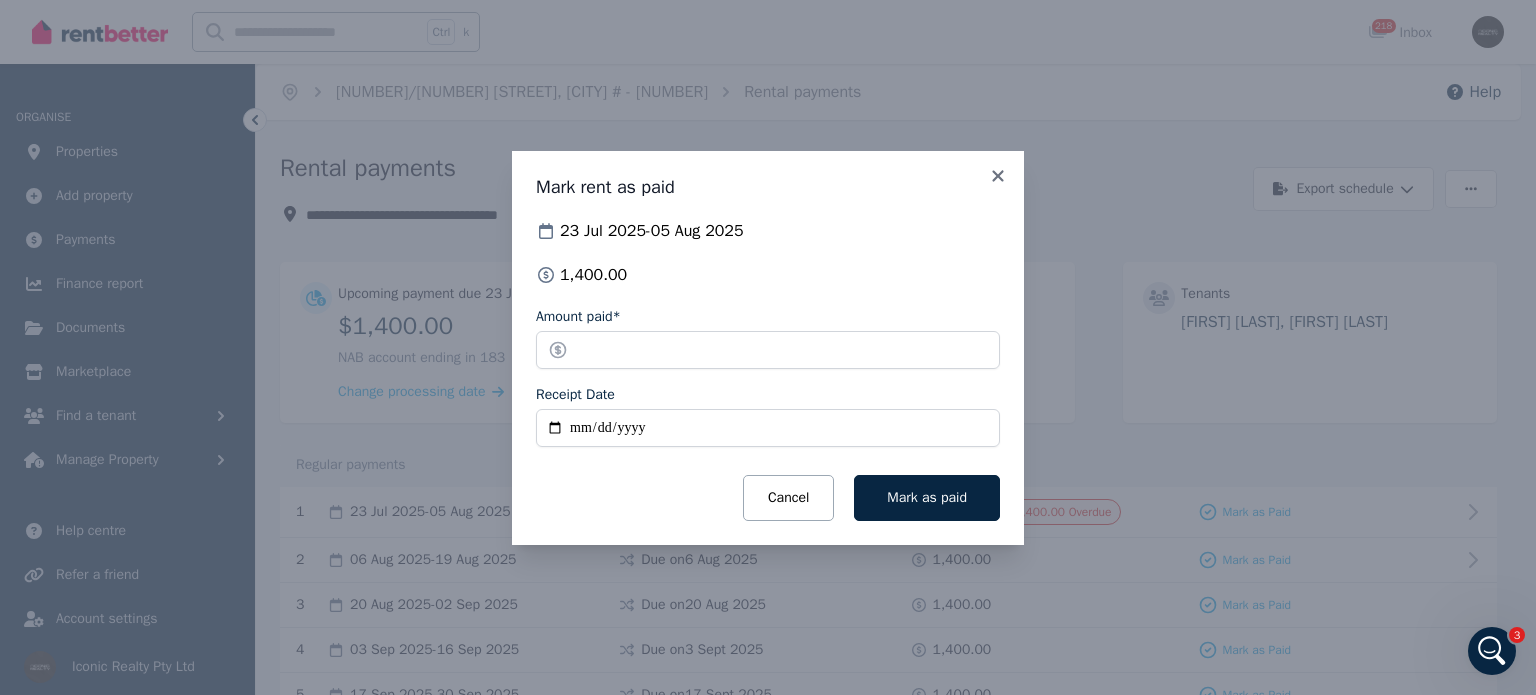 type on "**********" 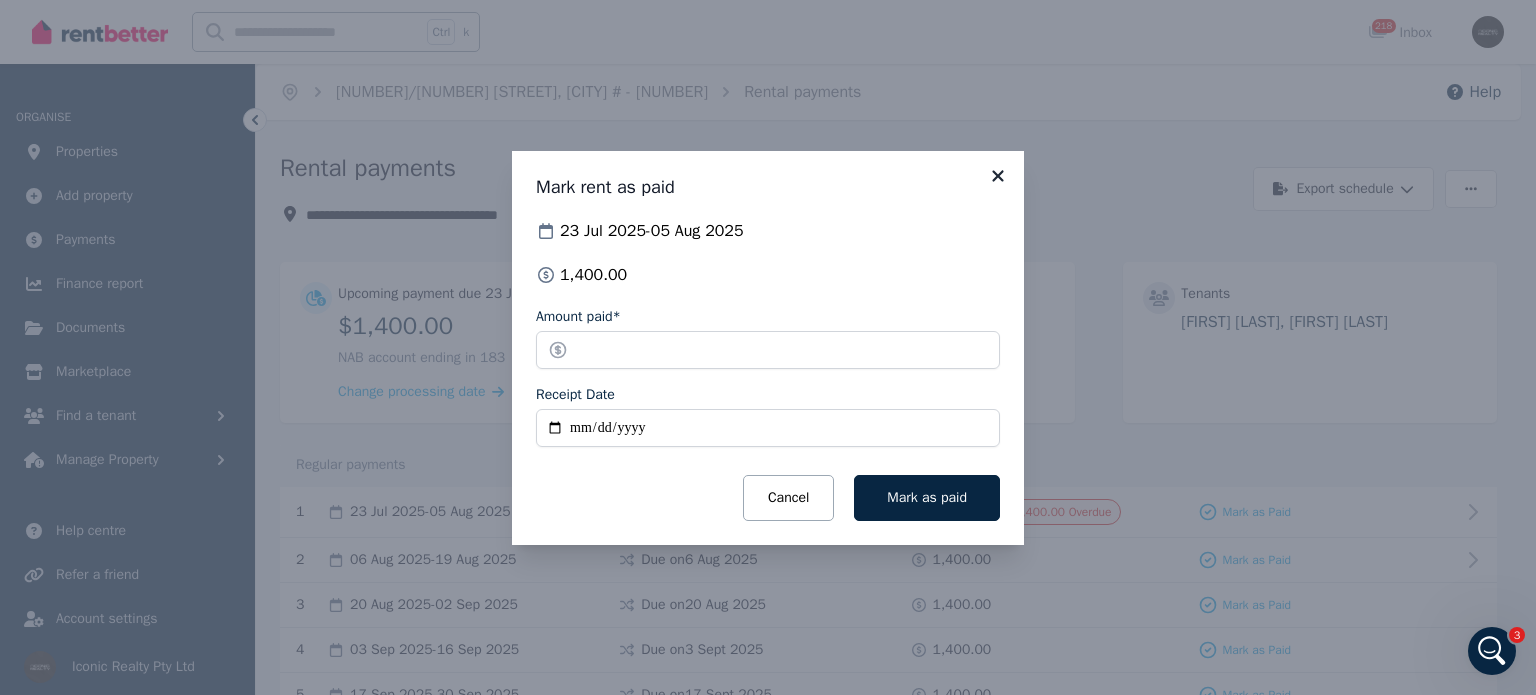 click 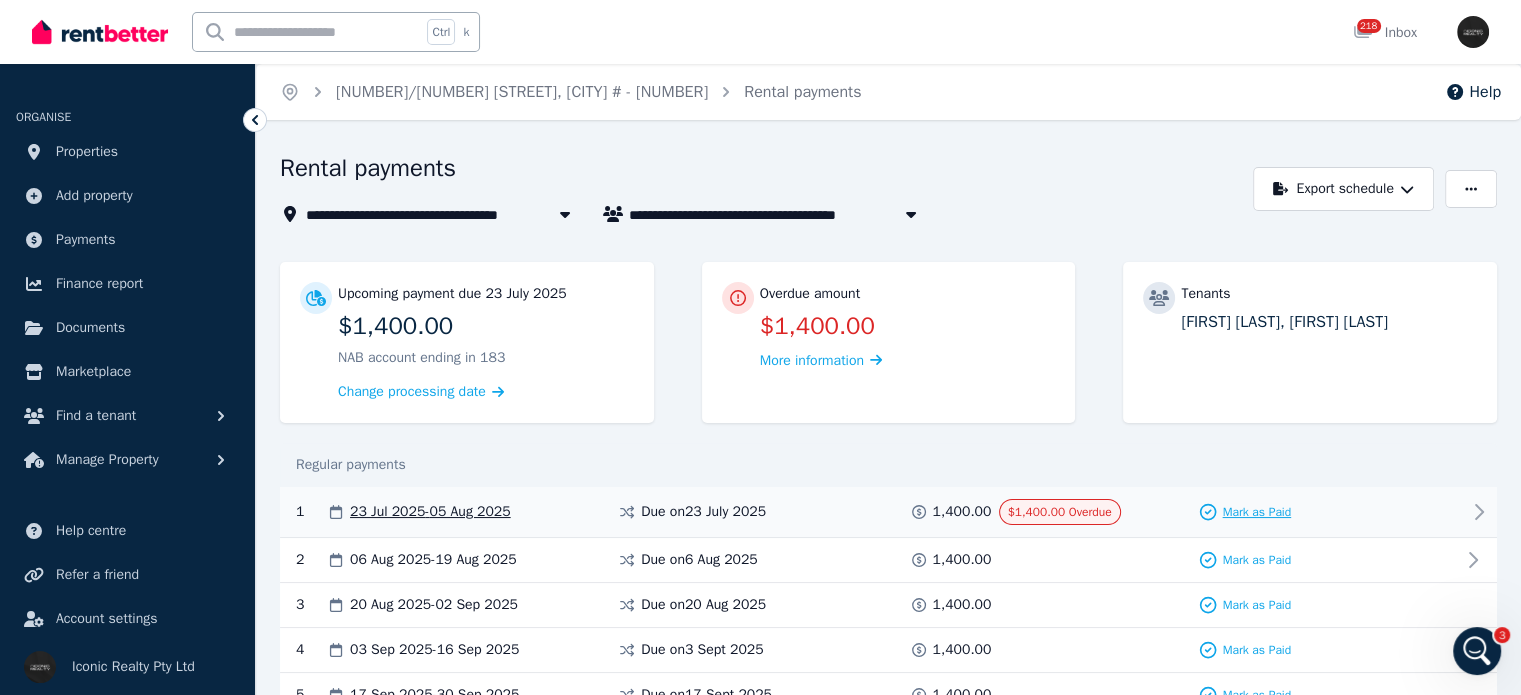 click on "Mark as Paid" at bounding box center (1256, 512) 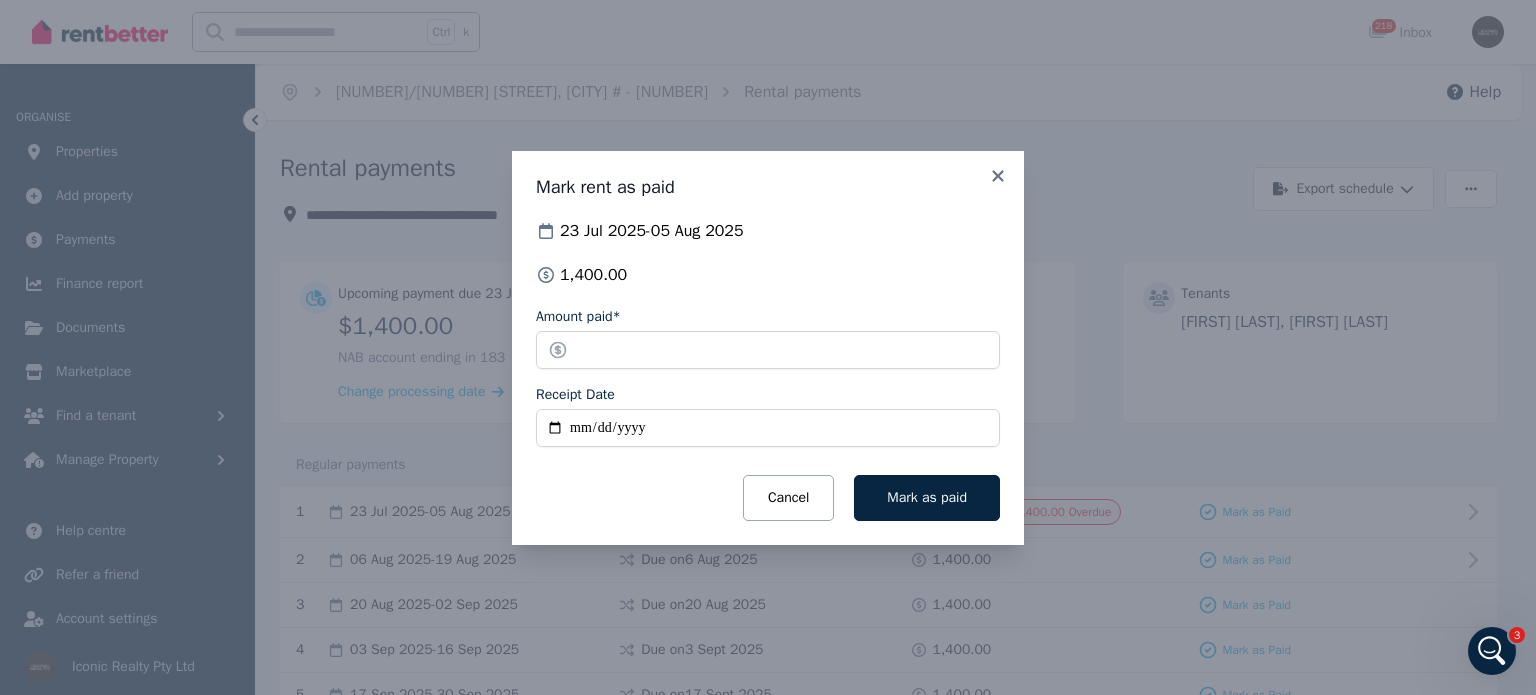 click on "Receipt Date" at bounding box center (768, 428) 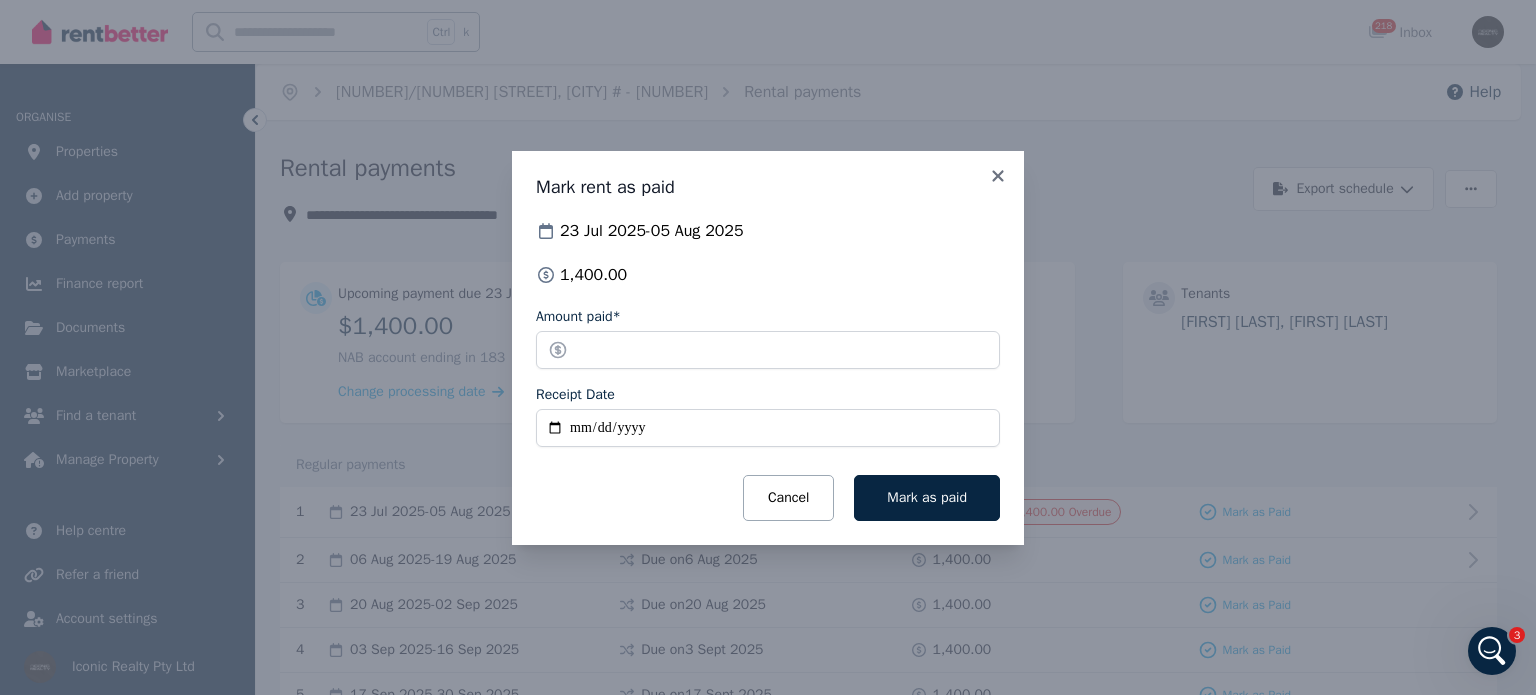 type on "**********" 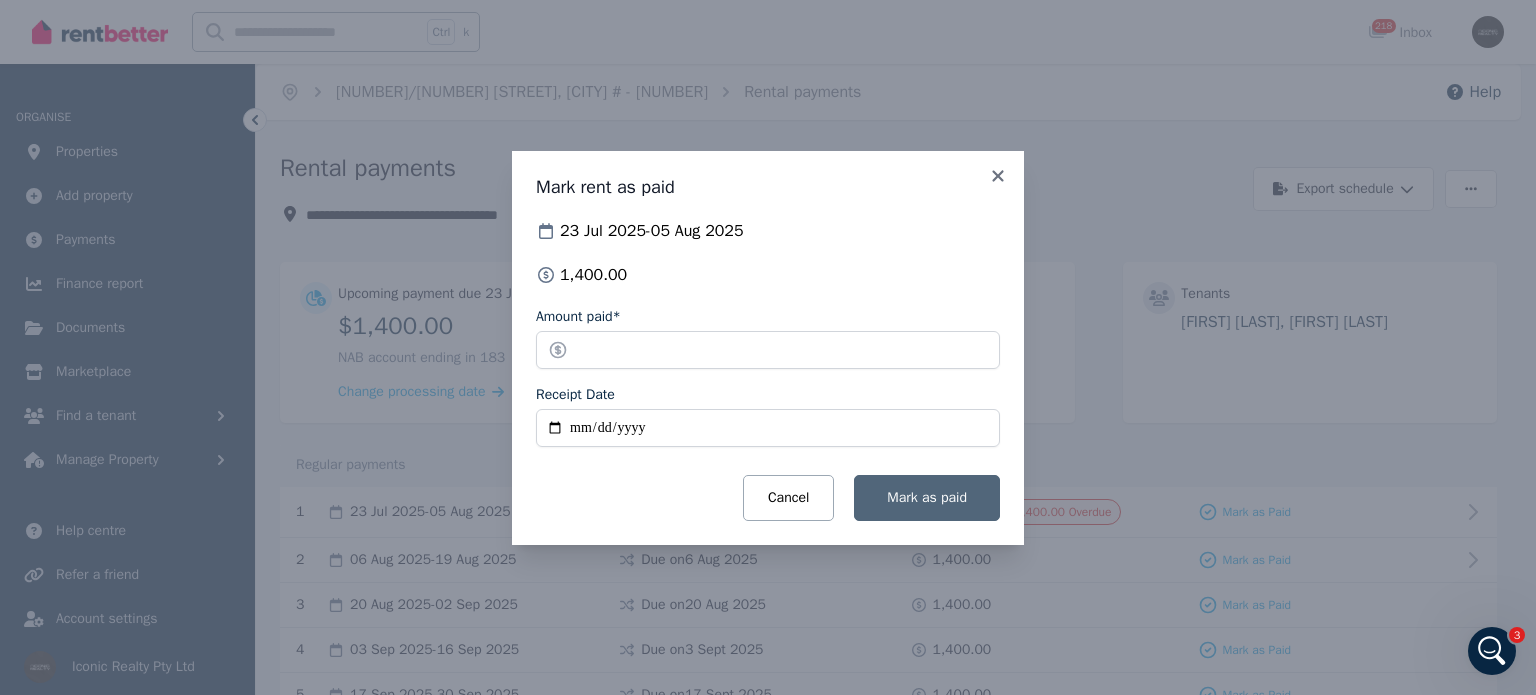click on "Mark as paid" at bounding box center (927, 497) 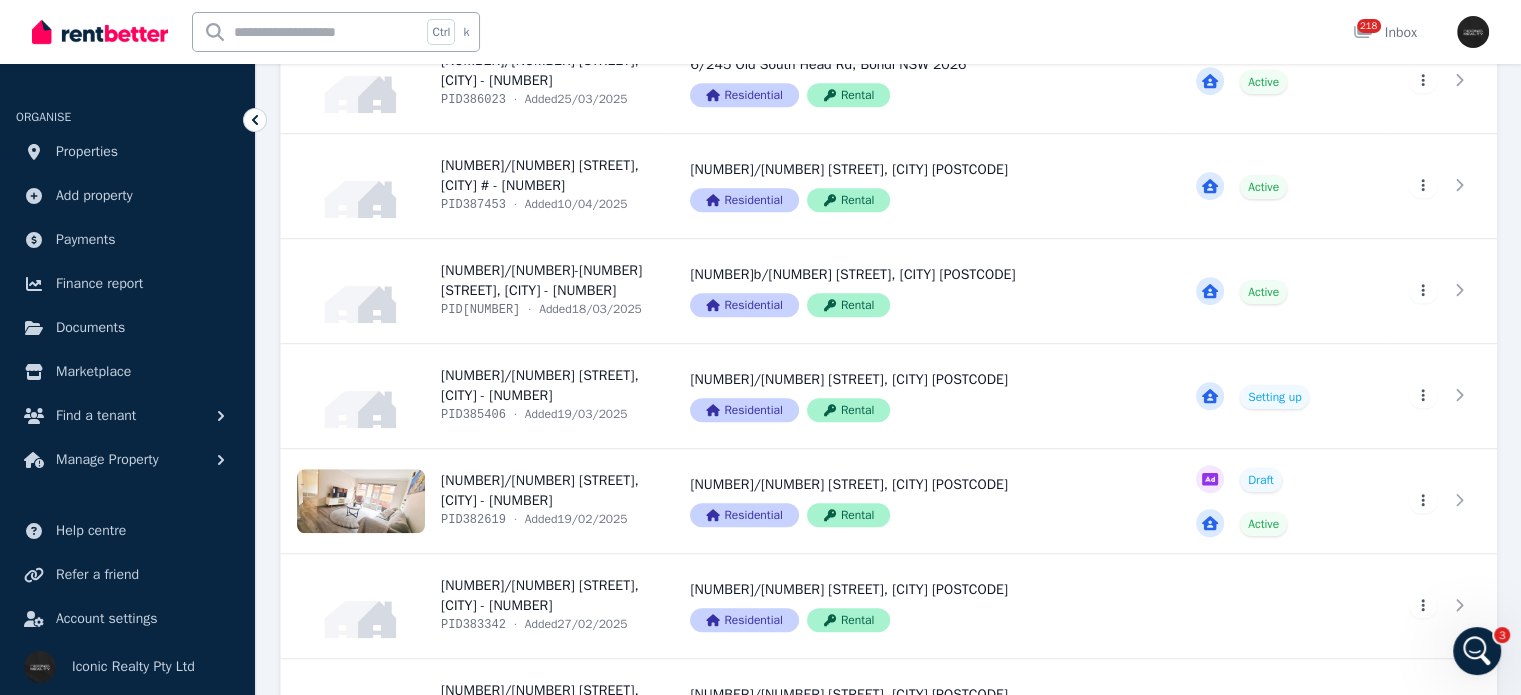 scroll, scrollTop: 1500, scrollLeft: 0, axis: vertical 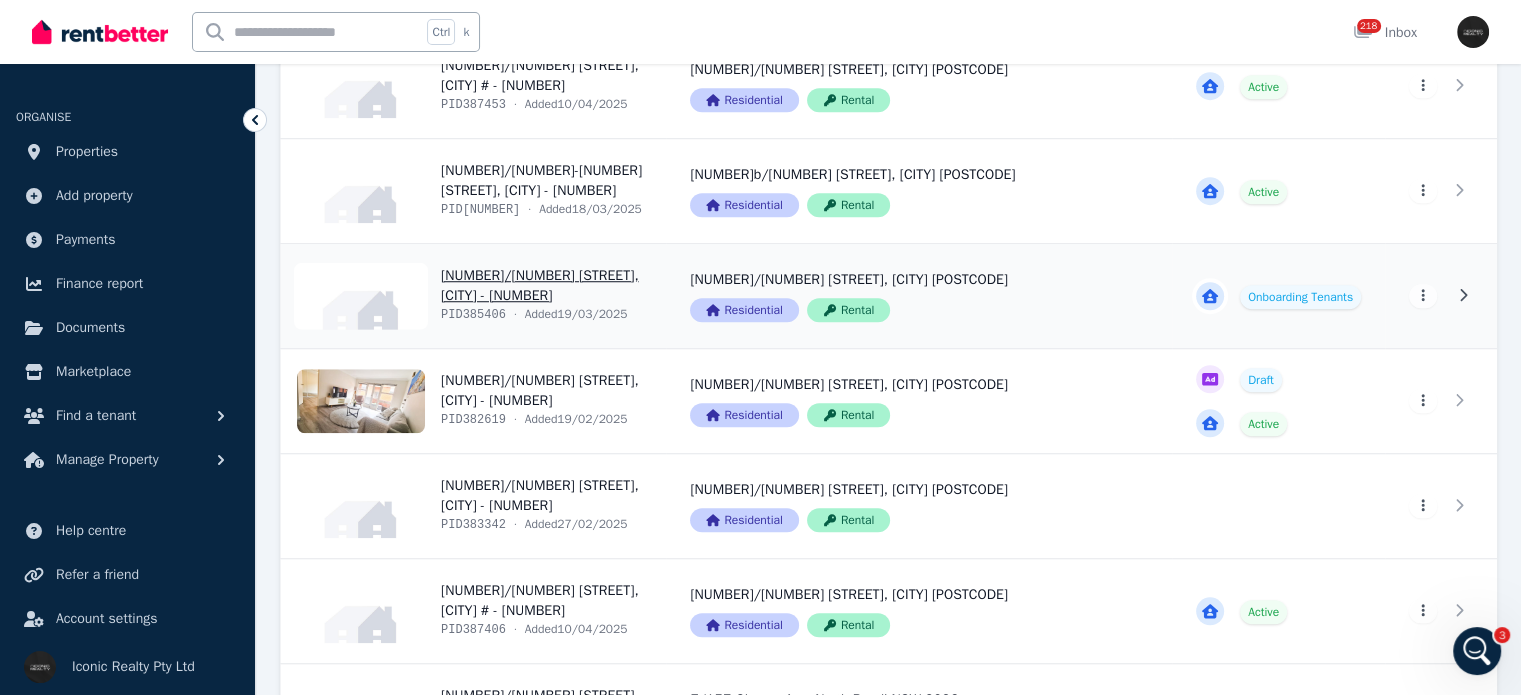 click on "View property details" at bounding box center (473, 296) 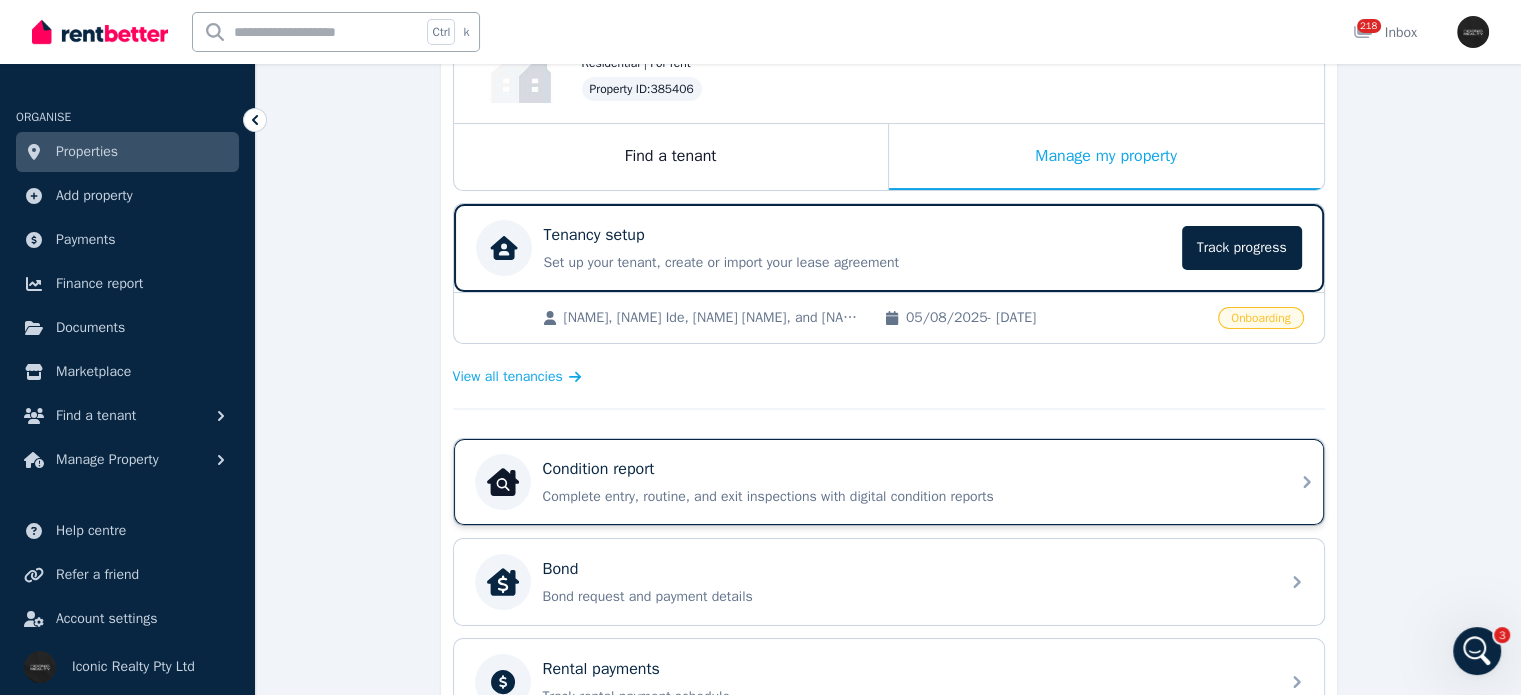 scroll, scrollTop: 300, scrollLeft: 0, axis: vertical 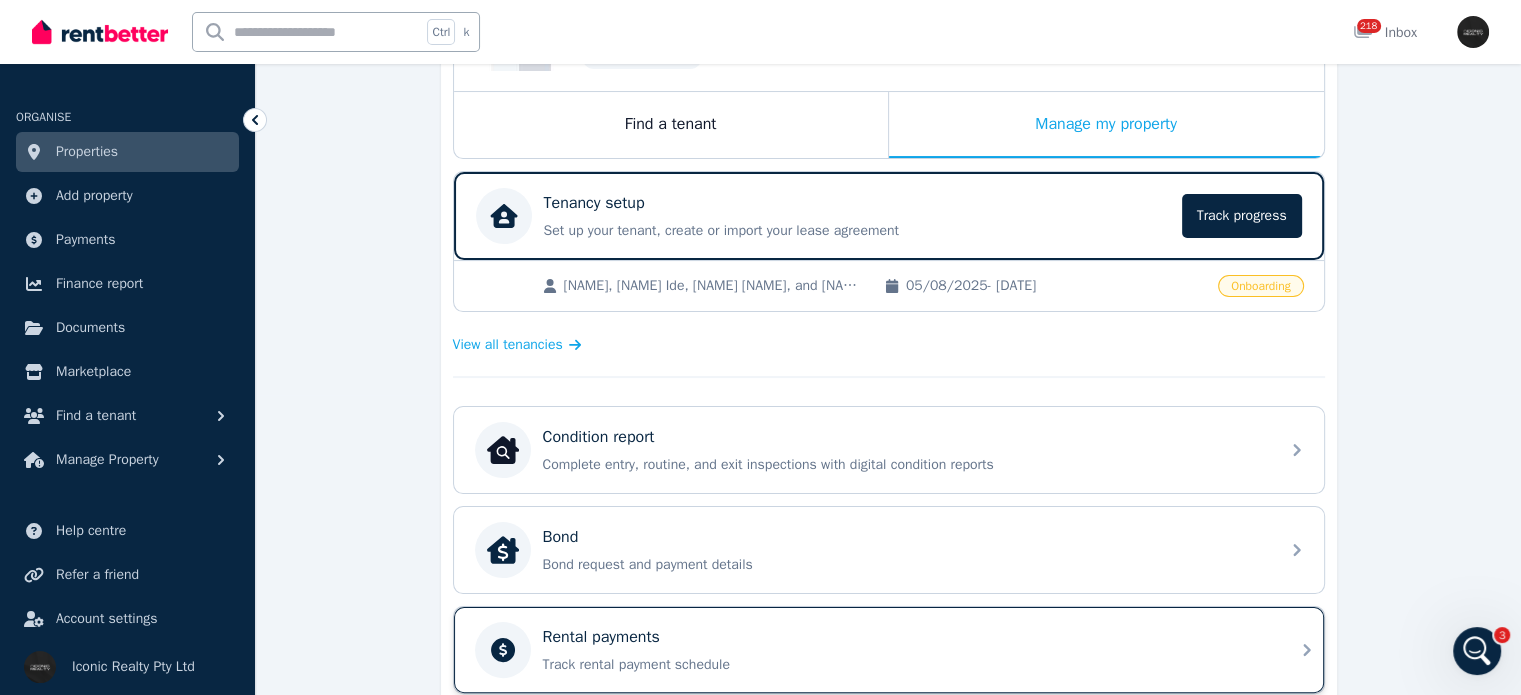 click on "Rental payments" at bounding box center [905, 637] 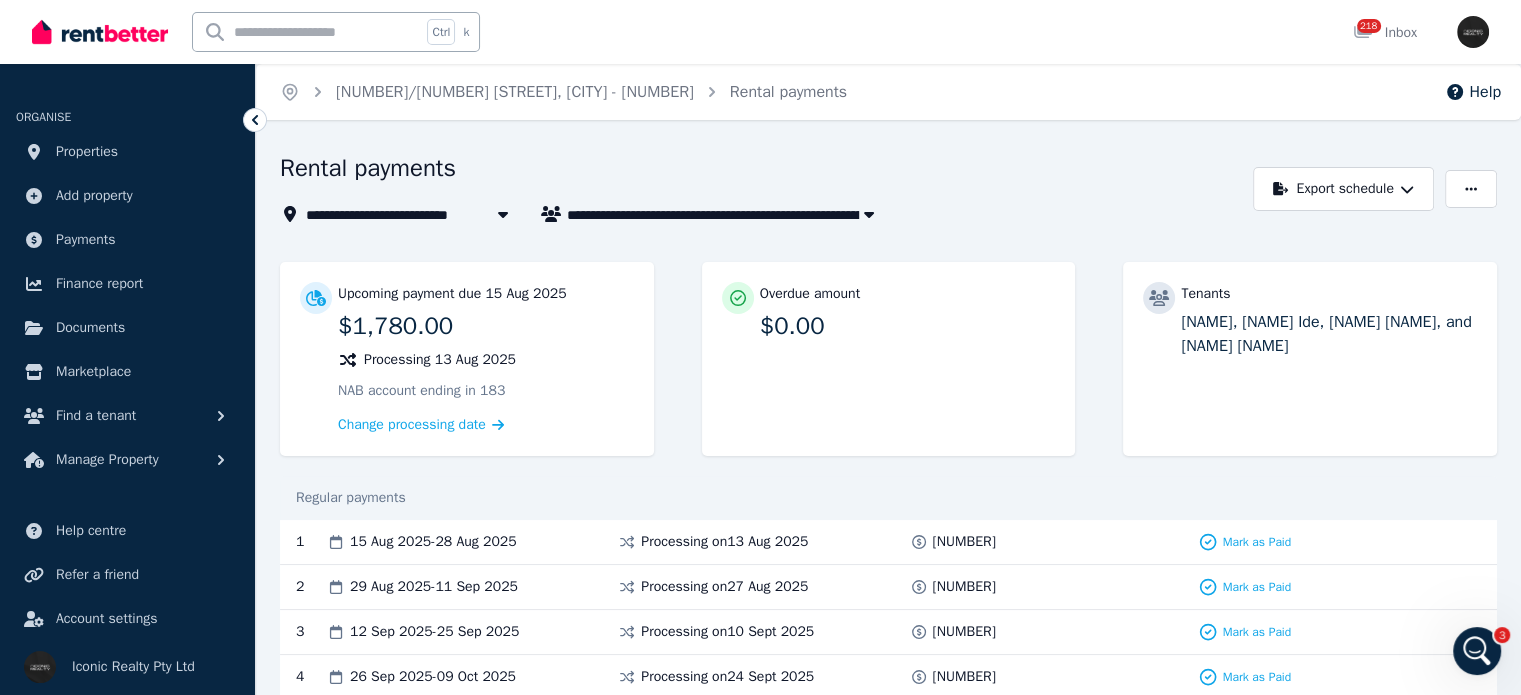scroll, scrollTop: 0, scrollLeft: 0, axis: both 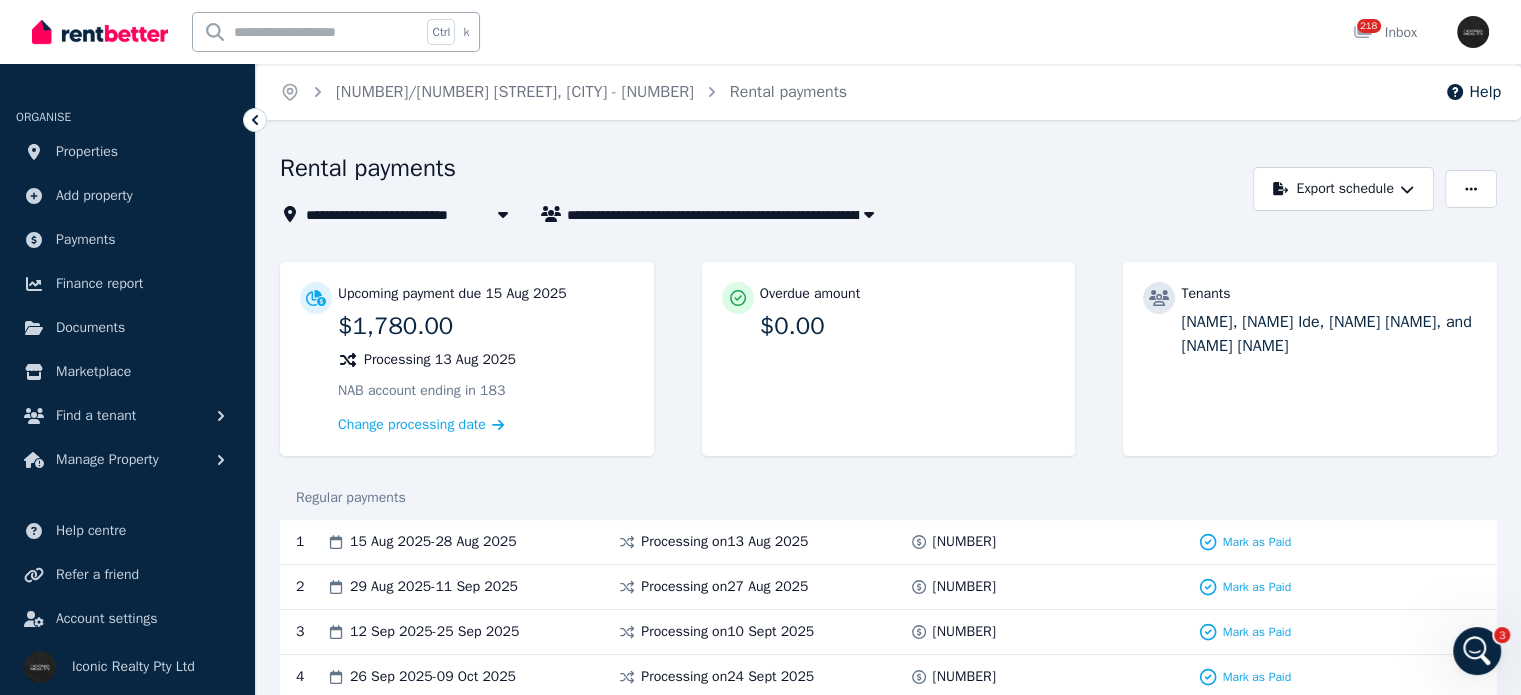 click on "[NAME], [NAME] Ide, [NAME] [NAME], and [NAME] [NAME]" at bounding box center [727, 214] 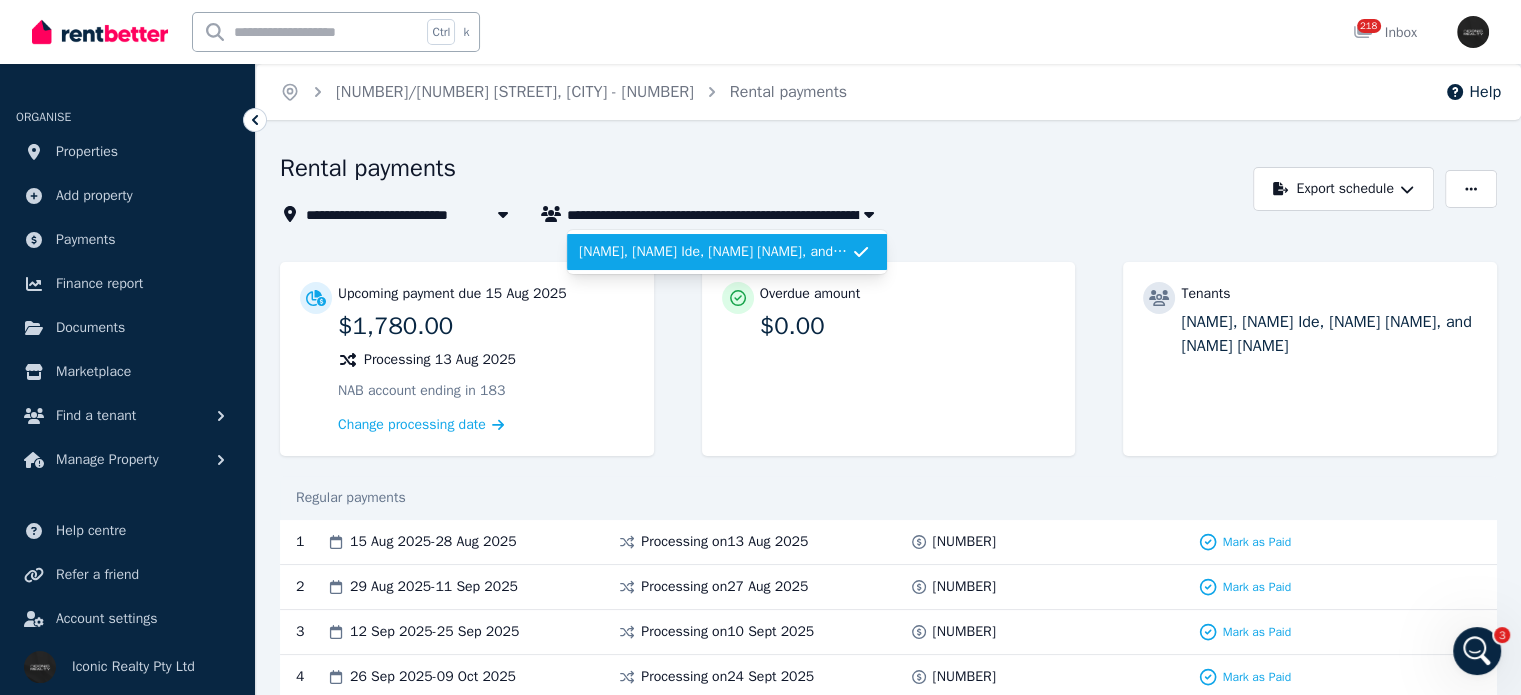 click on "[NAME], [NAME] Ide, [NAME] [NAME], and [NAME] [NAME]" at bounding box center [727, 214] 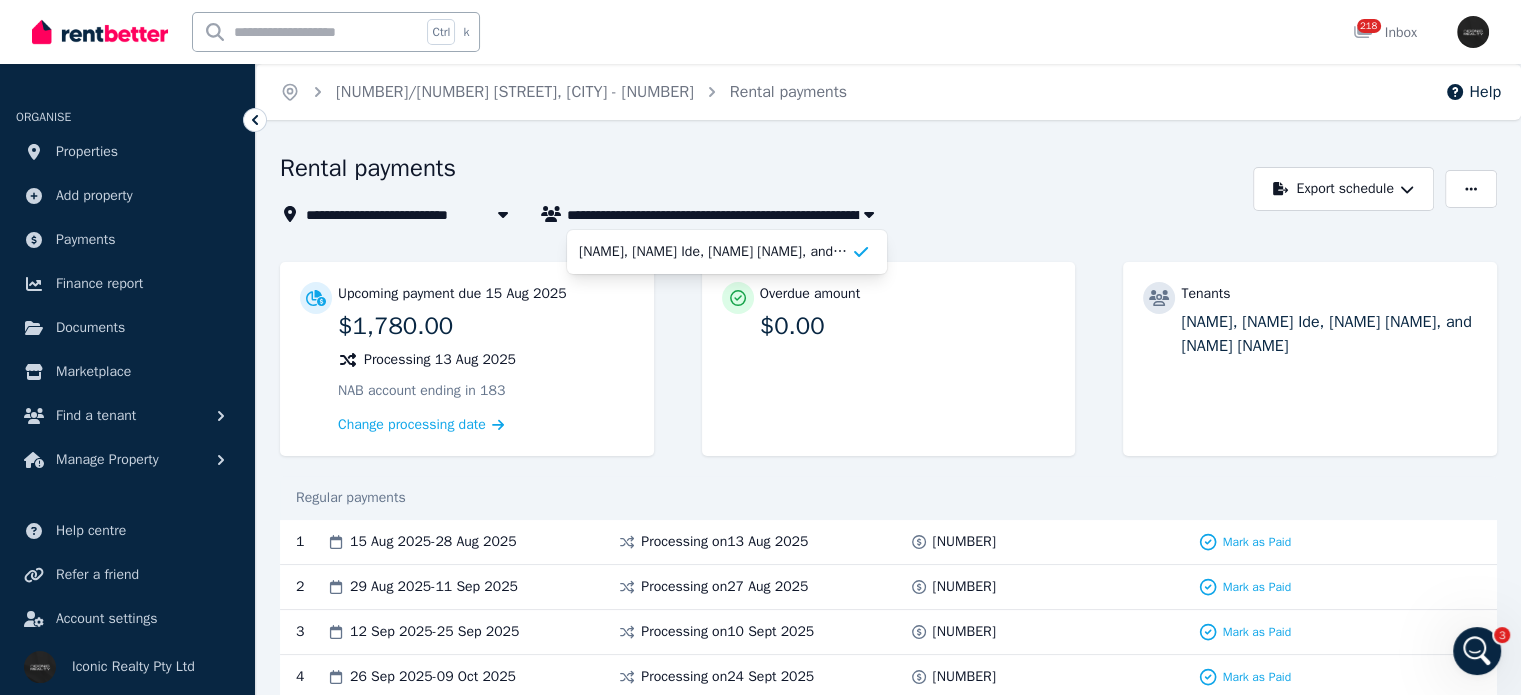 click on "Regular payments" at bounding box center (888, 498) 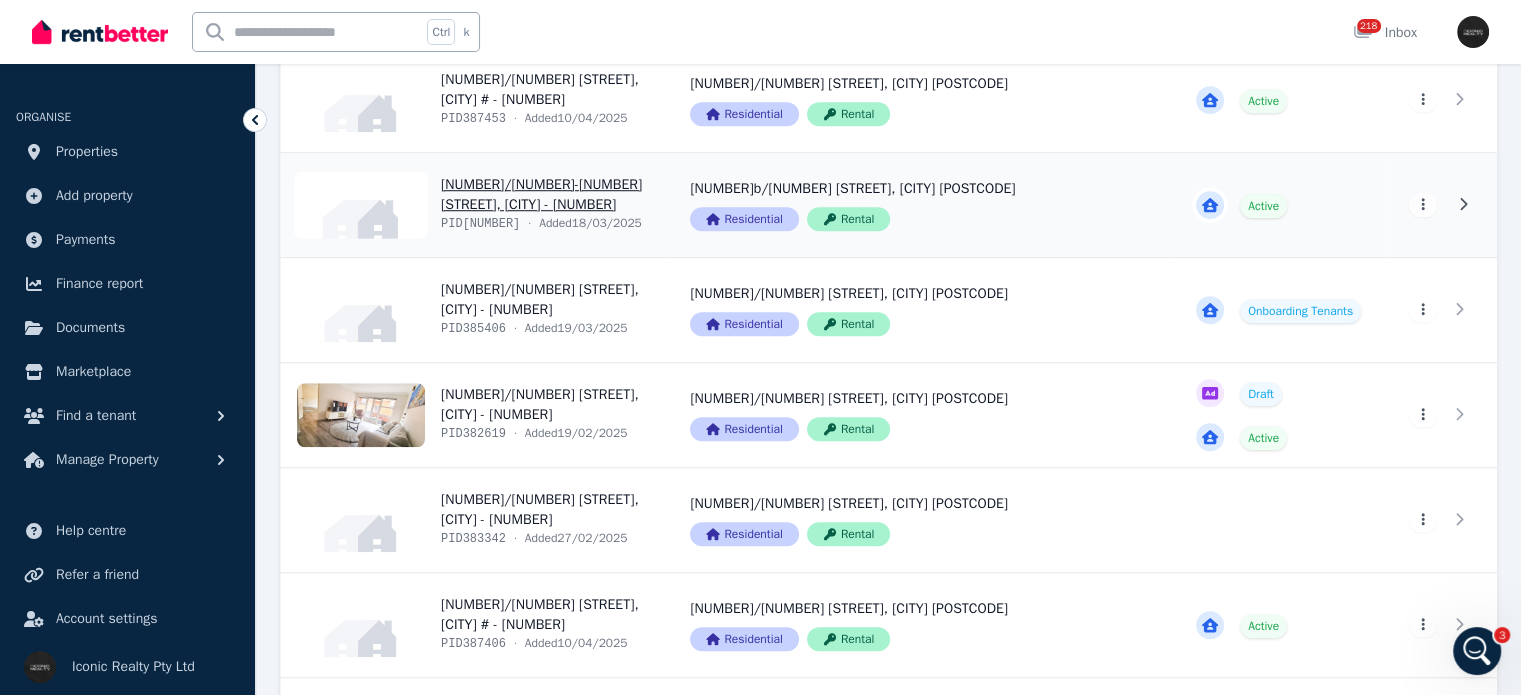 scroll, scrollTop: 1600, scrollLeft: 0, axis: vertical 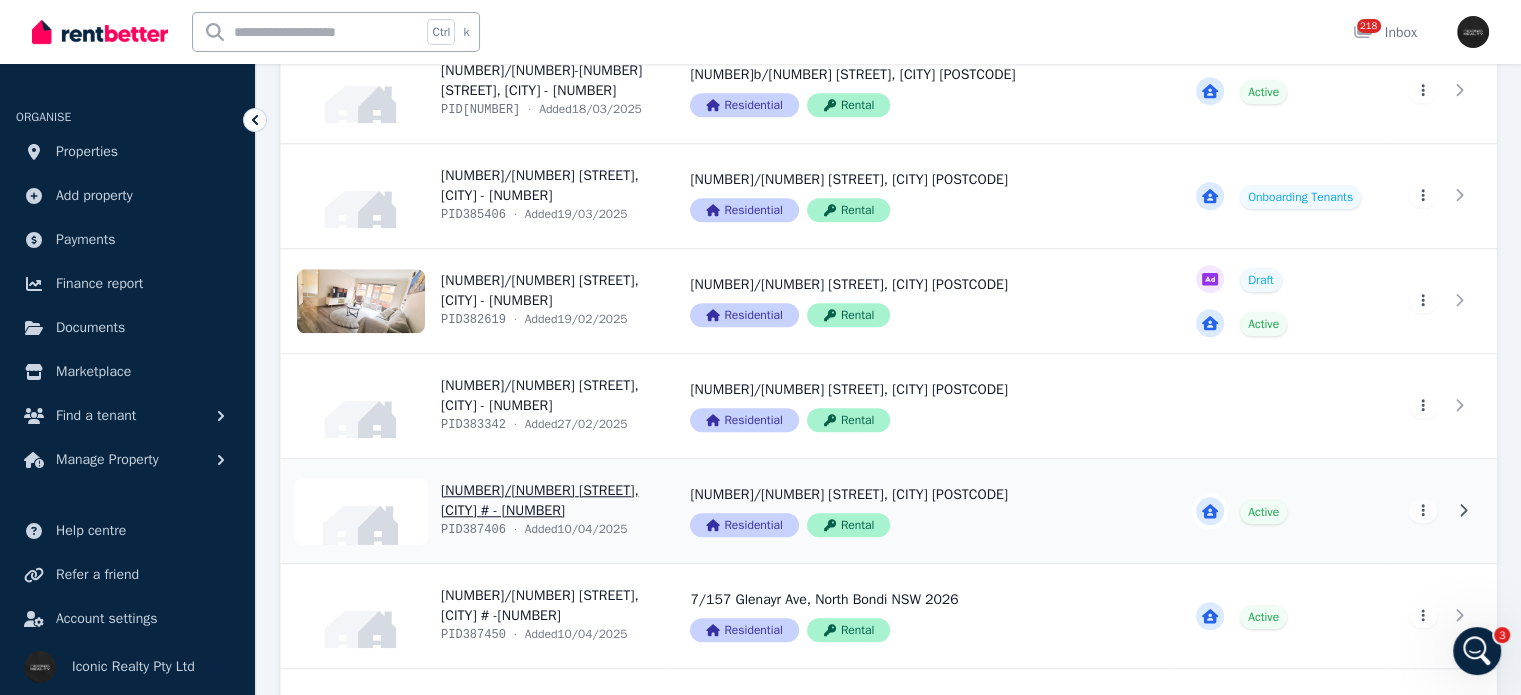 click on "View property details" at bounding box center [473, 511] 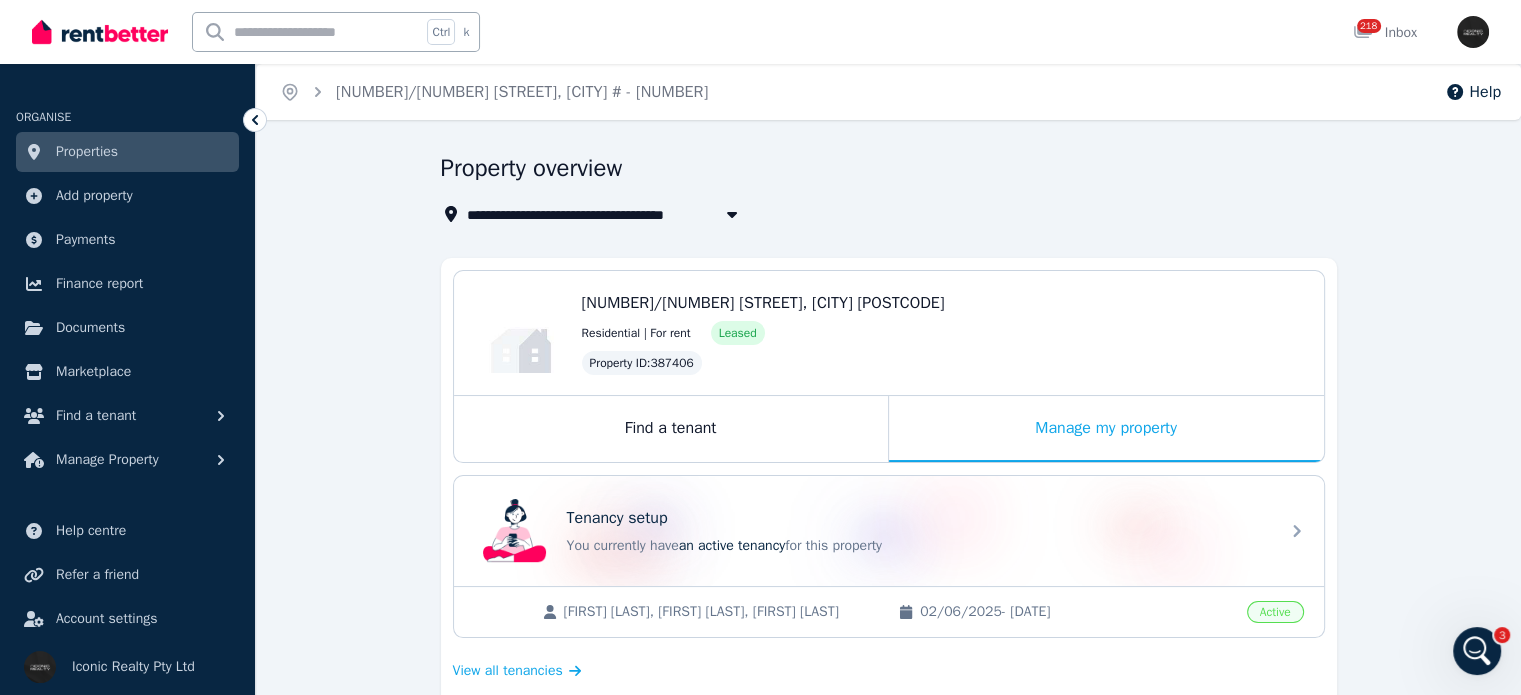 click on "**********" at bounding box center [888, 830] 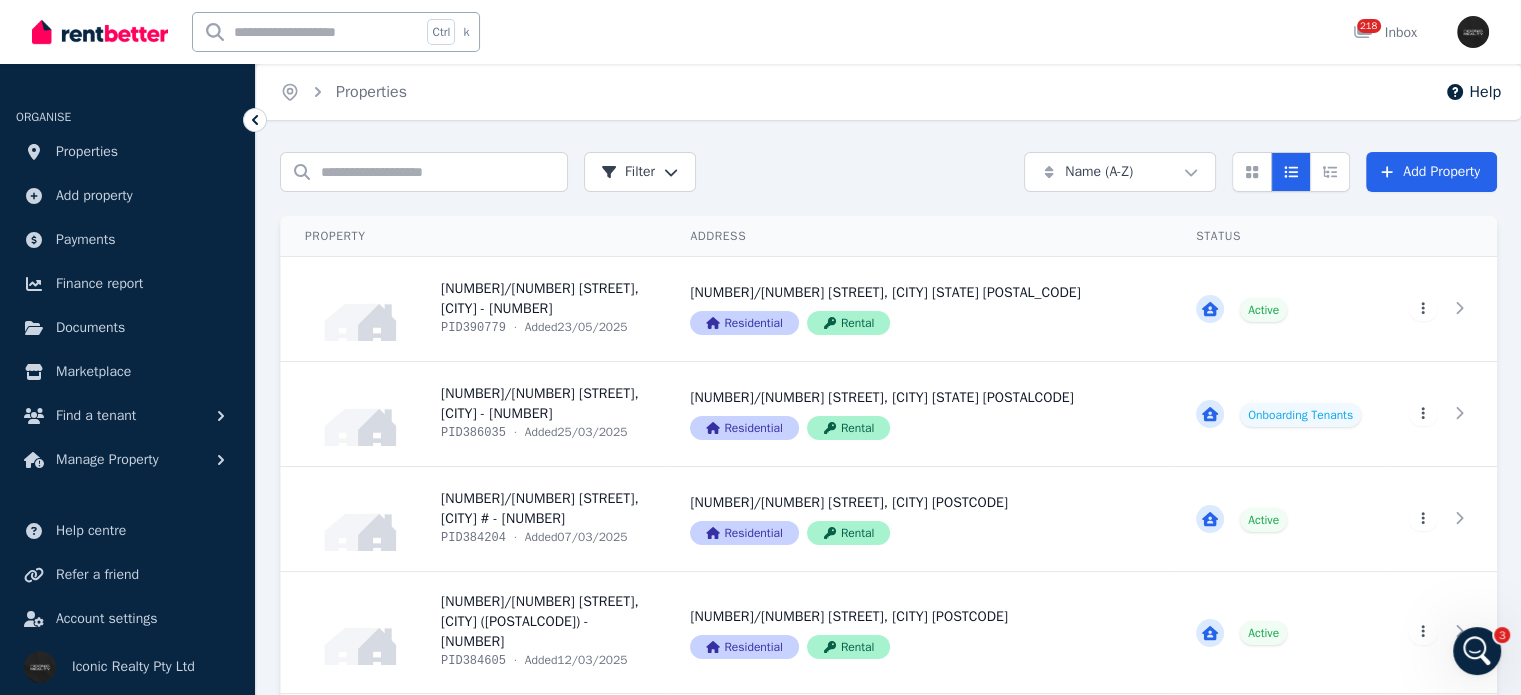 click at bounding box center [307, 32] 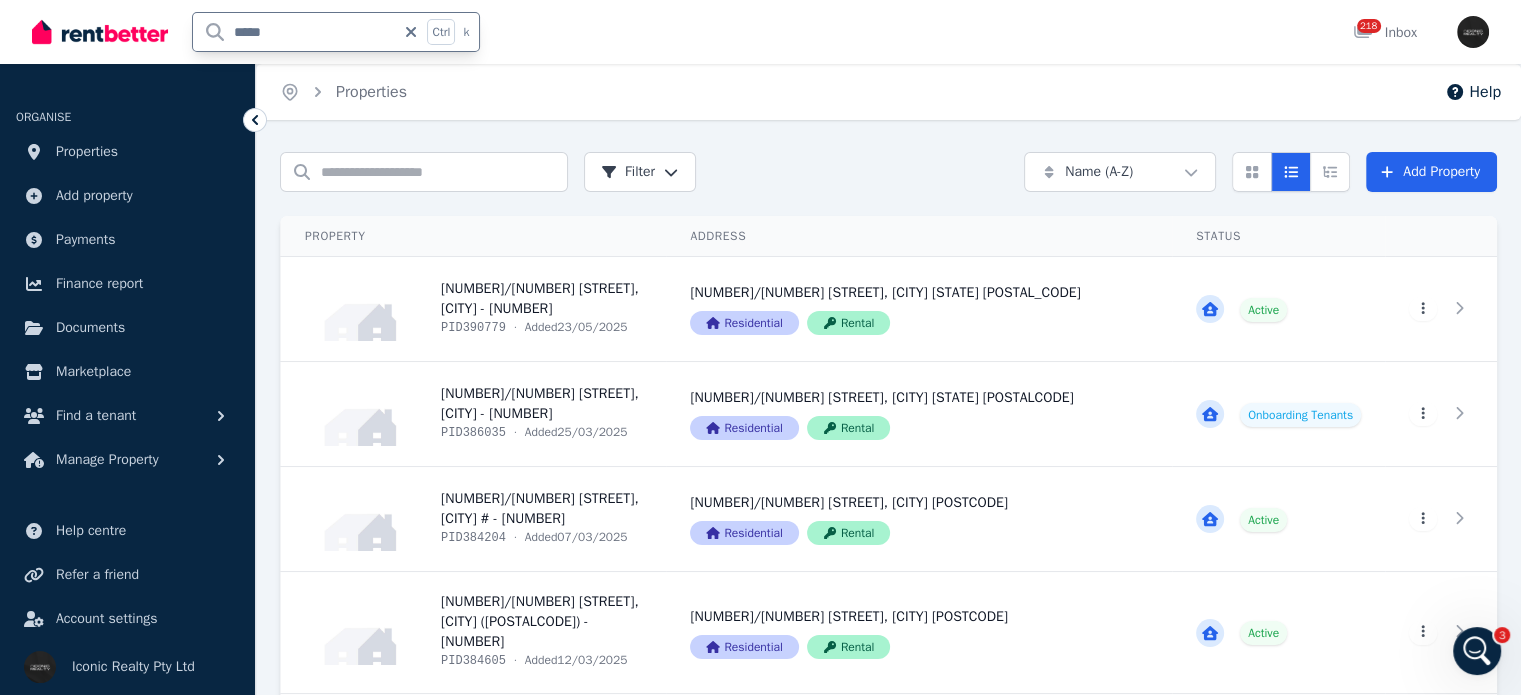 type on "*****" 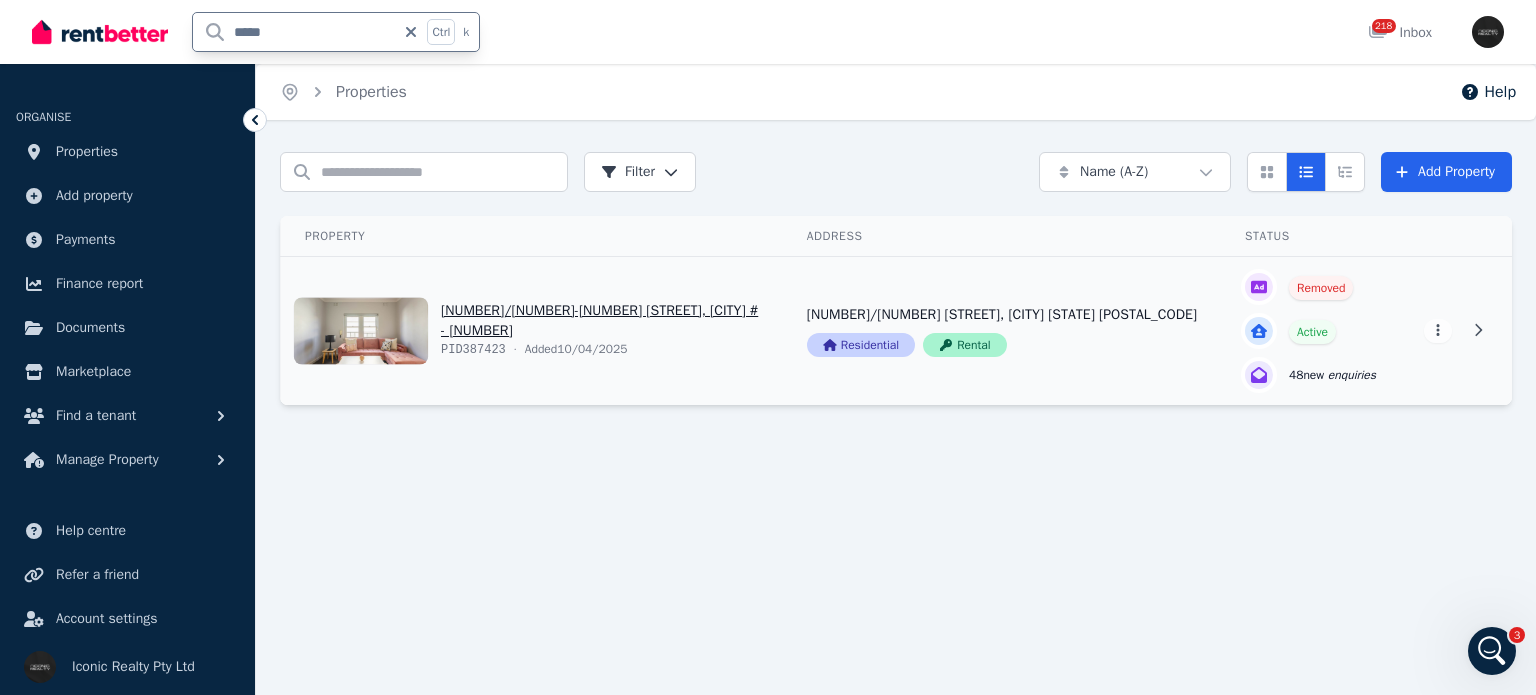 click on "View property details" at bounding box center [532, 331] 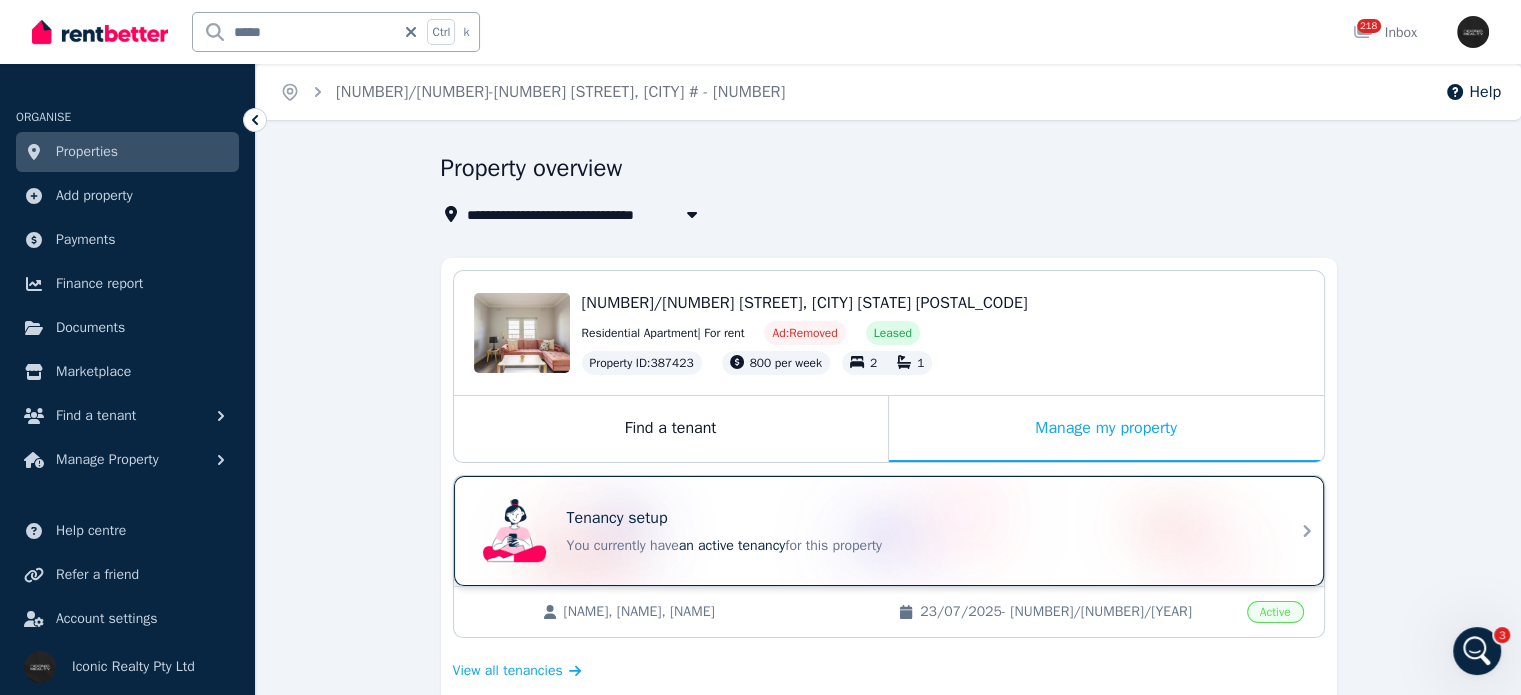 click on "Tenancy setup" at bounding box center [917, 518] 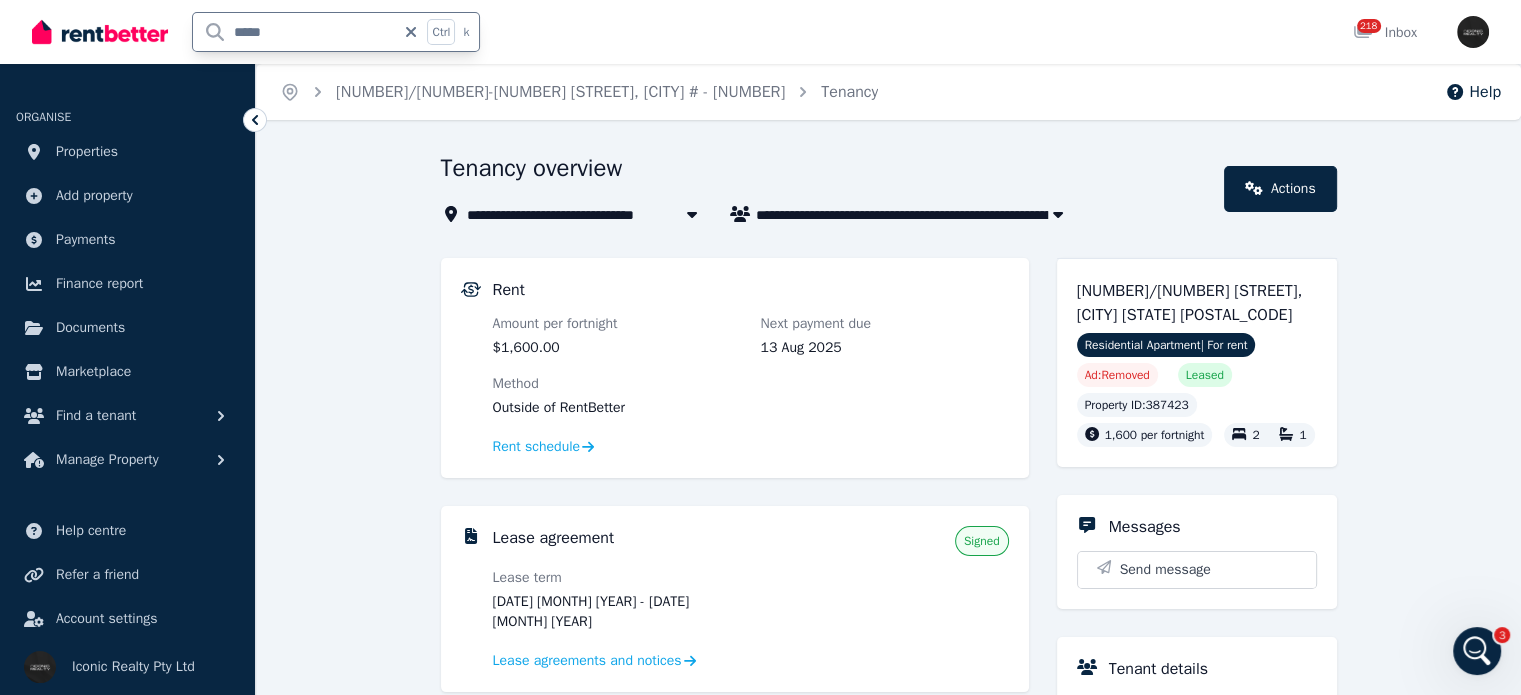 click on "*****" at bounding box center (294, 32) 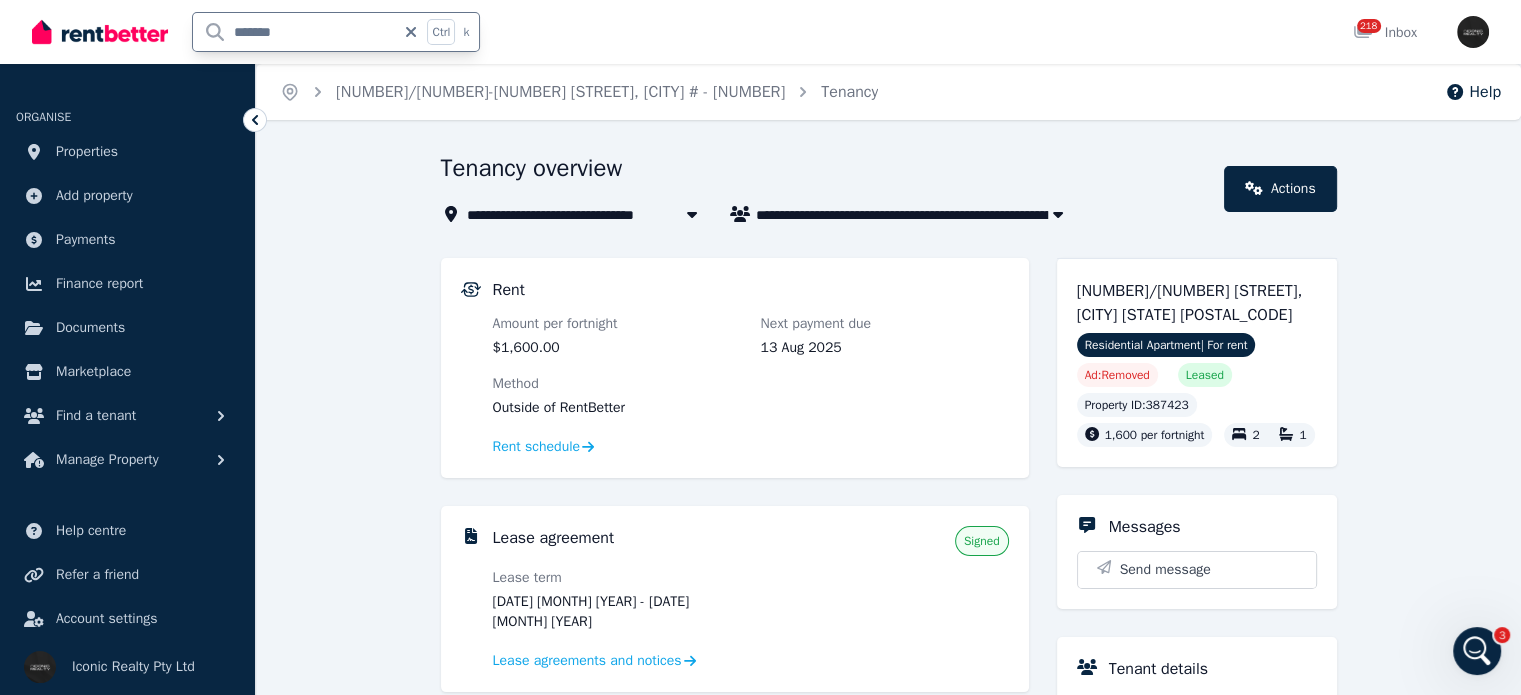 type on "********" 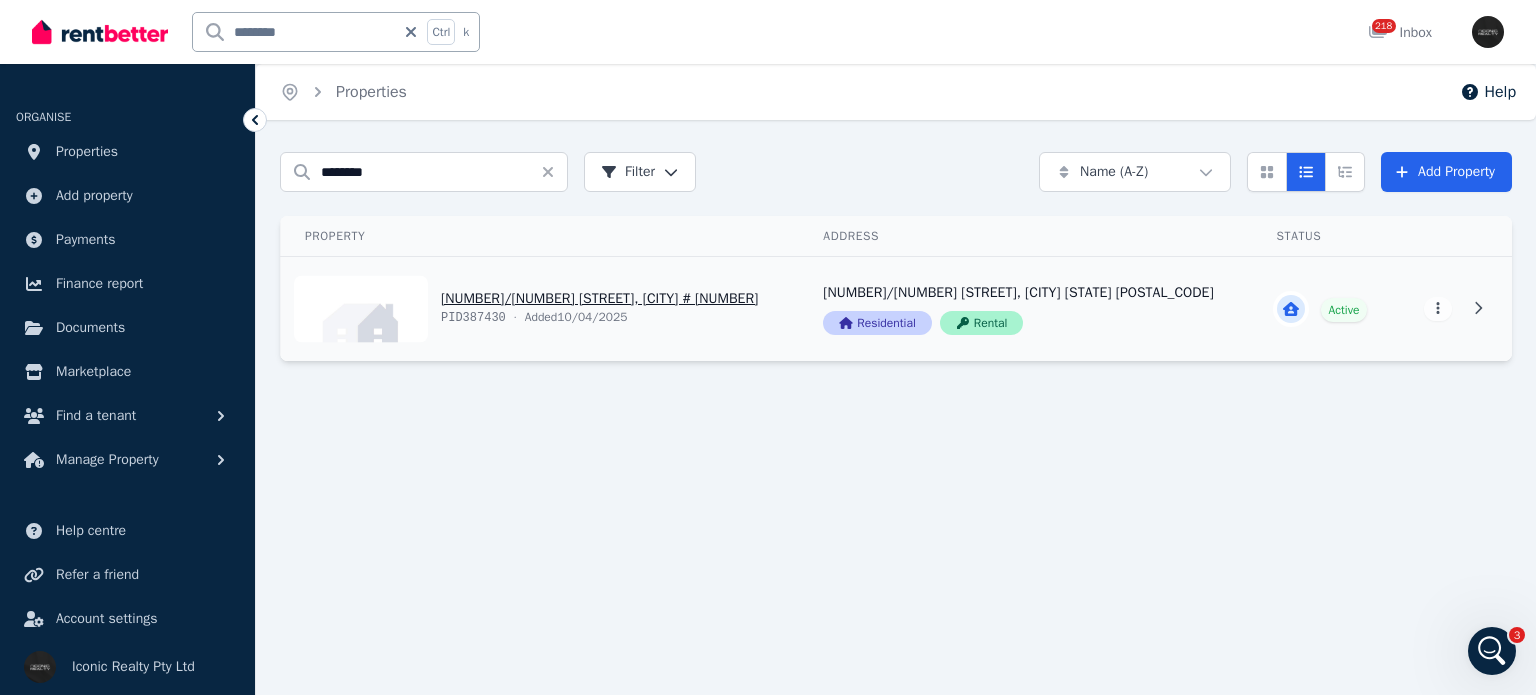 click on "View property details" at bounding box center (540, 309) 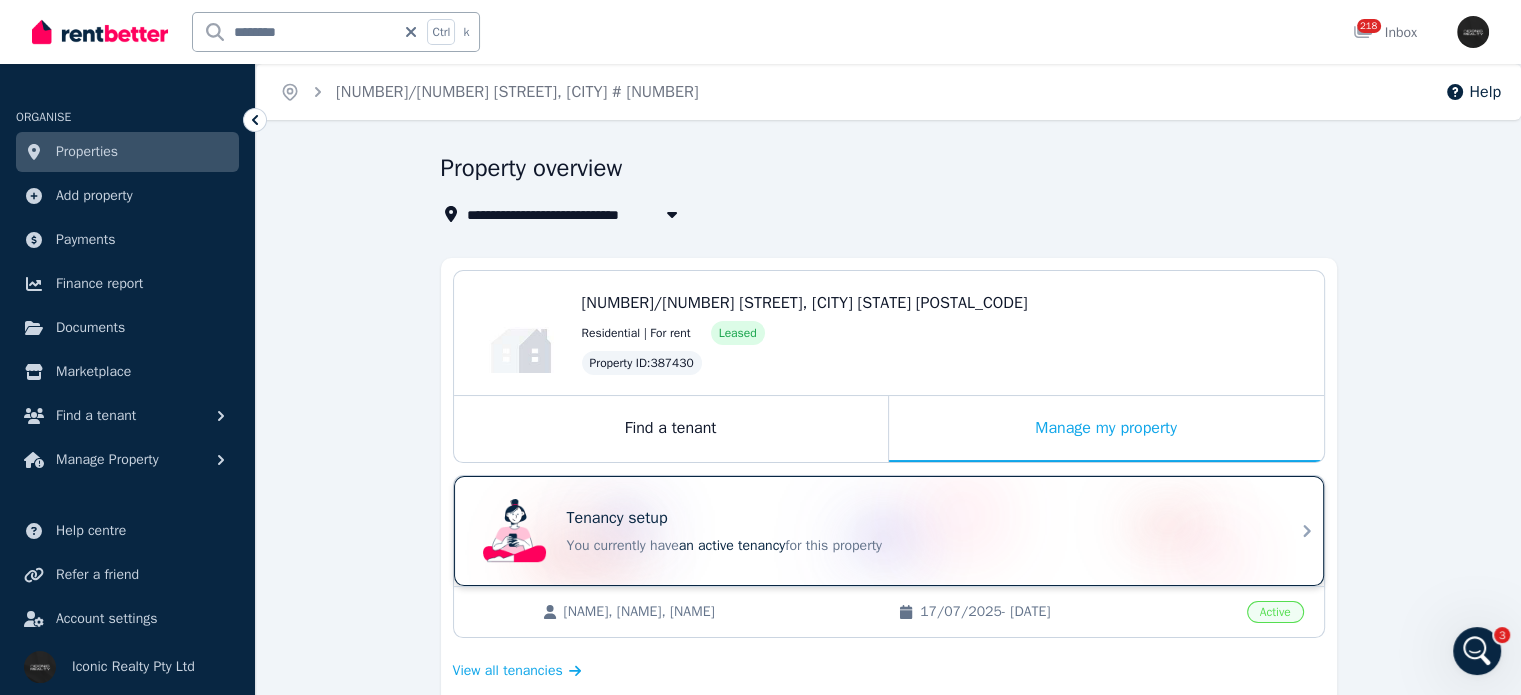 click on "Tenancy setup" at bounding box center (917, 518) 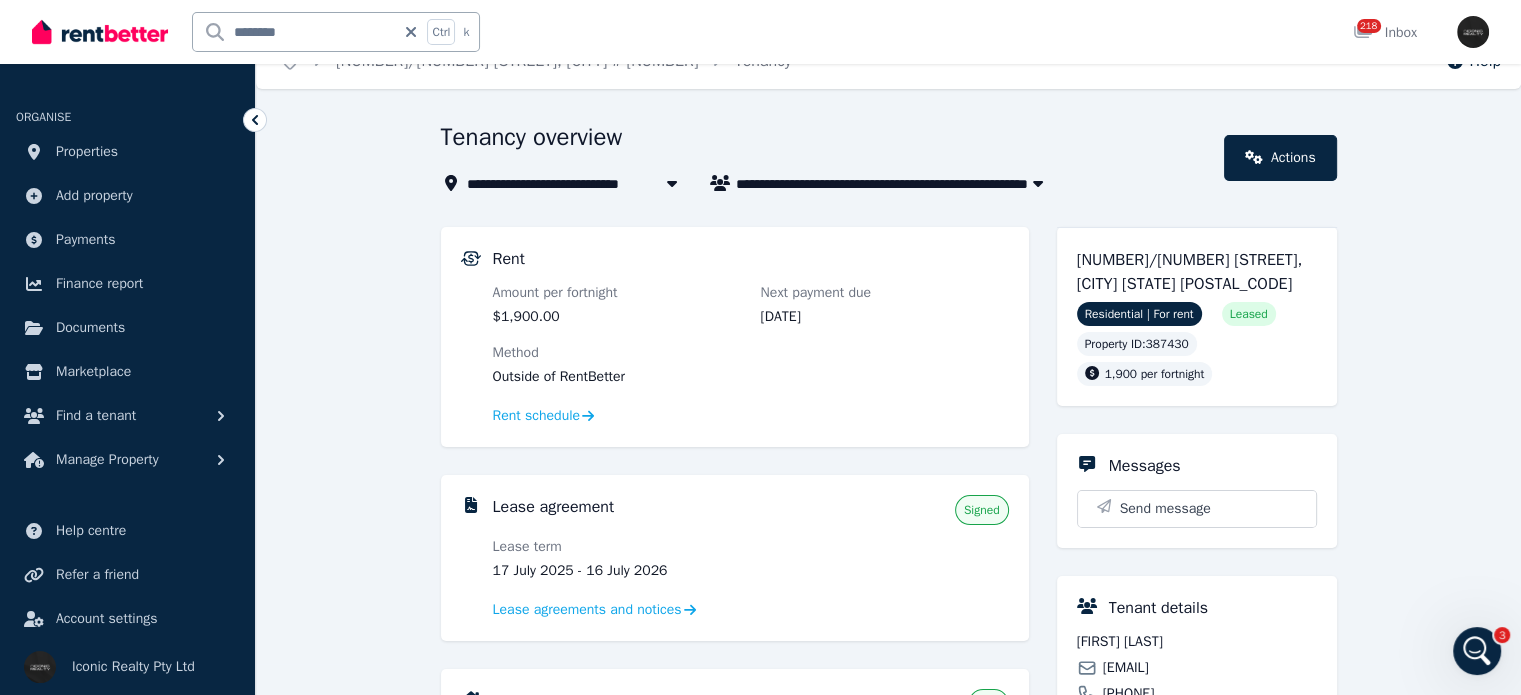 scroll, scrollTop: 0, scrollLeft: 0, axis: both 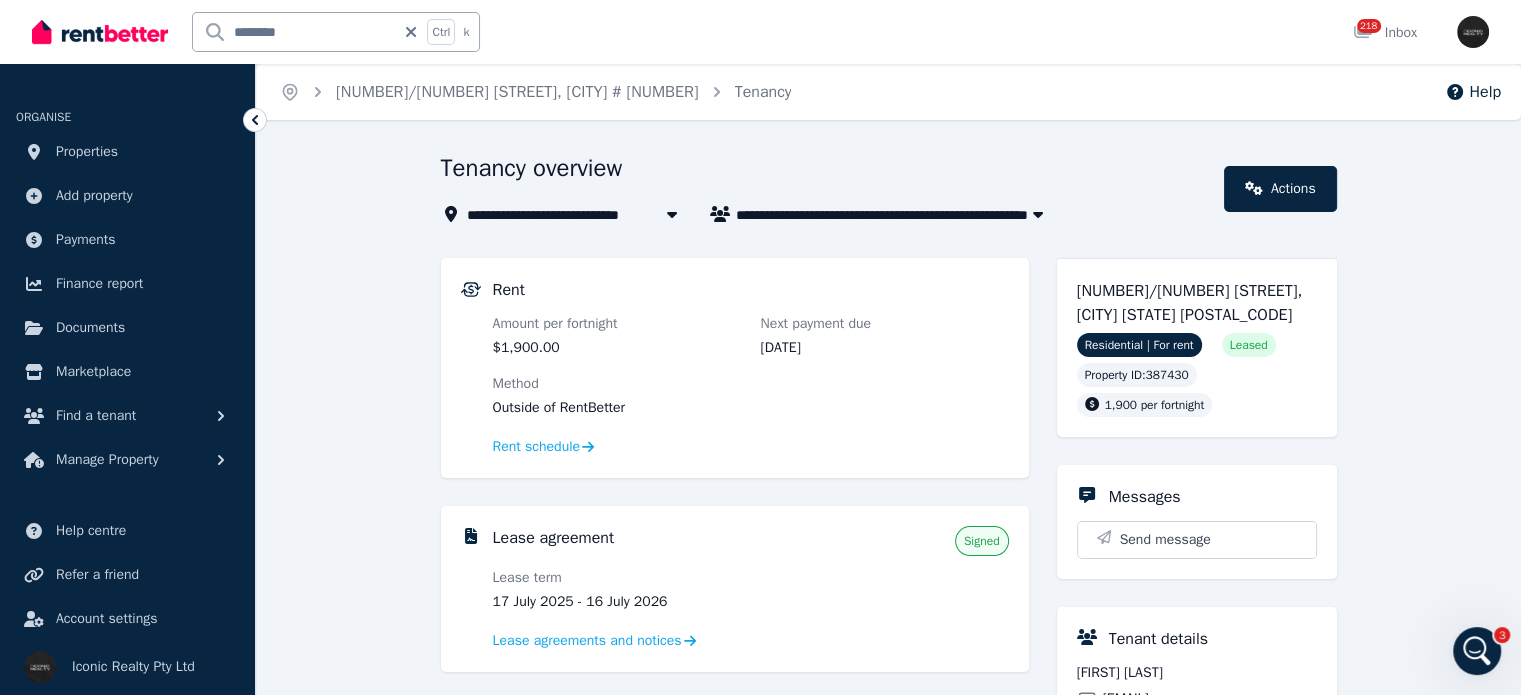 click on "********" at bounding box center [294, 32] 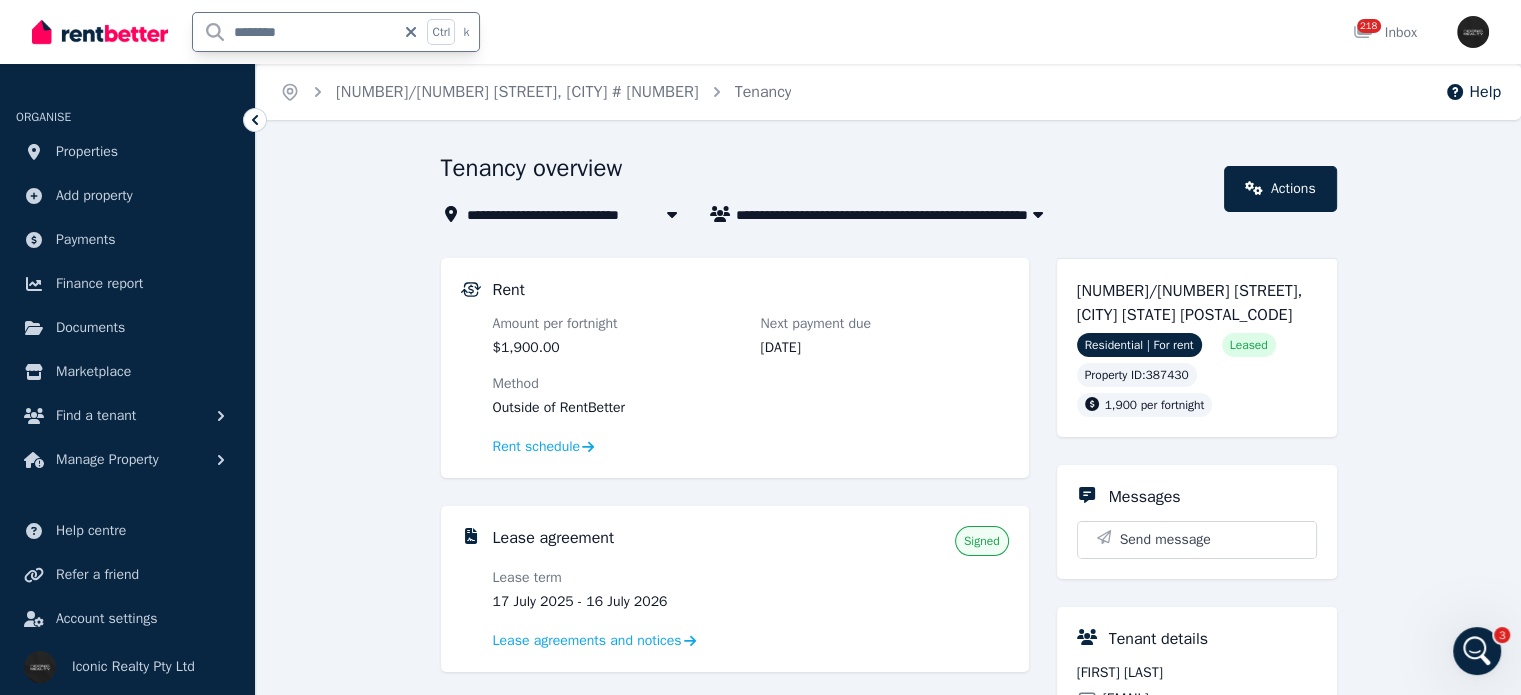 click on "********" at bounding box center (294, 32) 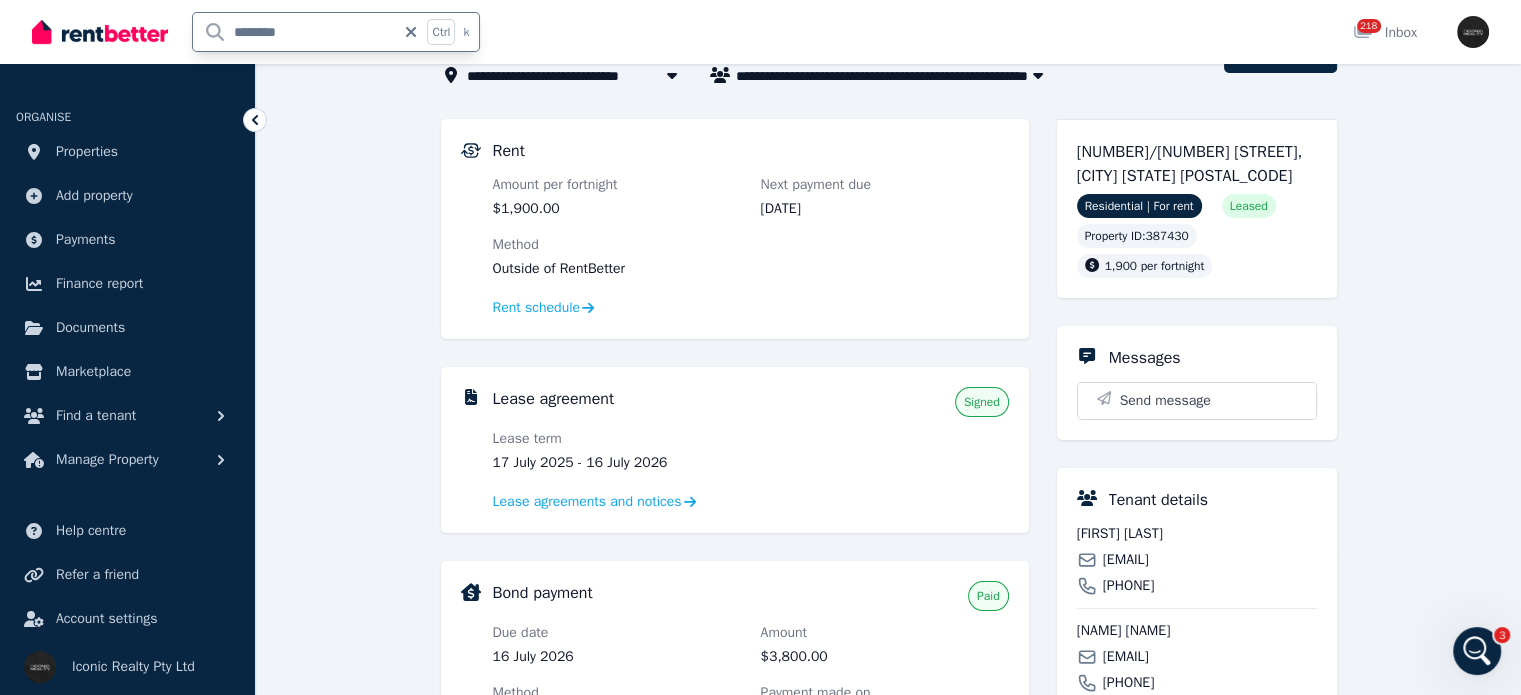 scroll, scrollTop: 200, scrollLeft: 0, axis: vertical 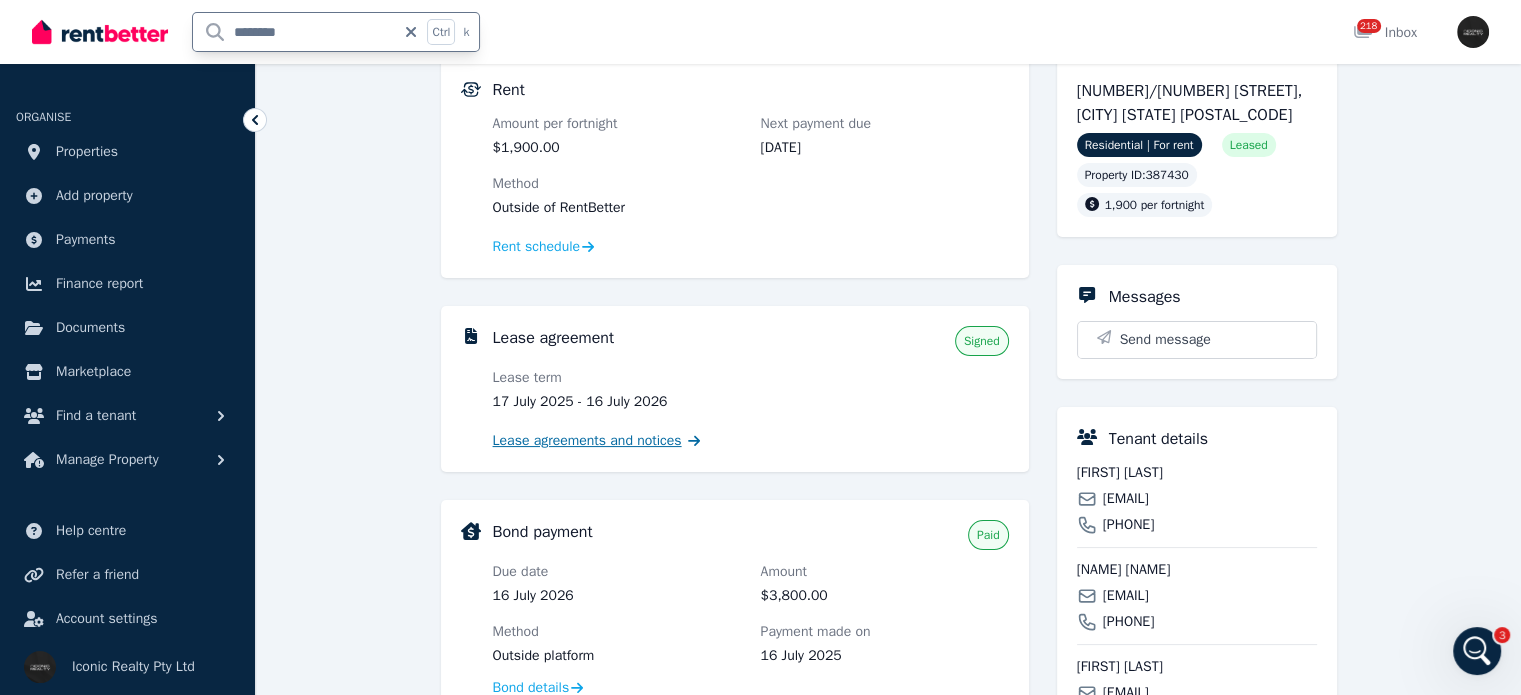 click on "Lease agreements and notices" at bounding box center (587, 441) 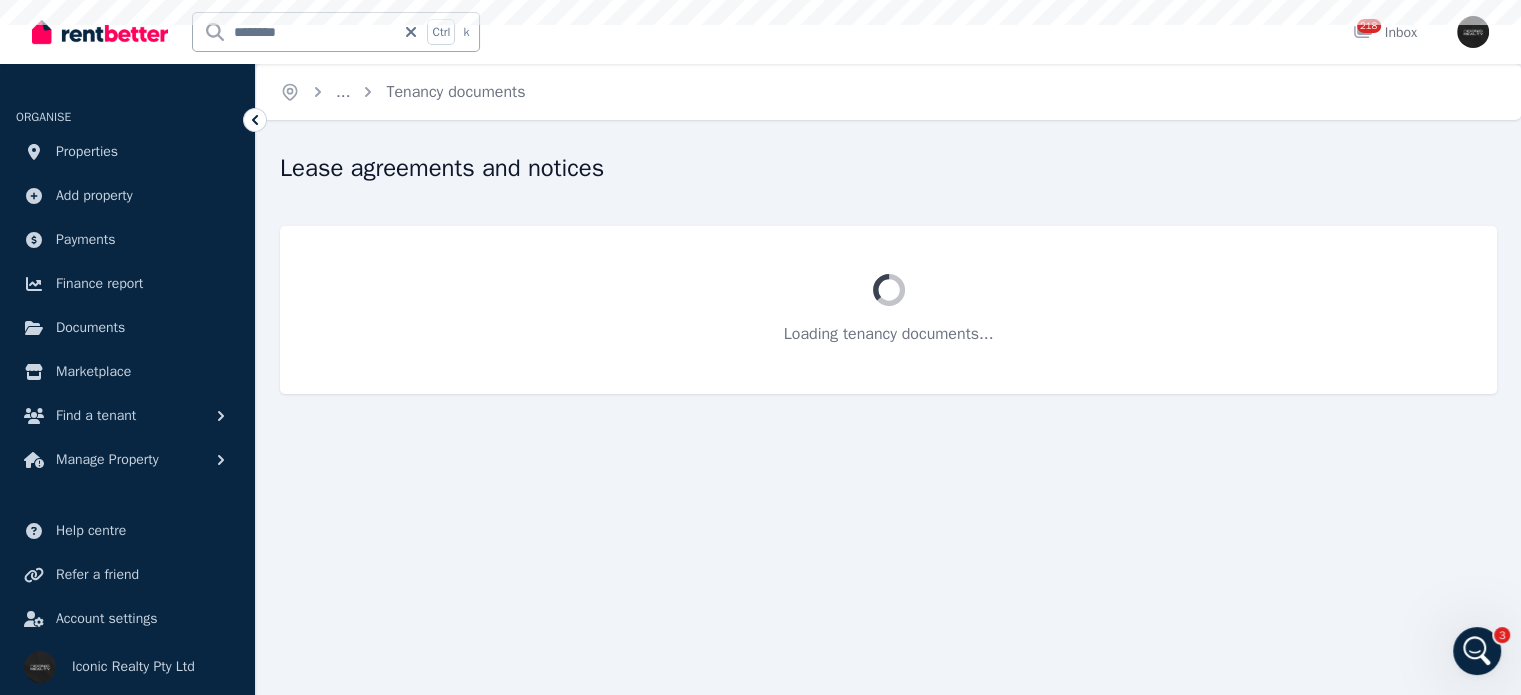 scroll, scrollTop: 0, scrollLeft: 0, axis: both 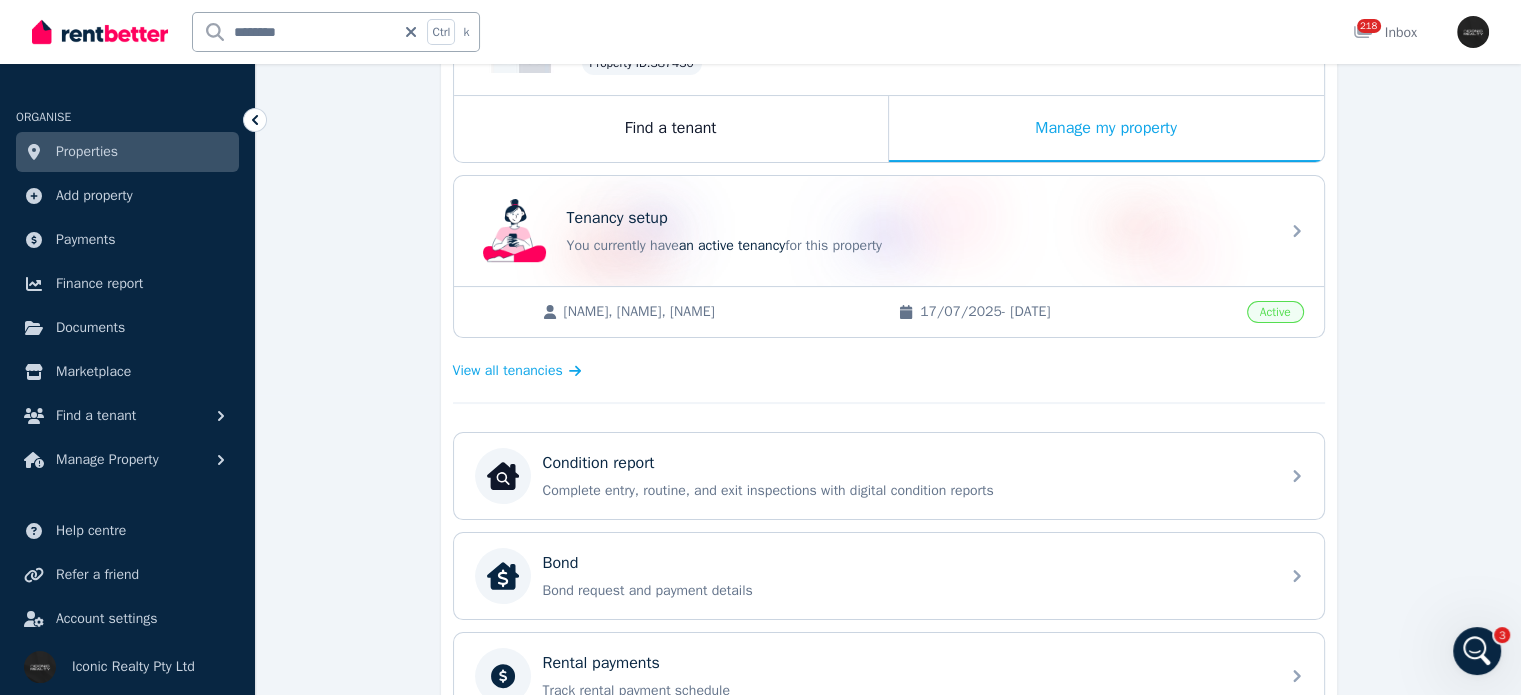 click on "[NAME], [NAME], [NAME]" at bounding box center [721, 312] 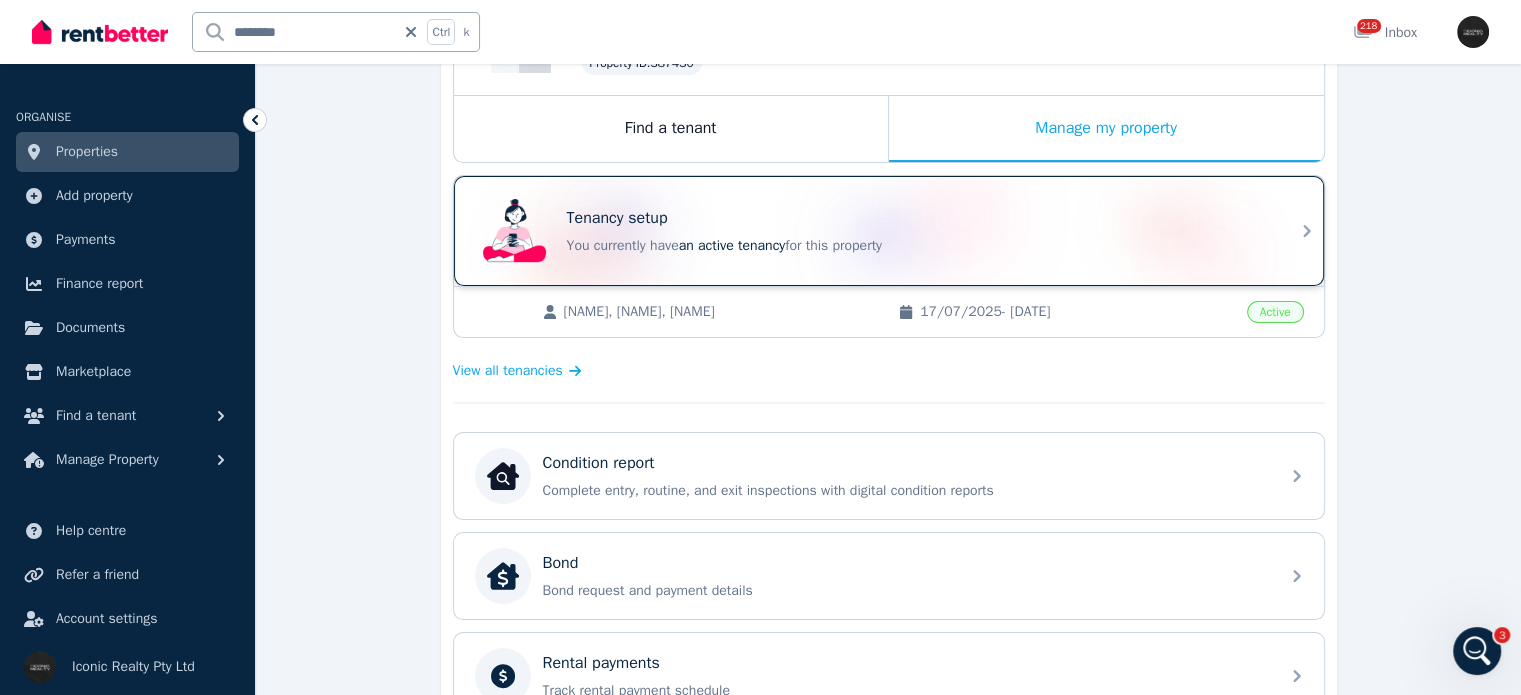 click on "You currently have  an active tenancy  for this property" at bounding box center [917, 246] 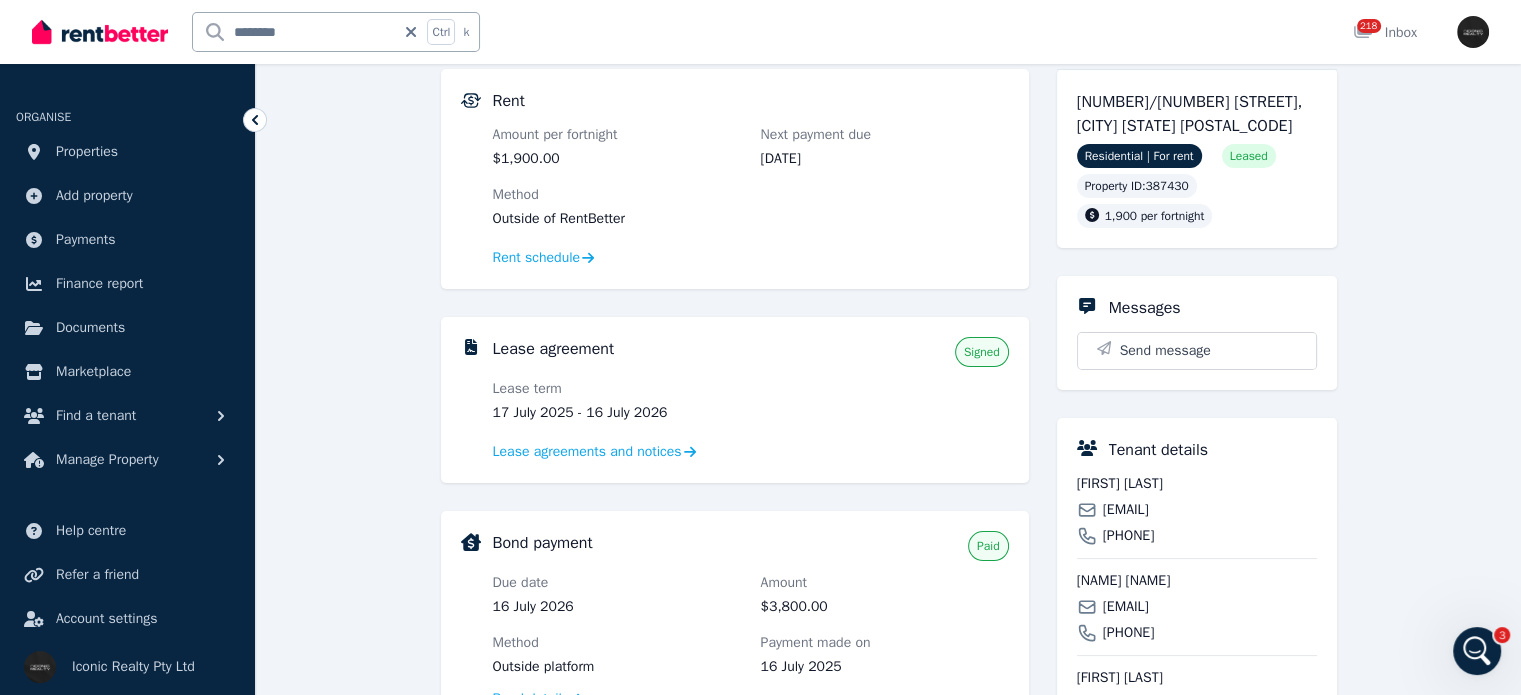 scroll, scrollTop: 200, scrollLeft: 0, axis: vertical 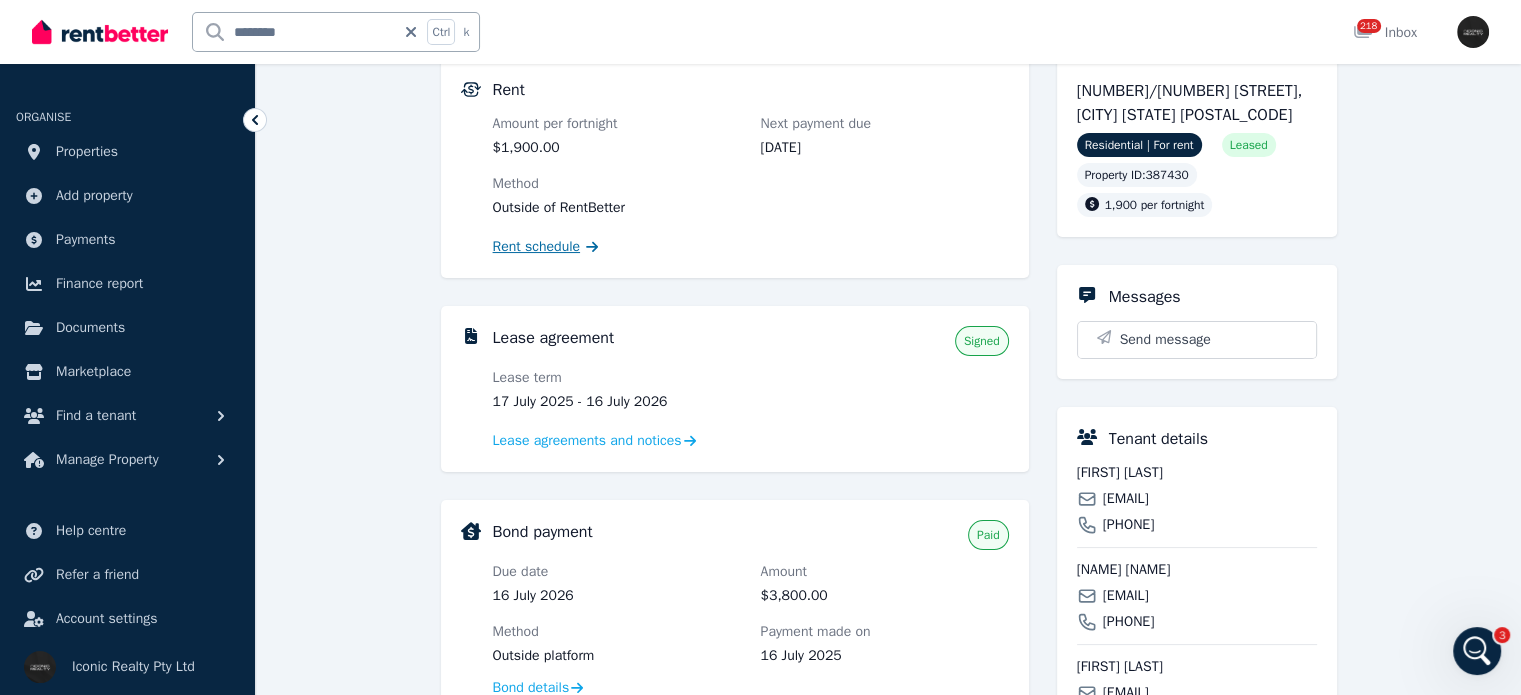 click on "Rent schedule" at bounding box center (537, 247) 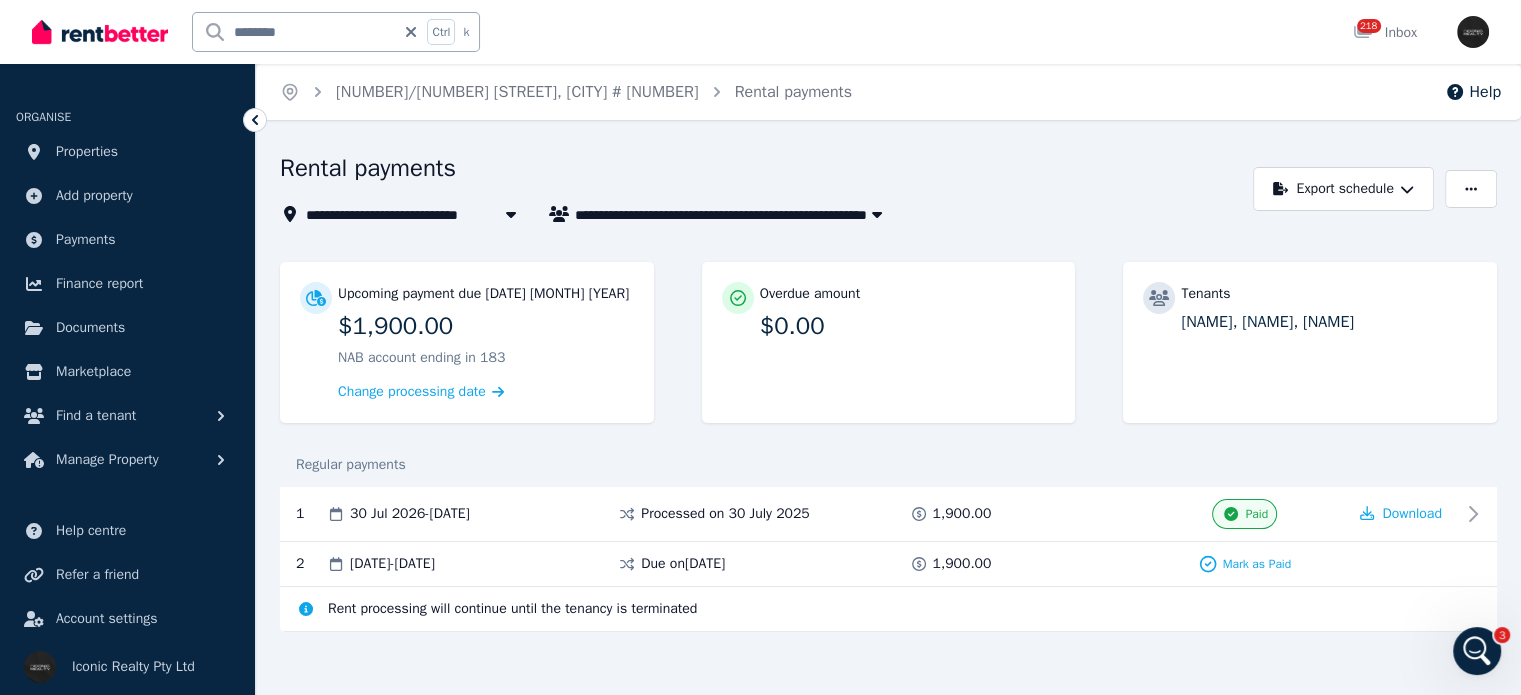 scroll, scrollTop: 8, scrollLeft: 0, axis: vertical 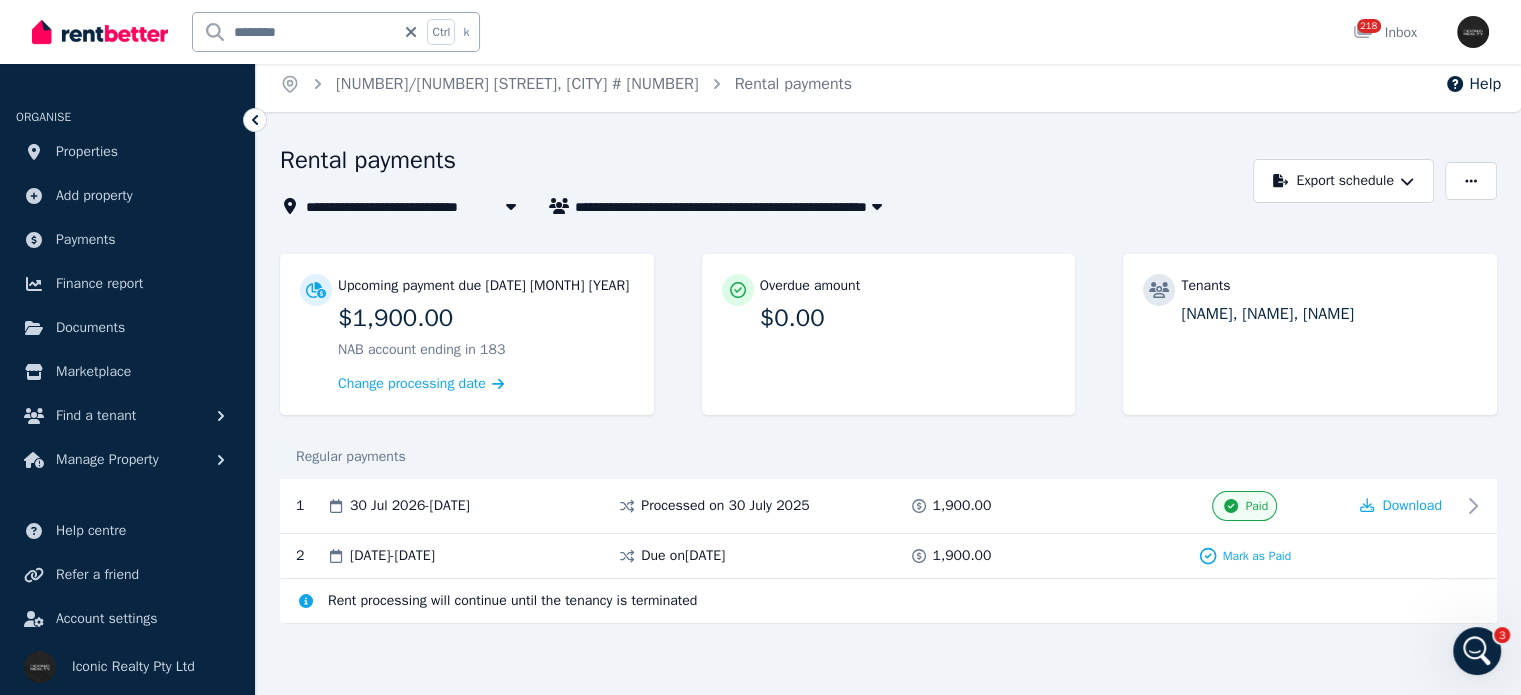 click on "[DATE] - [DATE]" at bounding box center (392, 556) 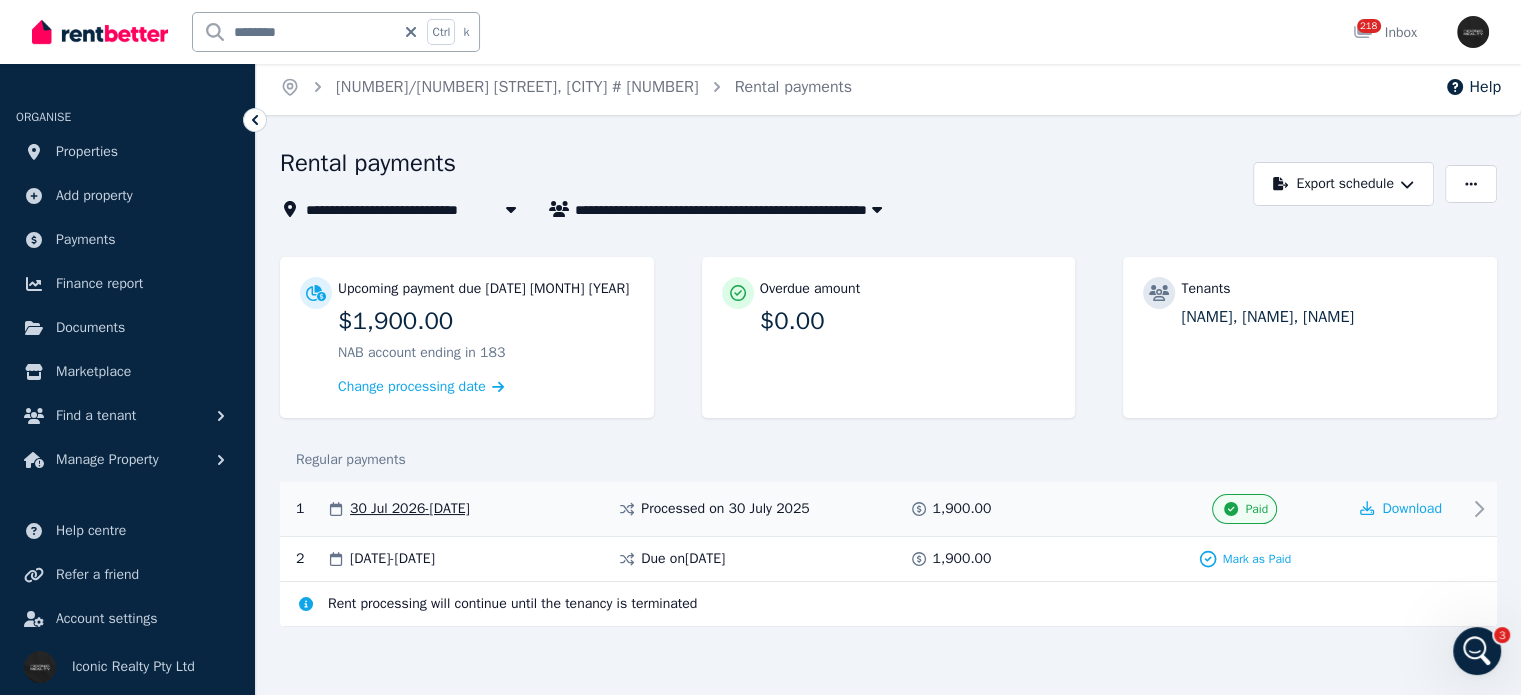 scroll, scrollTop: 8, scrollLeft: 0, axis: vertical 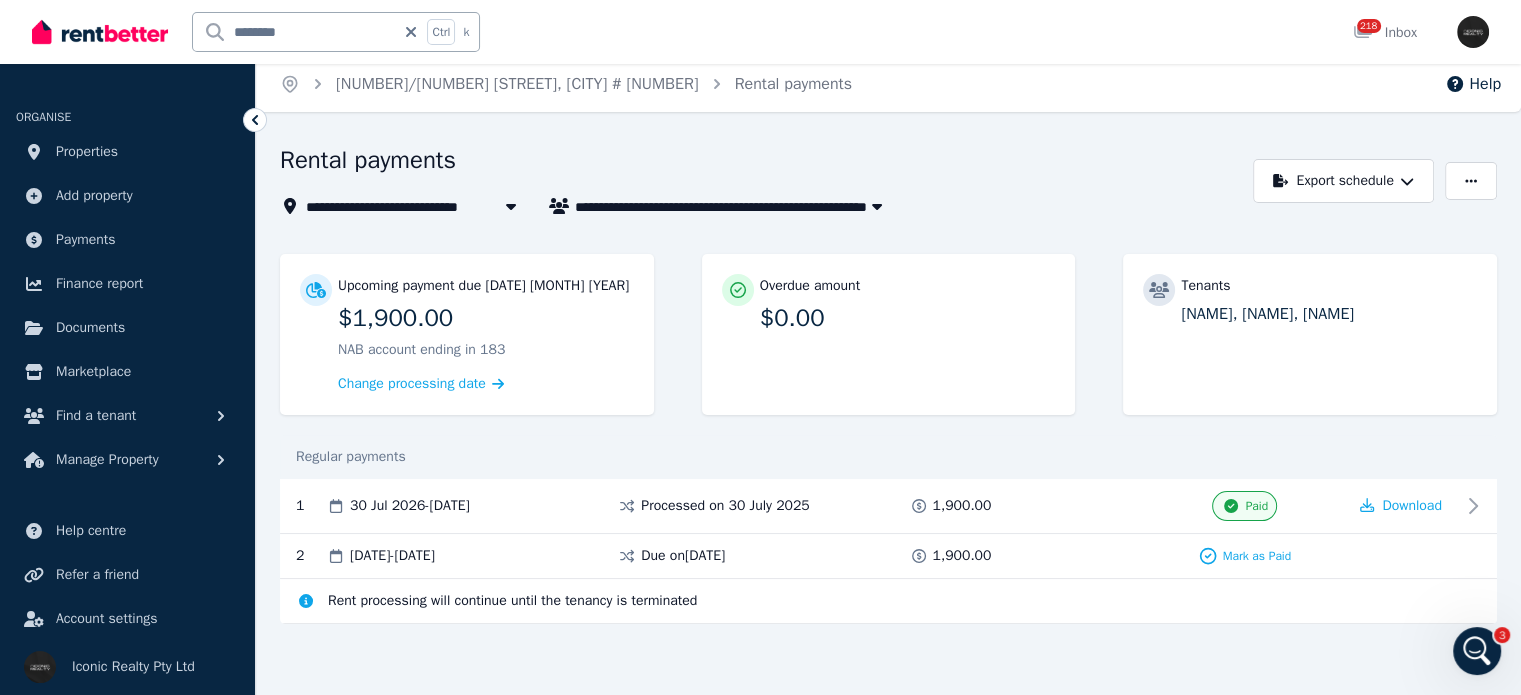 drag, startPoint x: 488, startPoint y: 472, endPoint x: 663, endPoint y: 742, distance: 321.75302 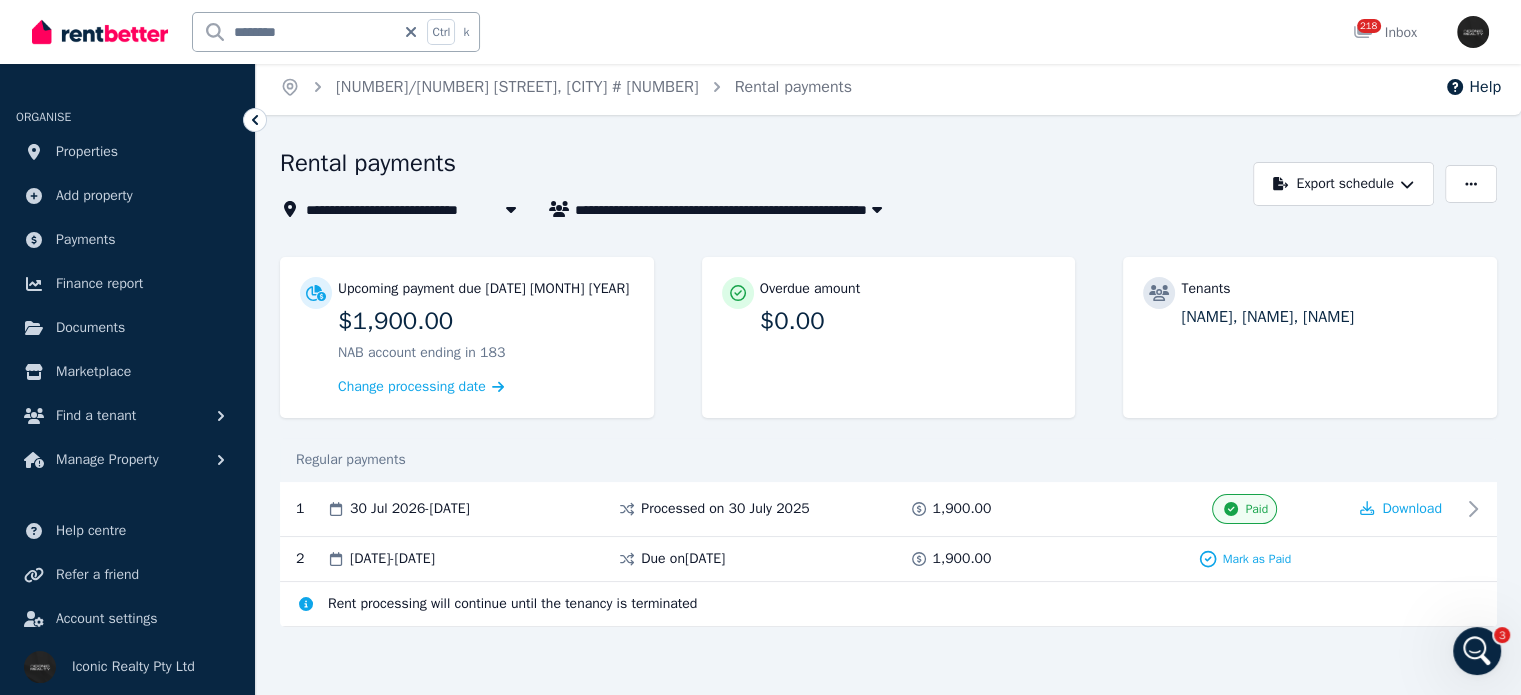 scroll, scrollTop: 8, scrollLeft: 0, axis: vertical 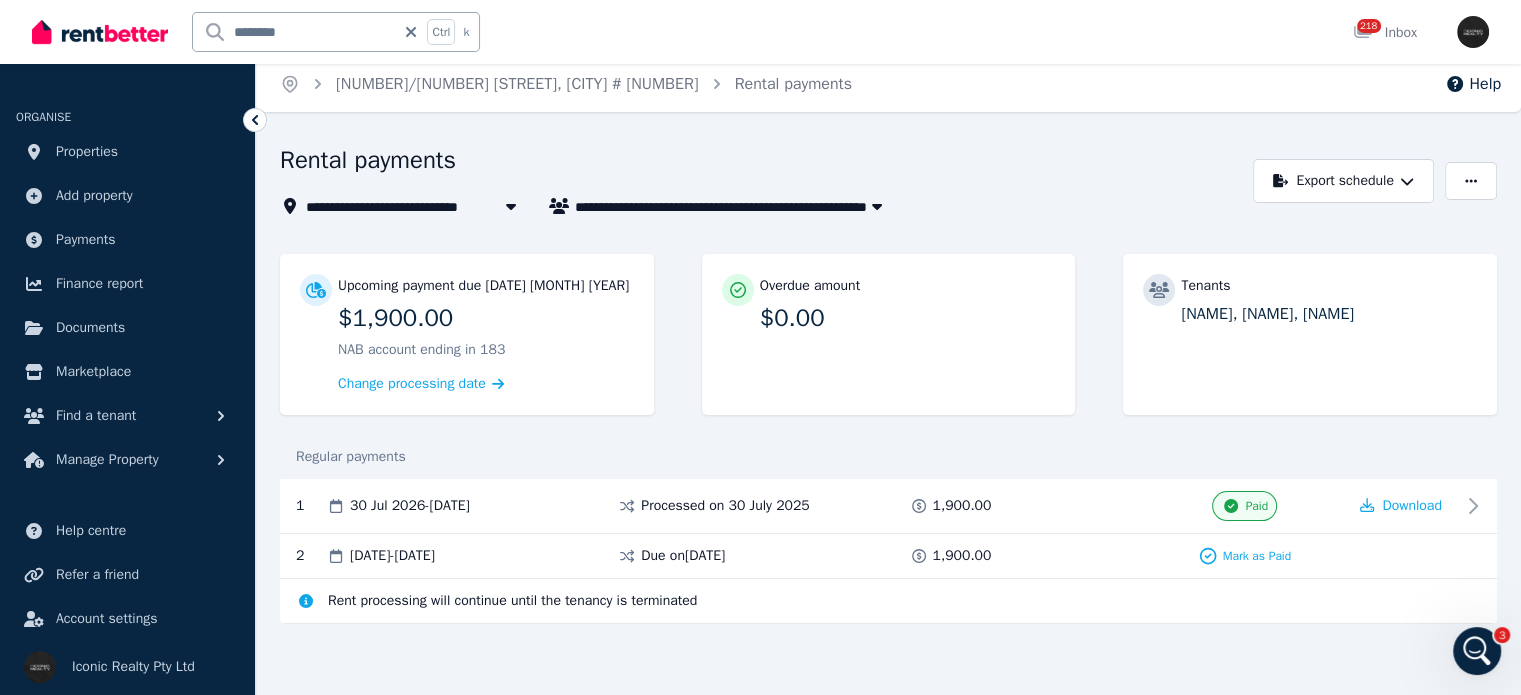 click at bounding box center [1477, 651] 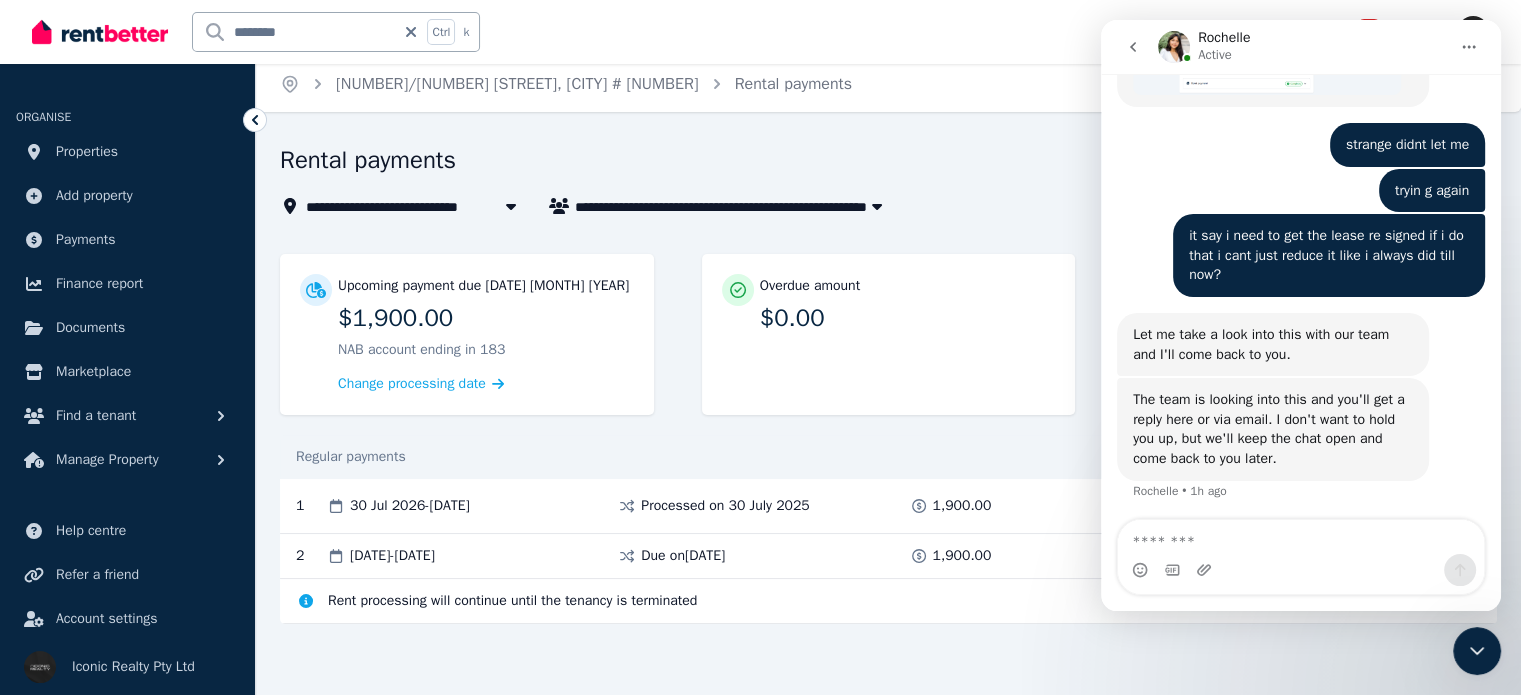 scroll, scrollTop: 1615, scrollLeft: 0, axis: vertical 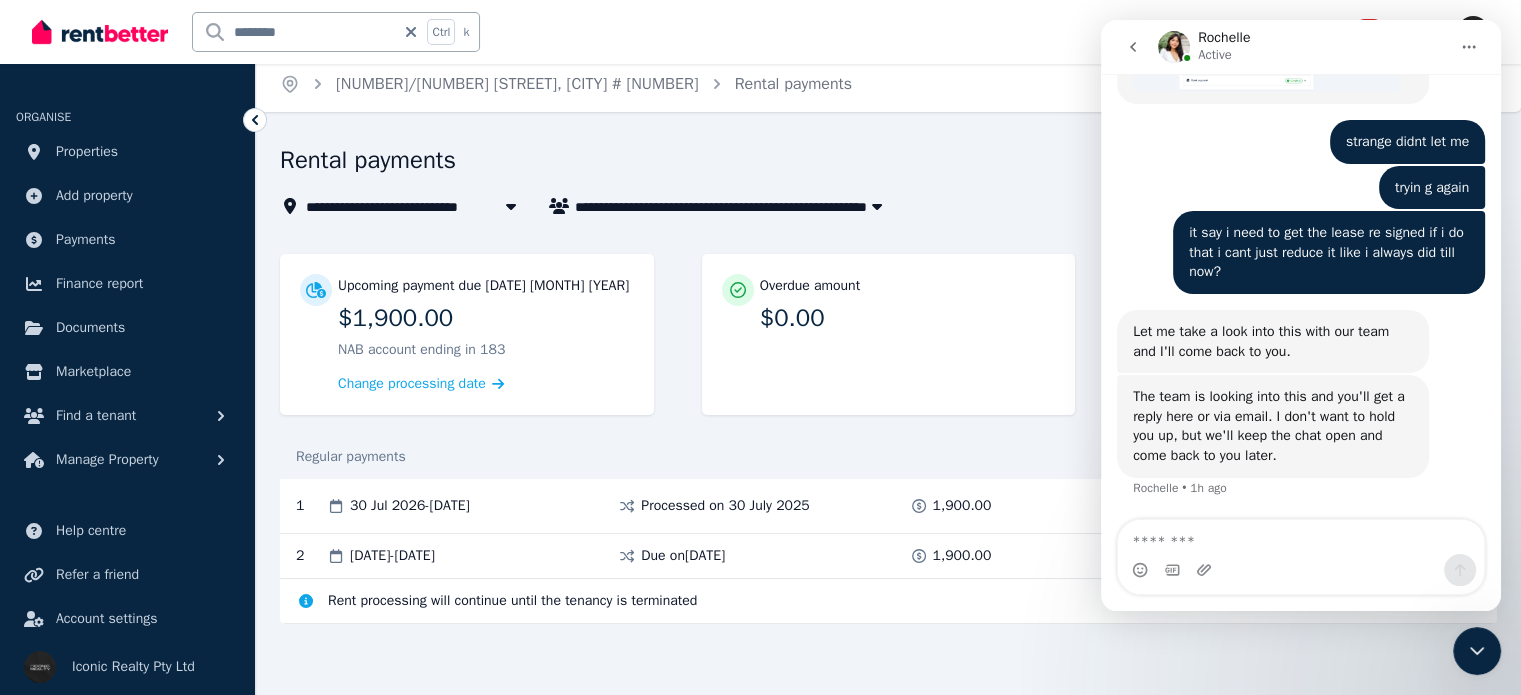 click at bounding box center (1301, 537) 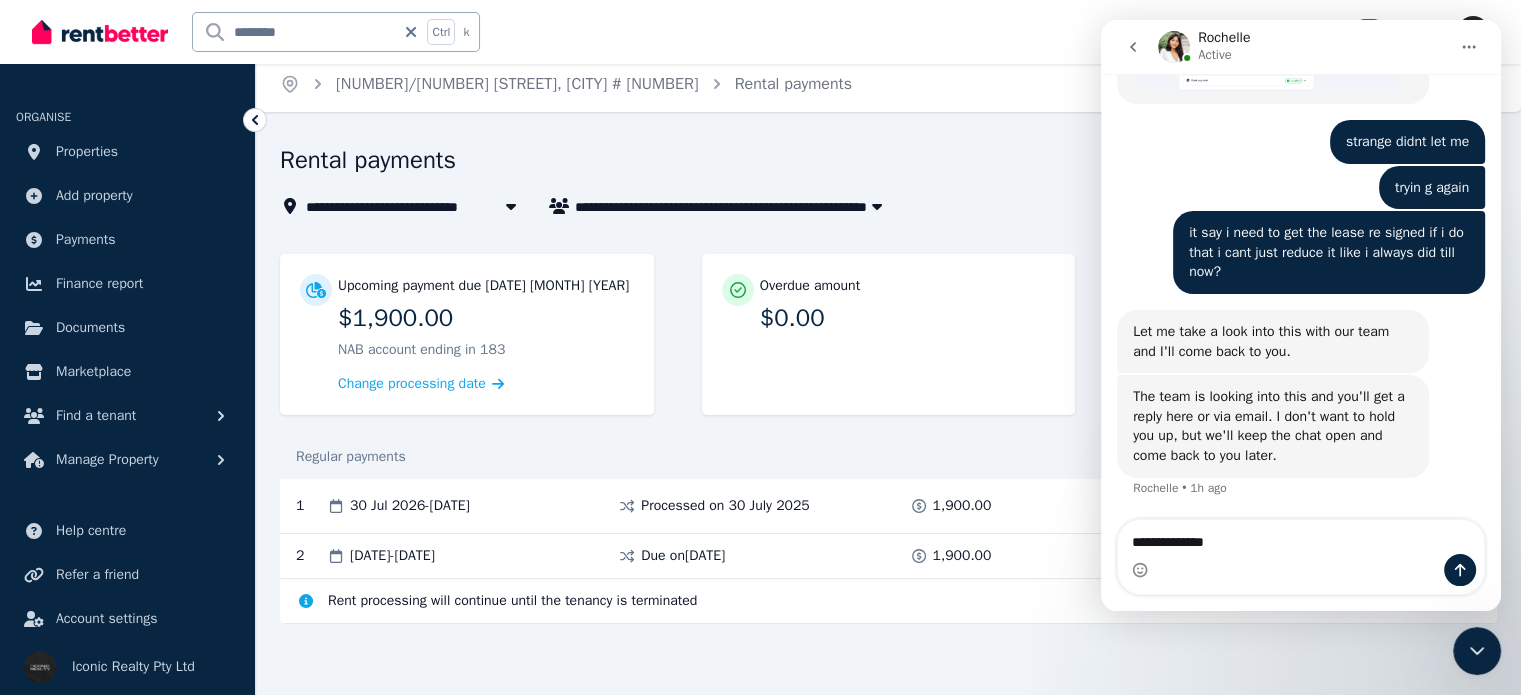 type on "**********" 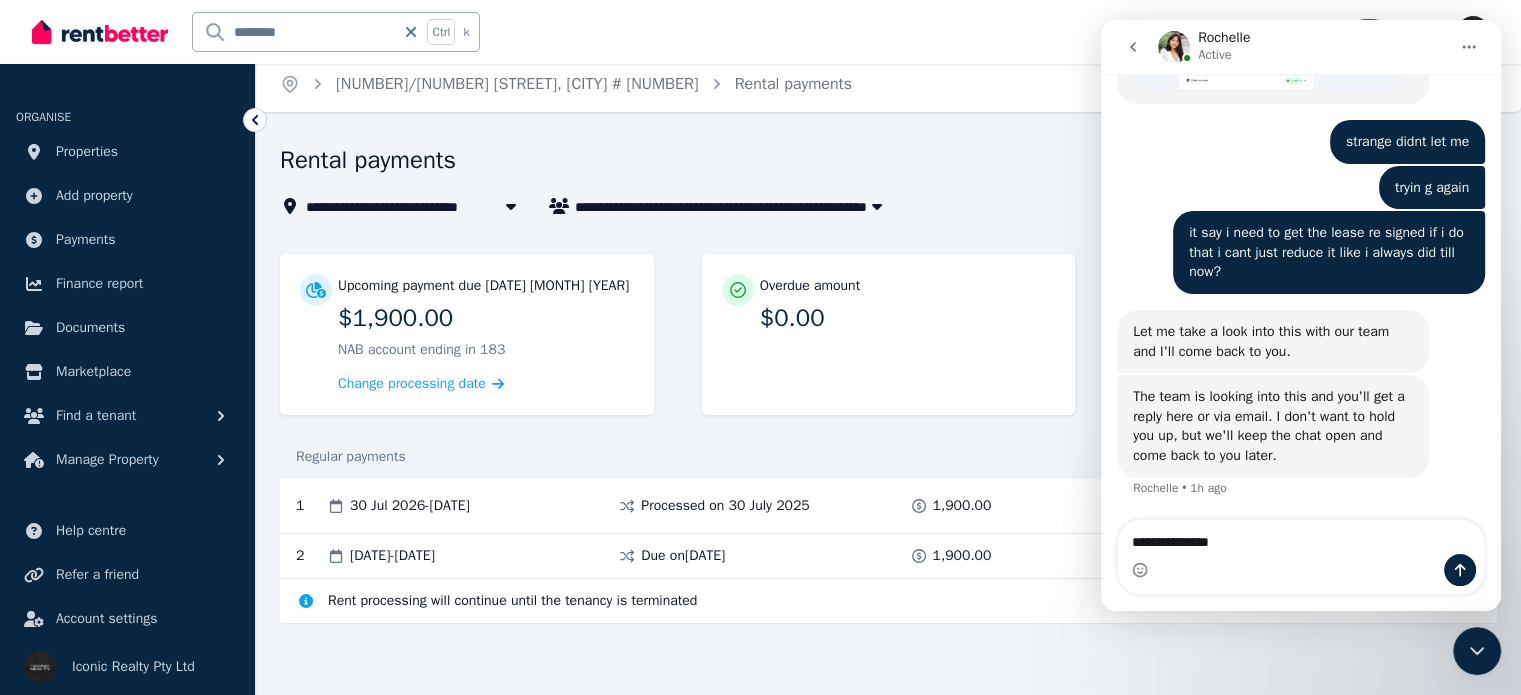 type 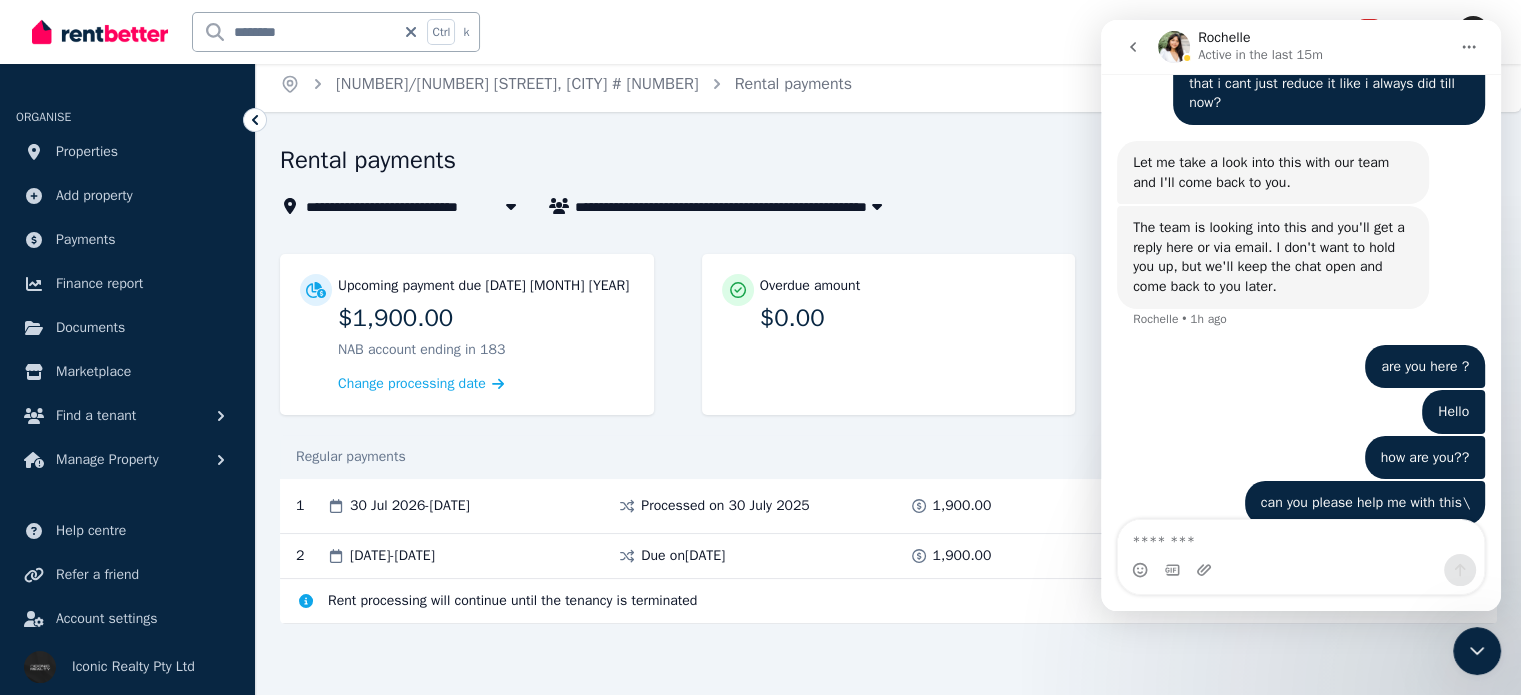 scroll, scrollTop: 1811, scrollLeft: 0, axis: vertical 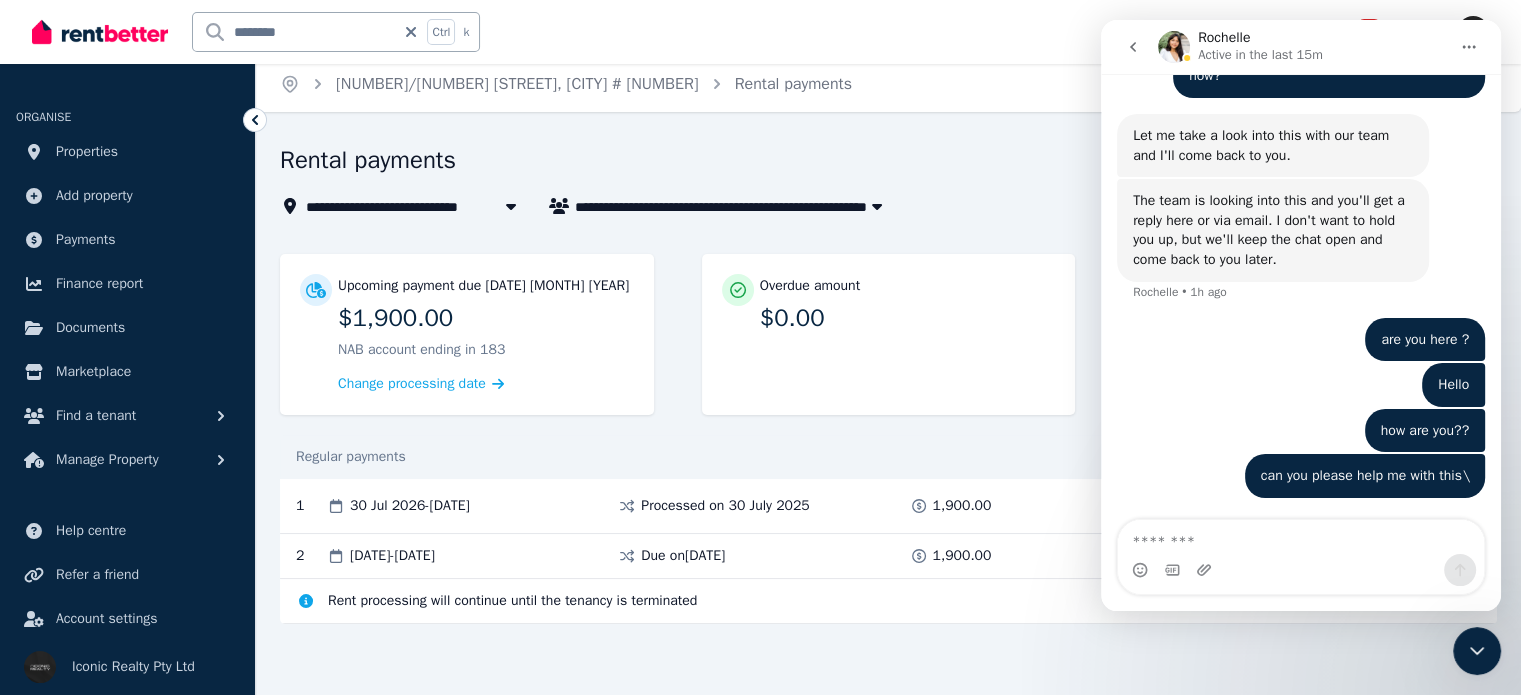 click 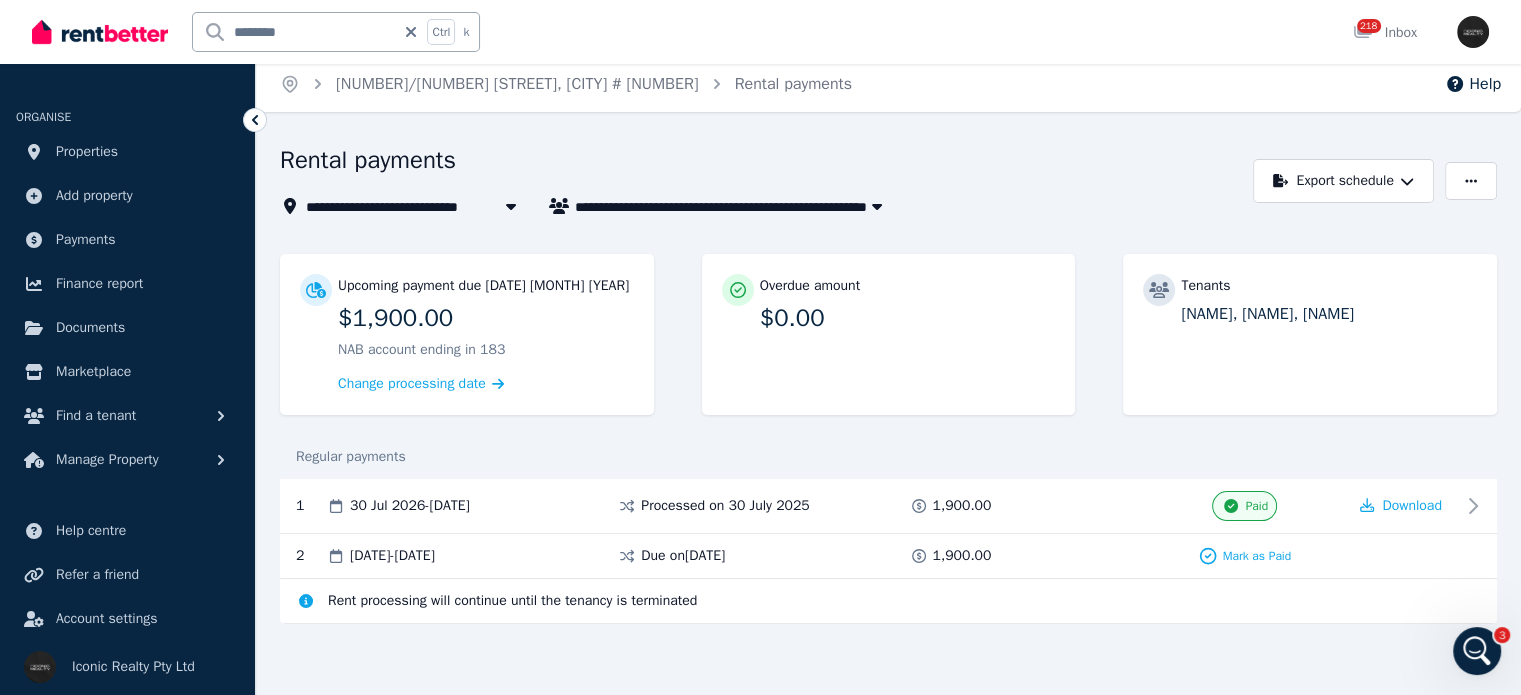 scroll, scrollTop: 2023, scrollLeft: 0, axis: vertical 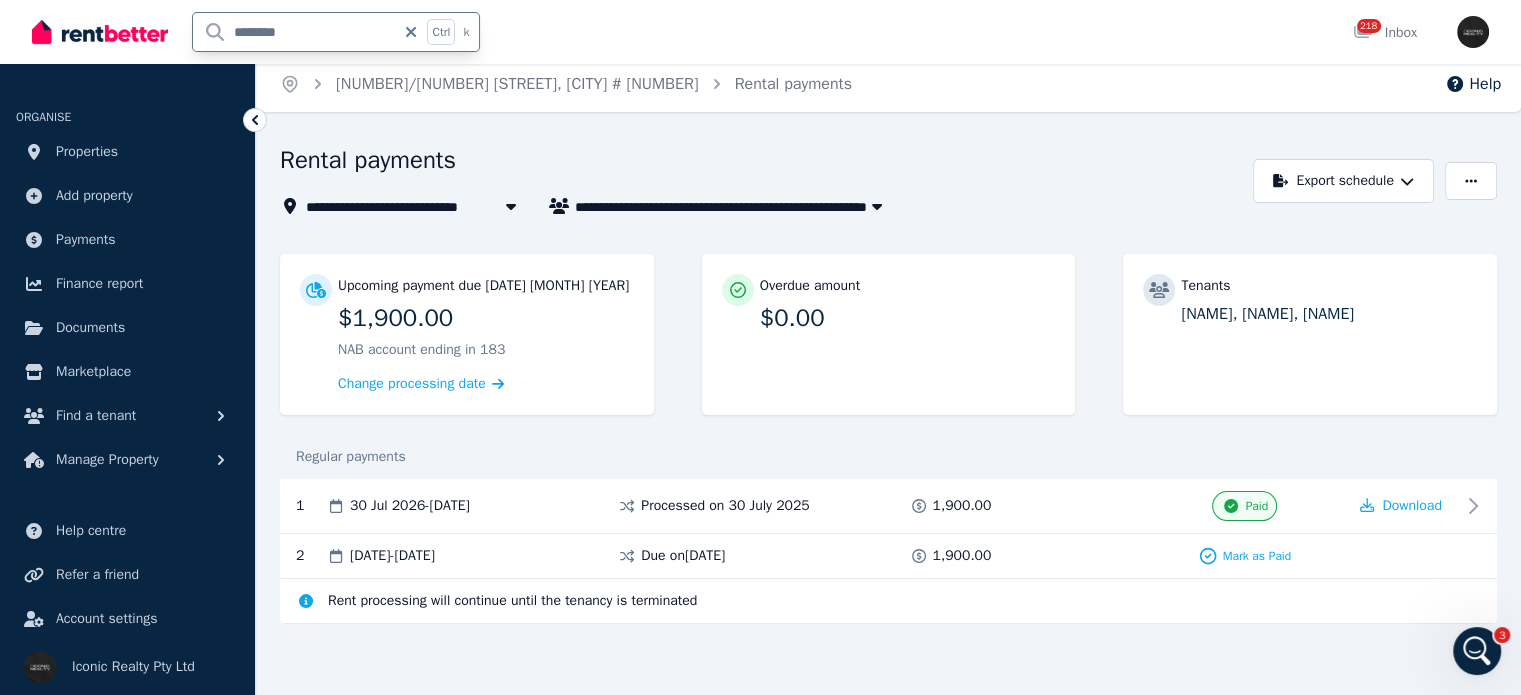 drag, startPoint x: 284, startPoint y: 38, endPoint x: 116, endPoint y: 6, distance: 171.02046 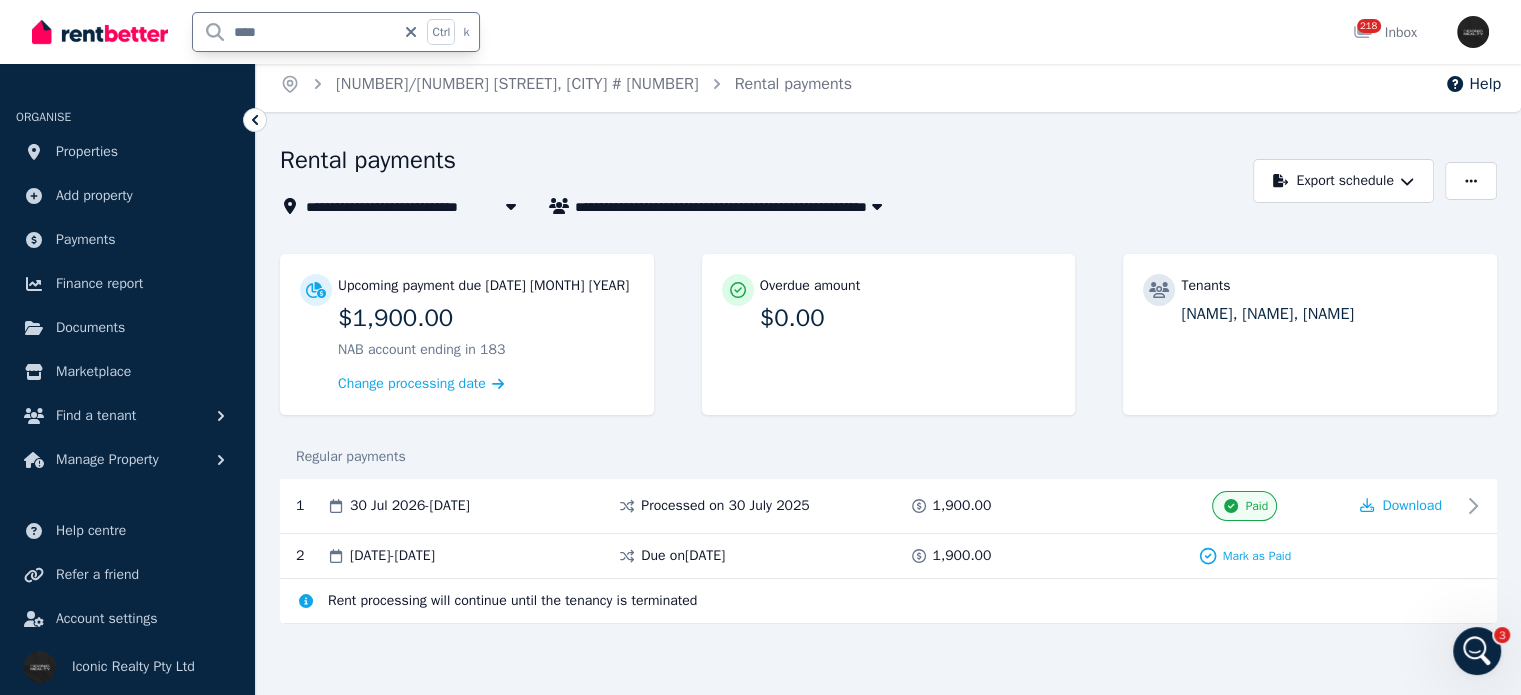 type on "*****" 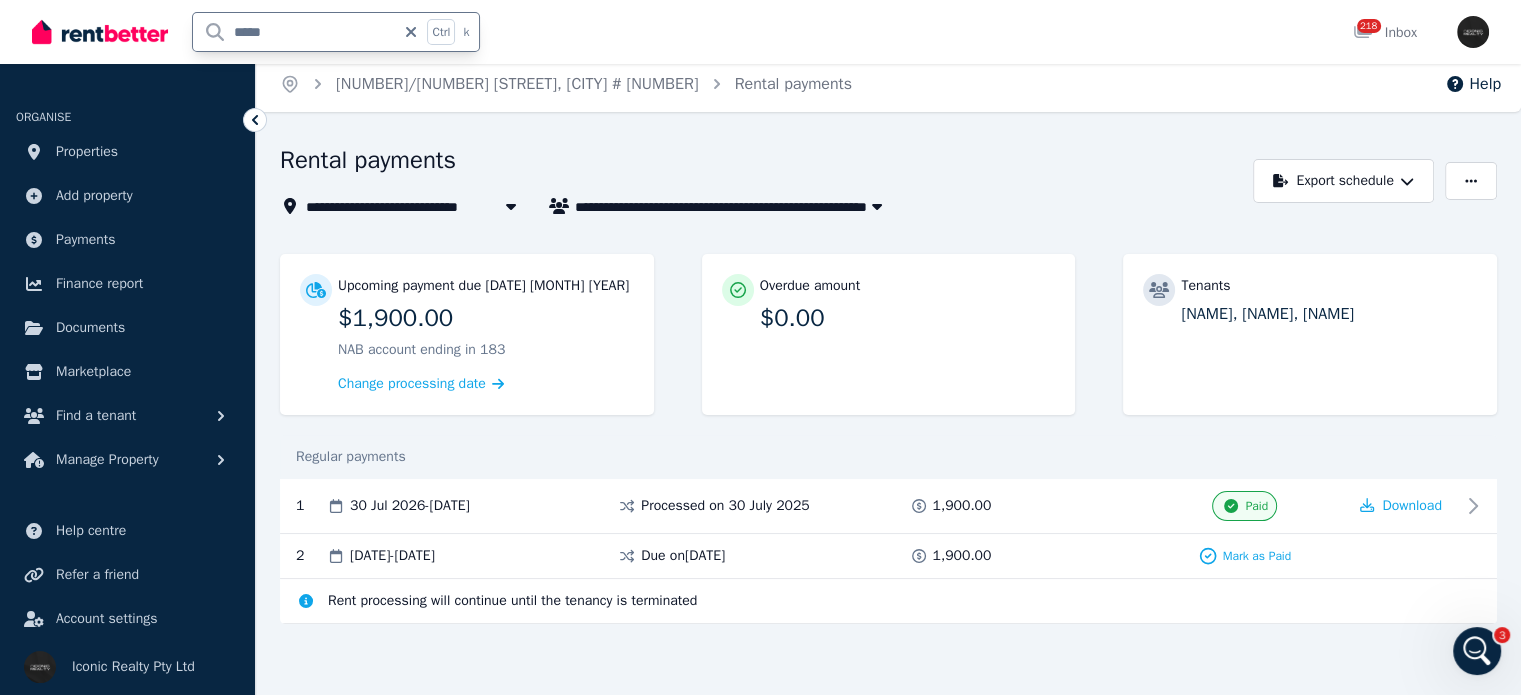 scroll, scrollTop: 0, scrollLeft: 0, axis: both 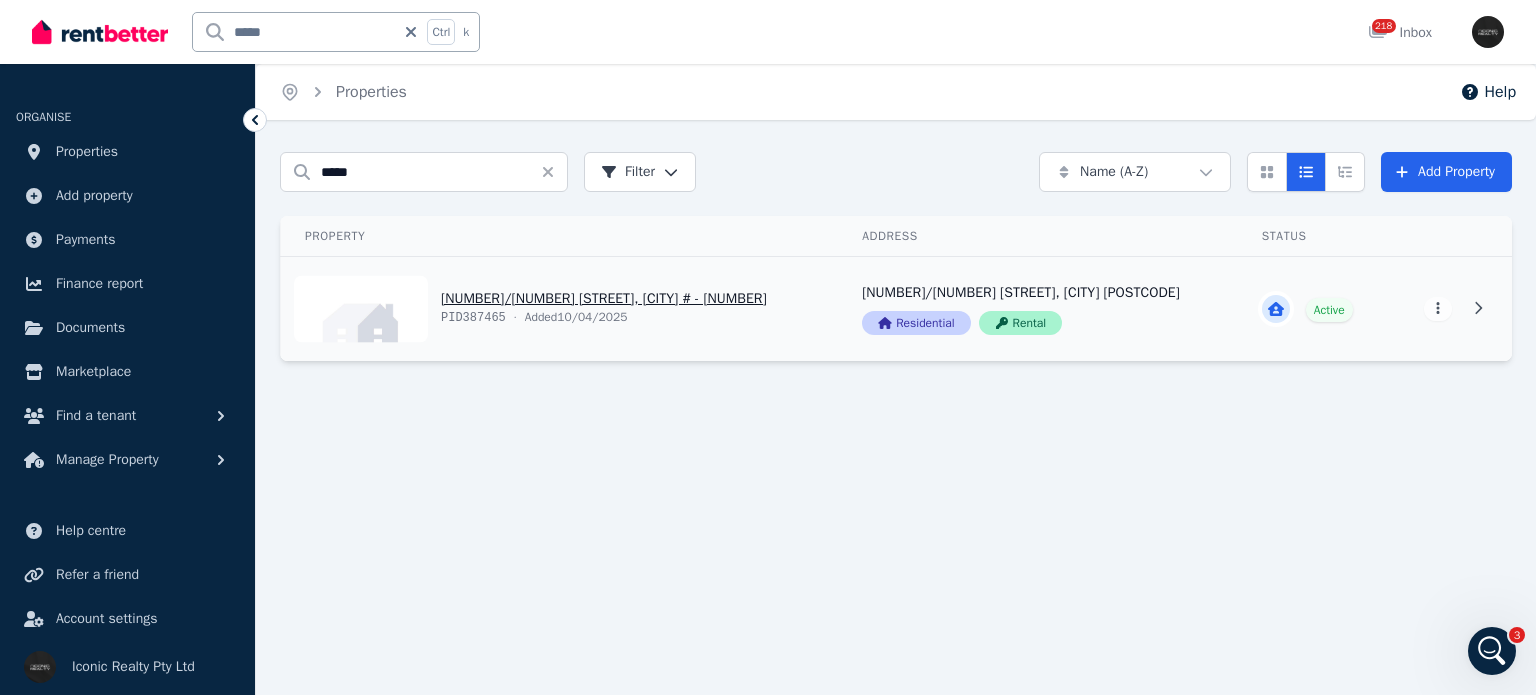 click on "View property details" at bounding box center (559, 309) 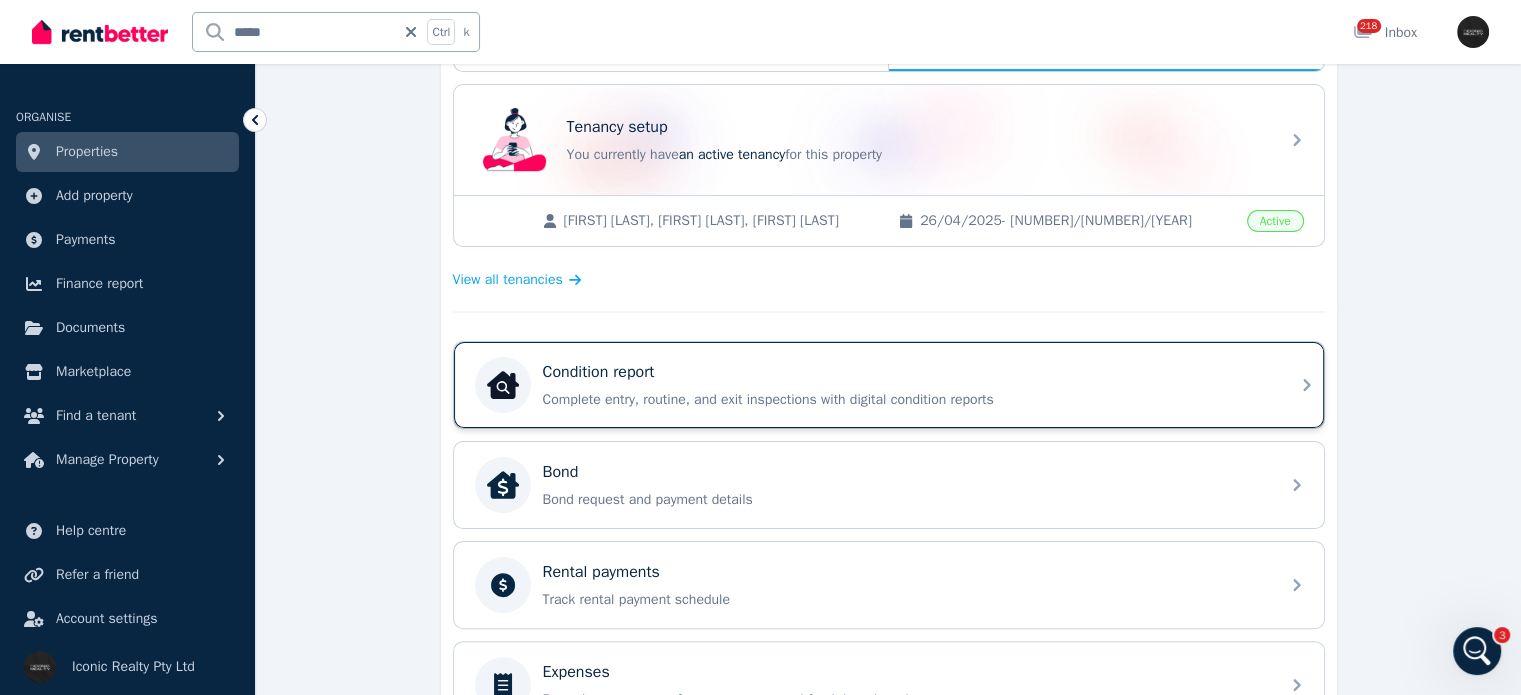 scroll, scrollTop: 400, scrollLeft: 0, axis: vertical 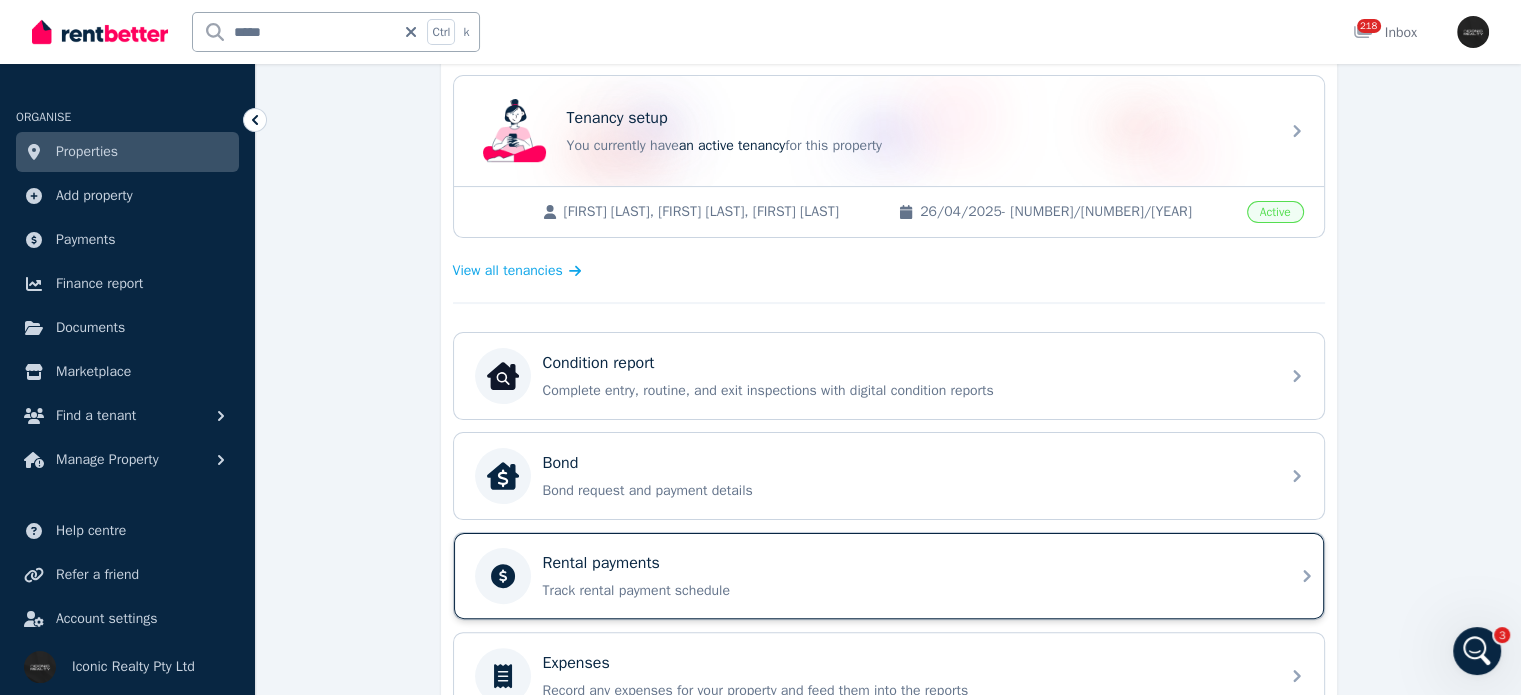click on "Rental payments" at bounding box center (601, 563) 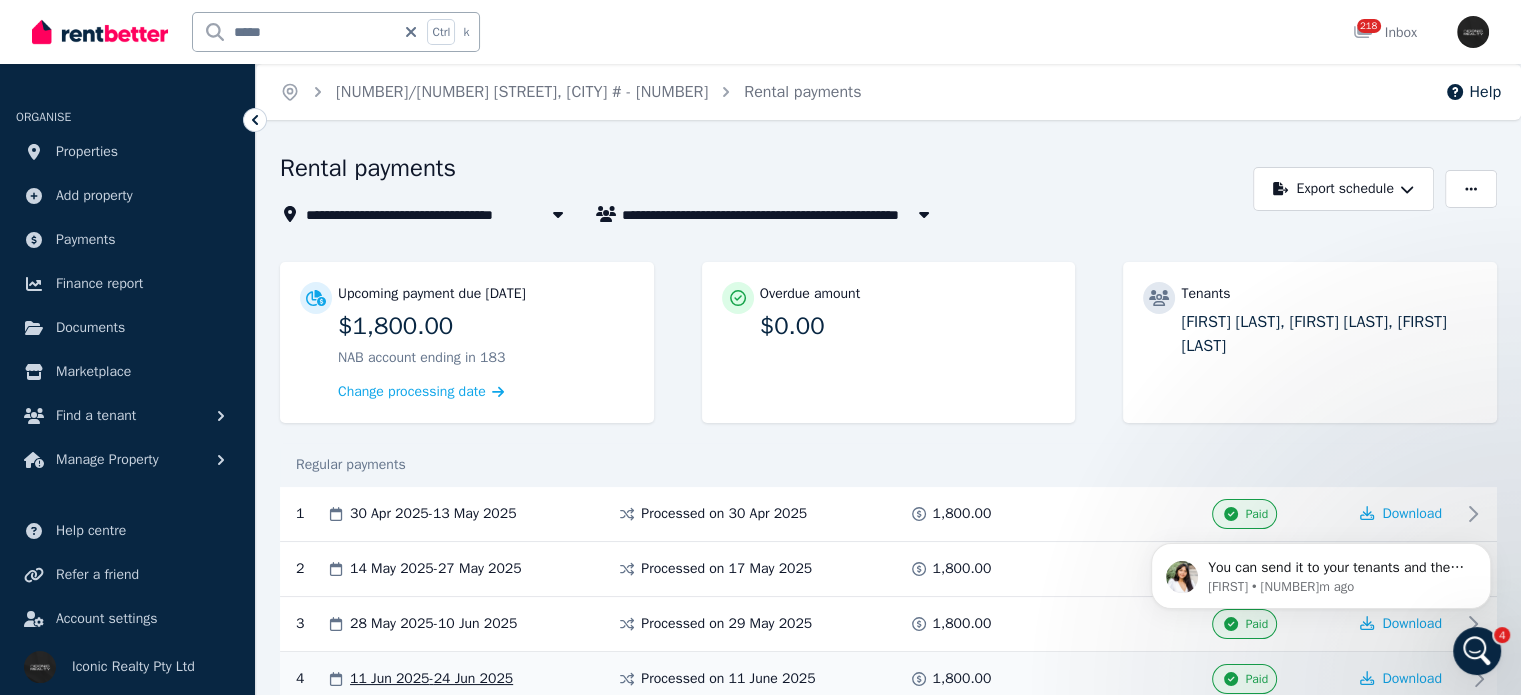 scroll, scrollTop: 0, scrollLeft: 0, axis: both 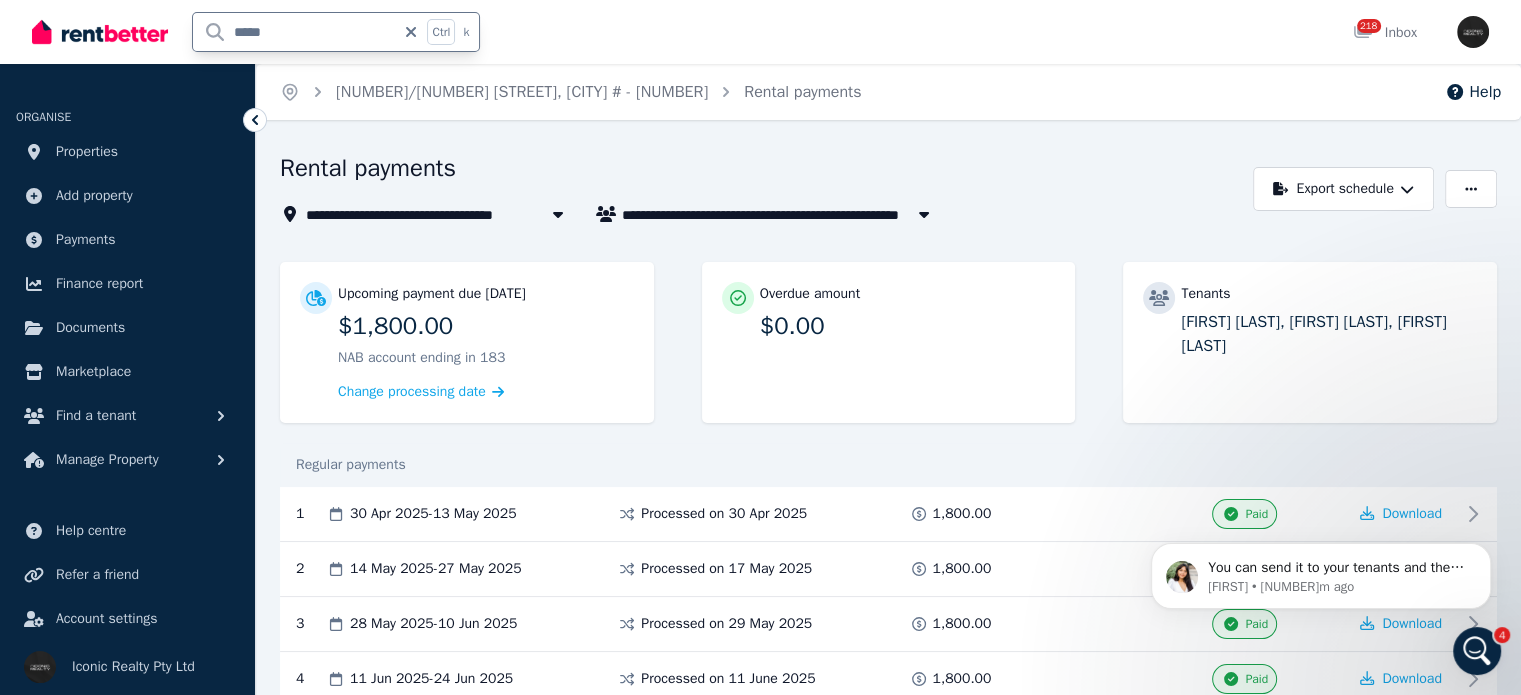 drag, startPoint x: 269, startPoint y: 34, endPoint x: 139, endPoint y: 35, distance: 130.00385 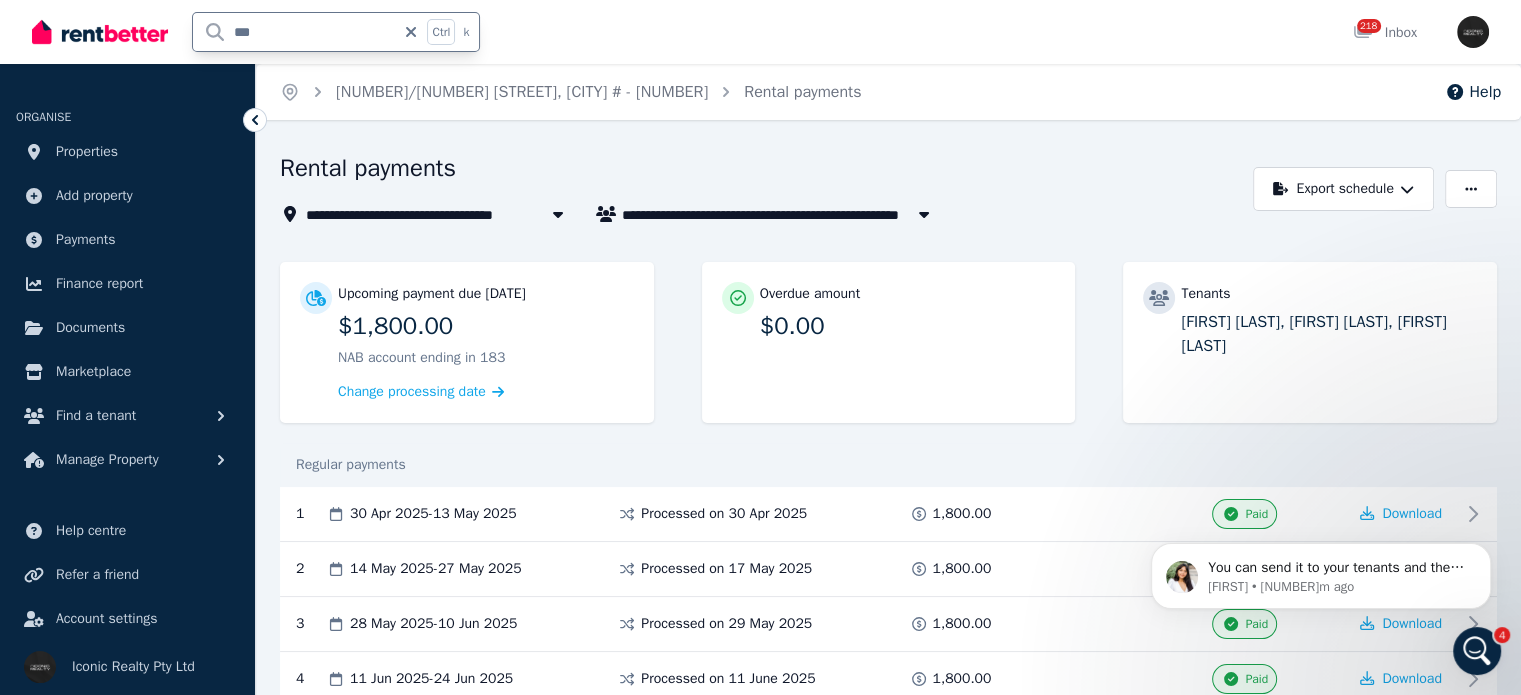 type on "****" 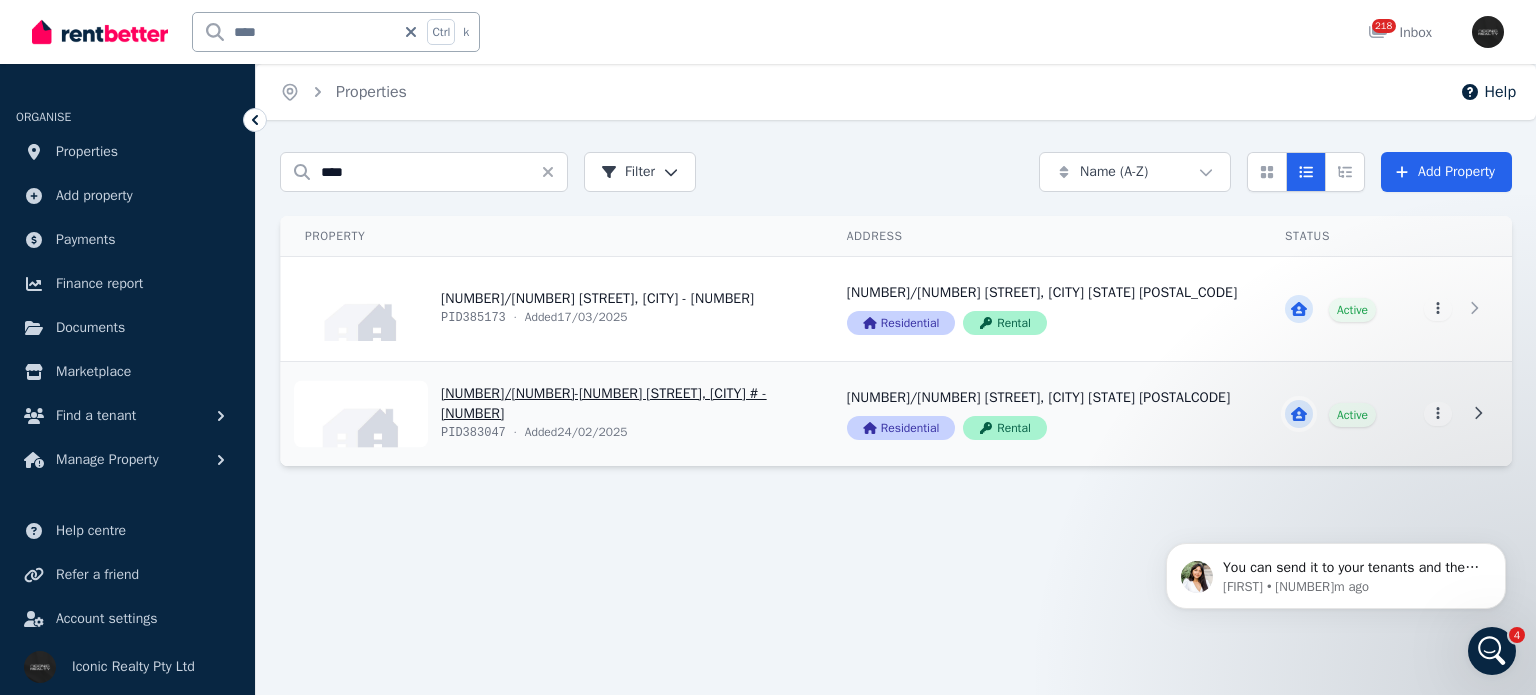 click on "View property details" at bounding box center [552, 414] 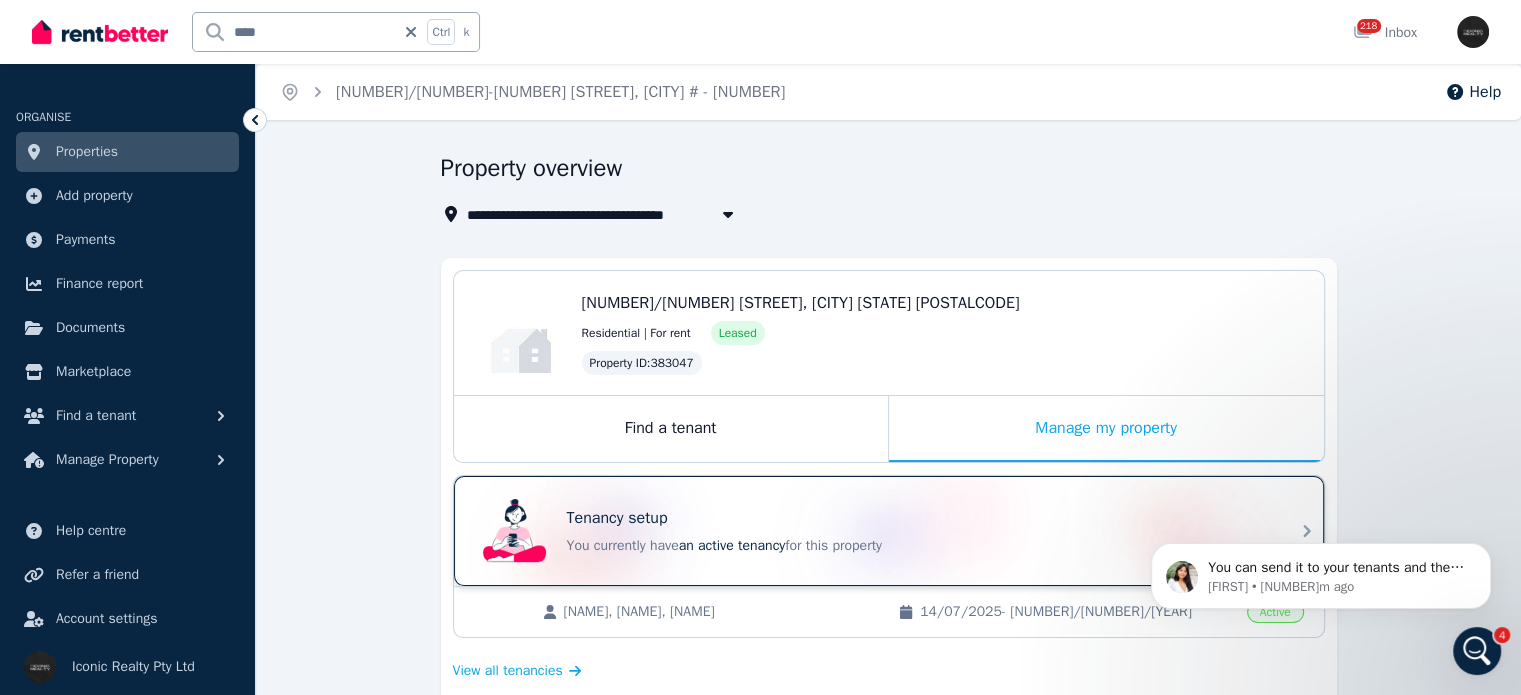 click on "You currently have  an active tenancy  for this property" at bounding box center (917, 546) 